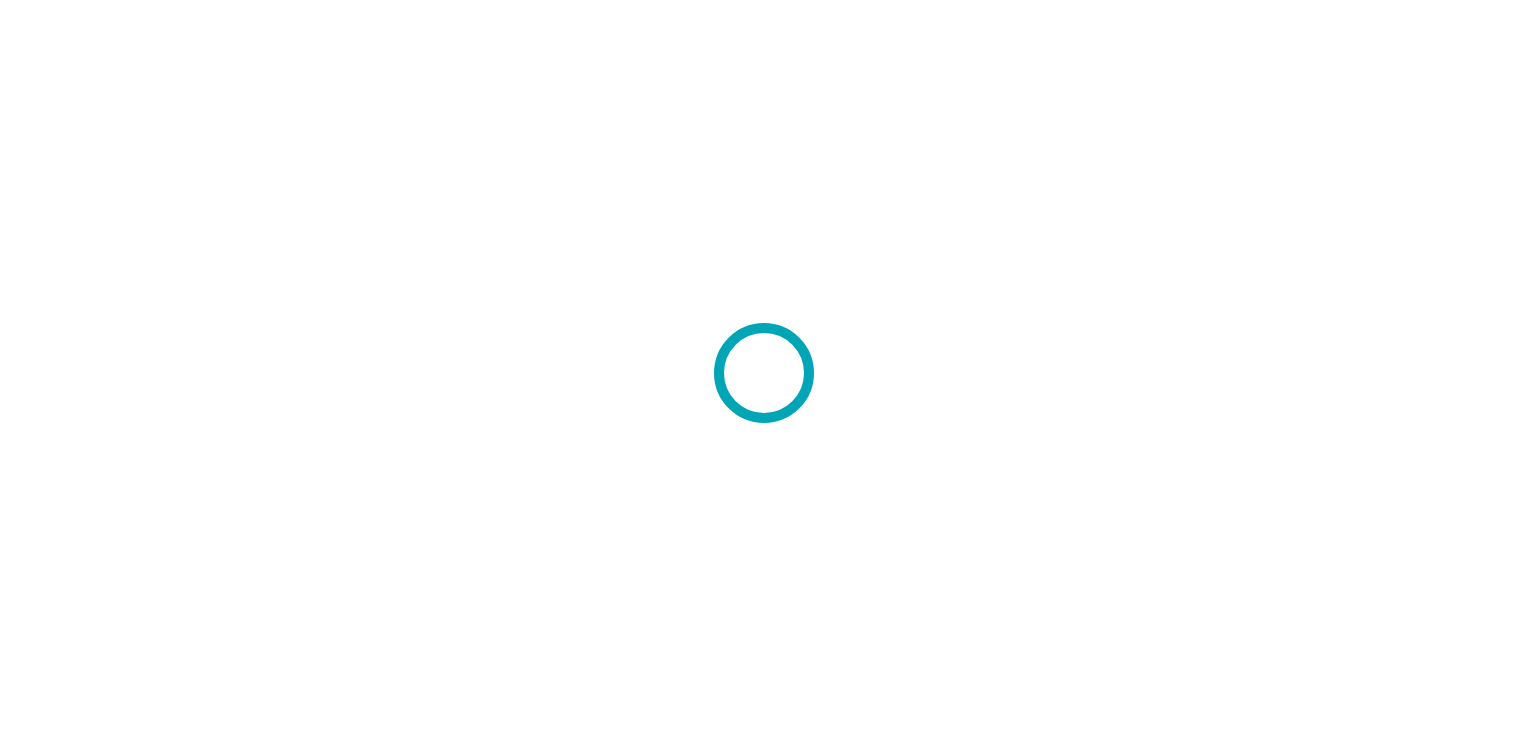 scroll, scrollTop: 0, scrollLeft: 0, axis: both 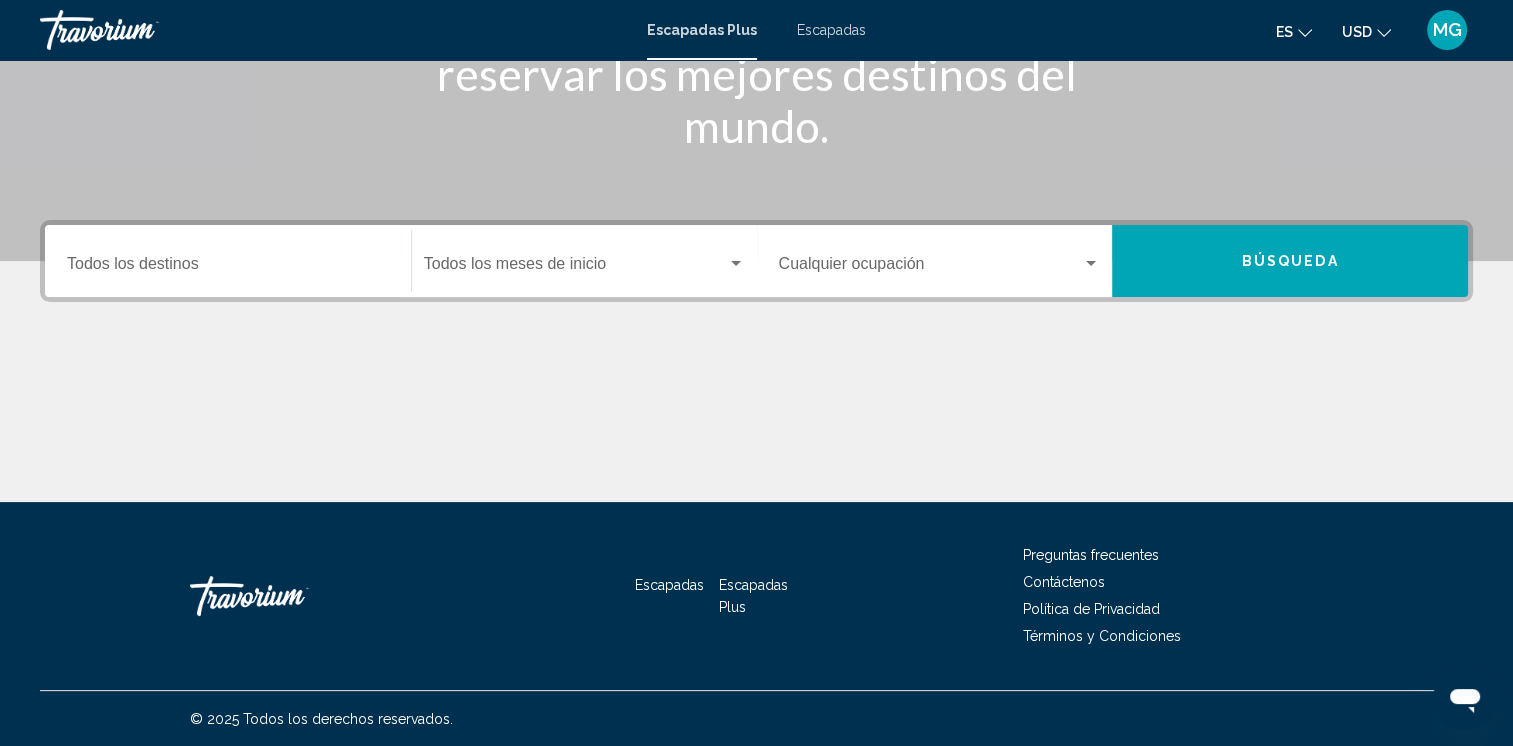click at bounding box center [575, 268] 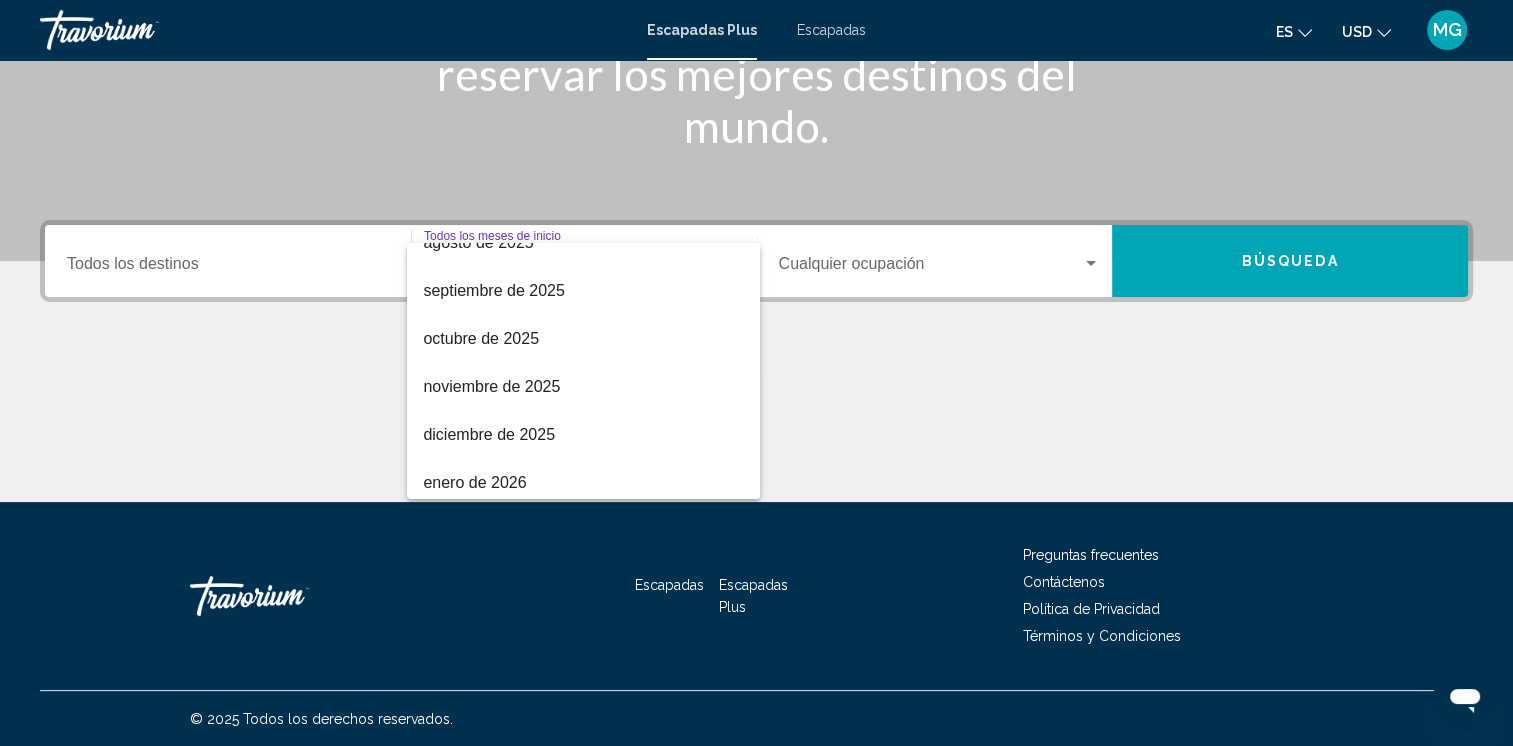 scroll, scrollTop: 160, scrollLeft: 0, axis: vertical 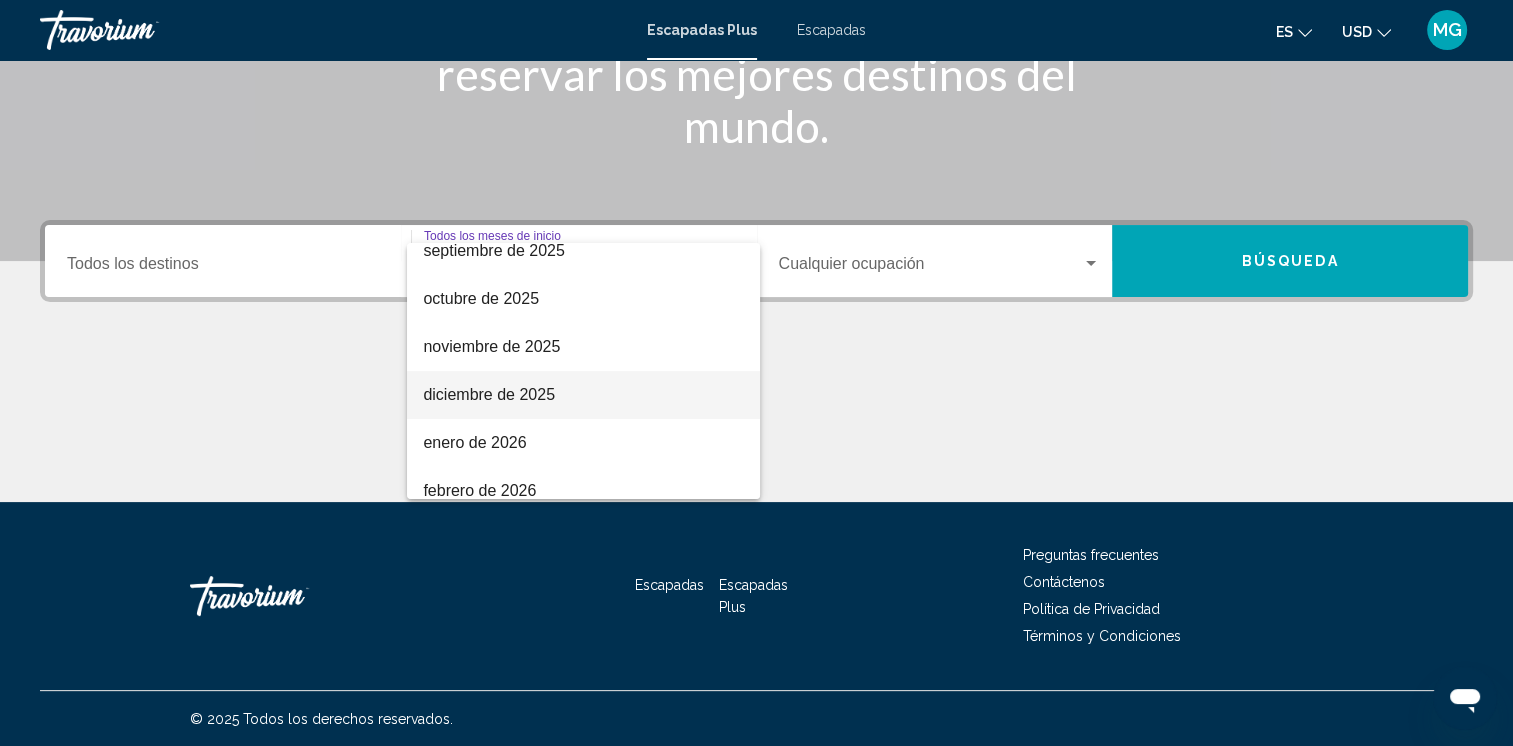 click on "diciembre de 2025" at bounding box center [583, 395] 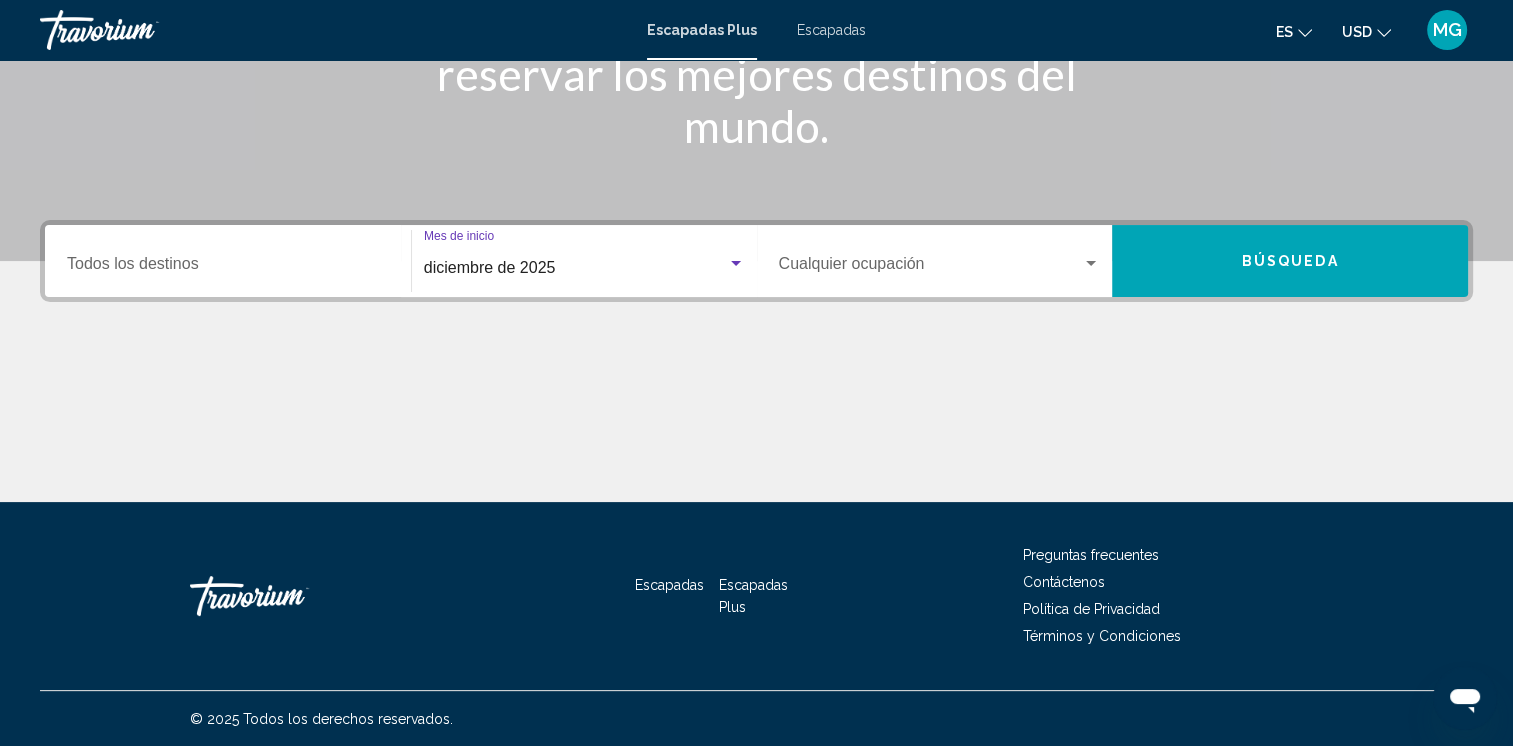 click at bounding box center (1091, 263) 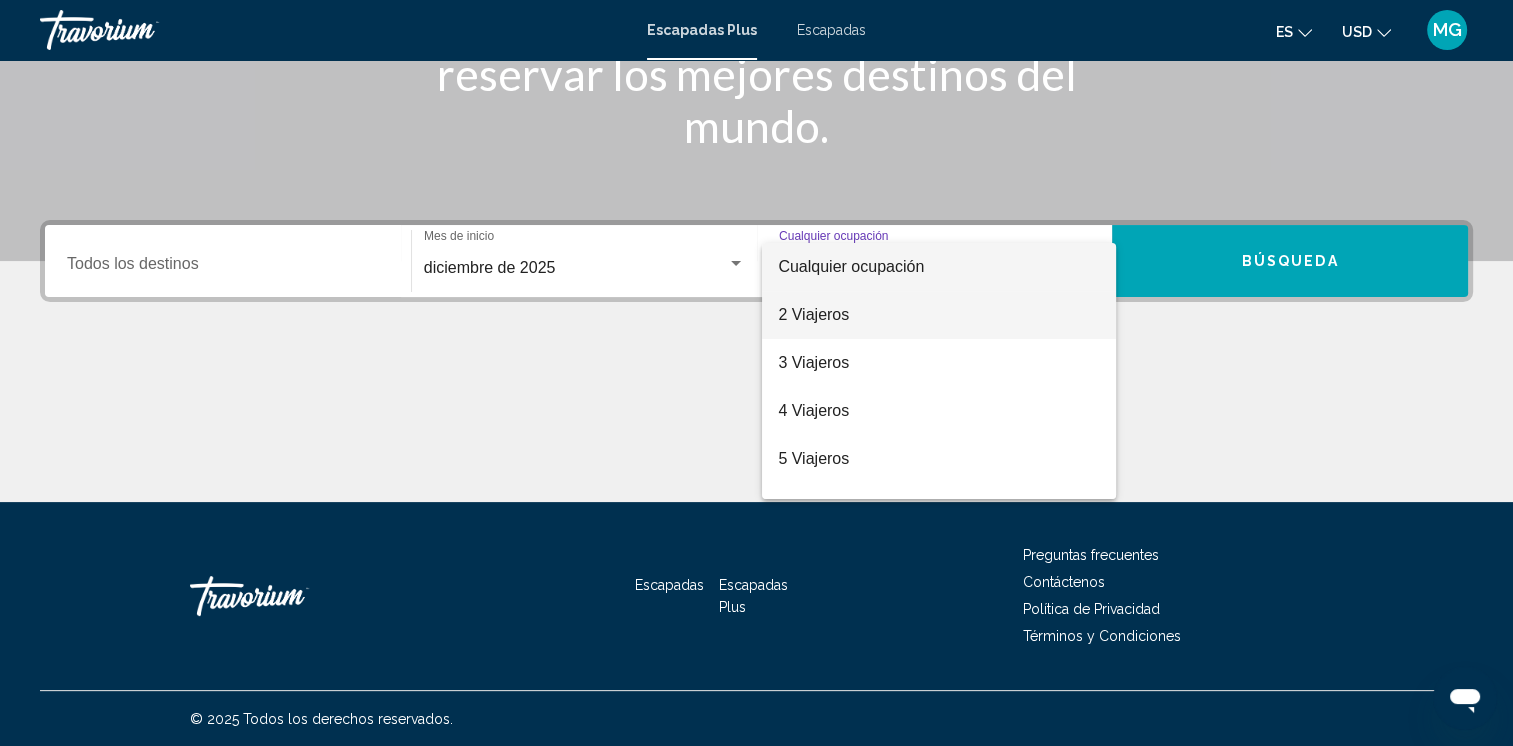click on "2 Viajeros" at bounding box center (939, 315) 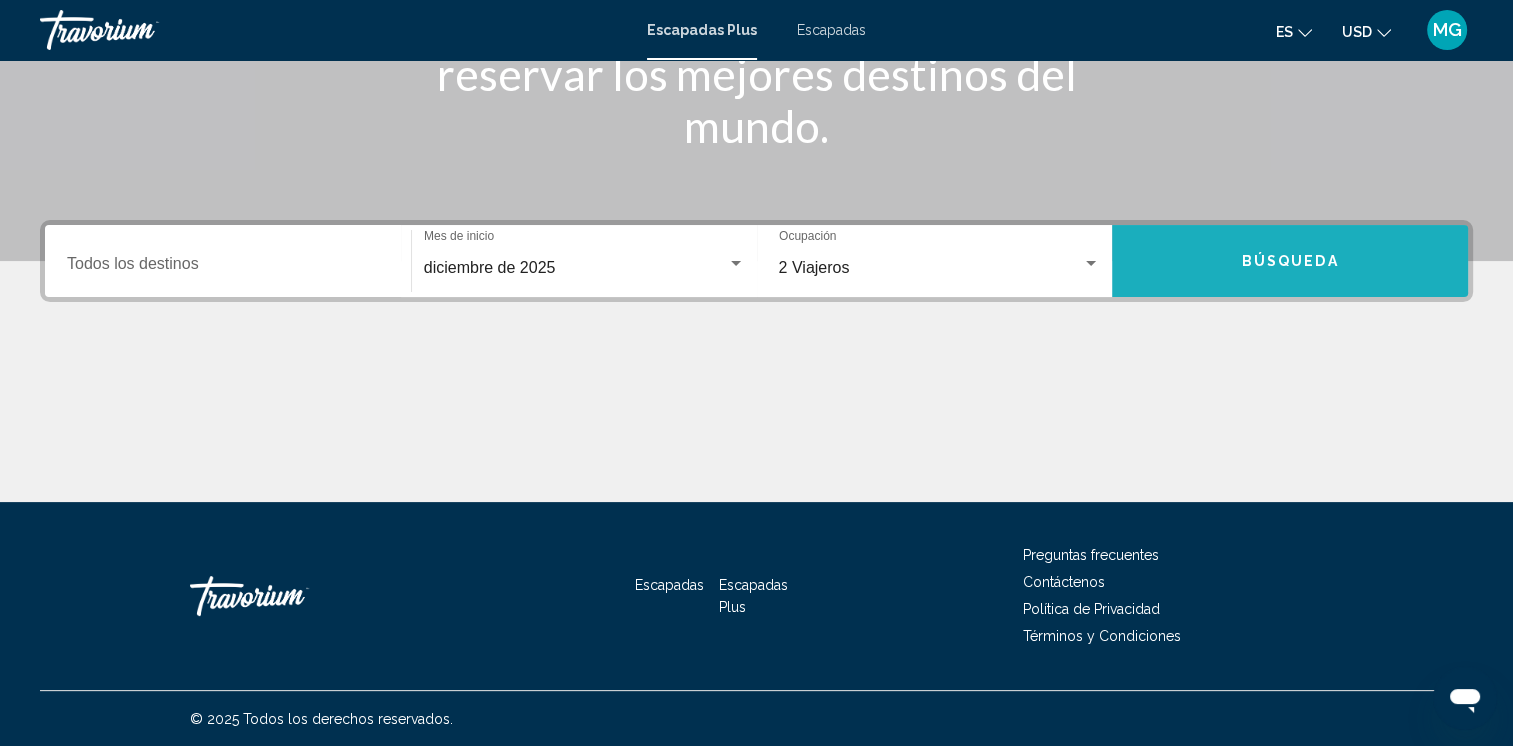 click on "Búsqueda" at bounding box center (1290, 262) 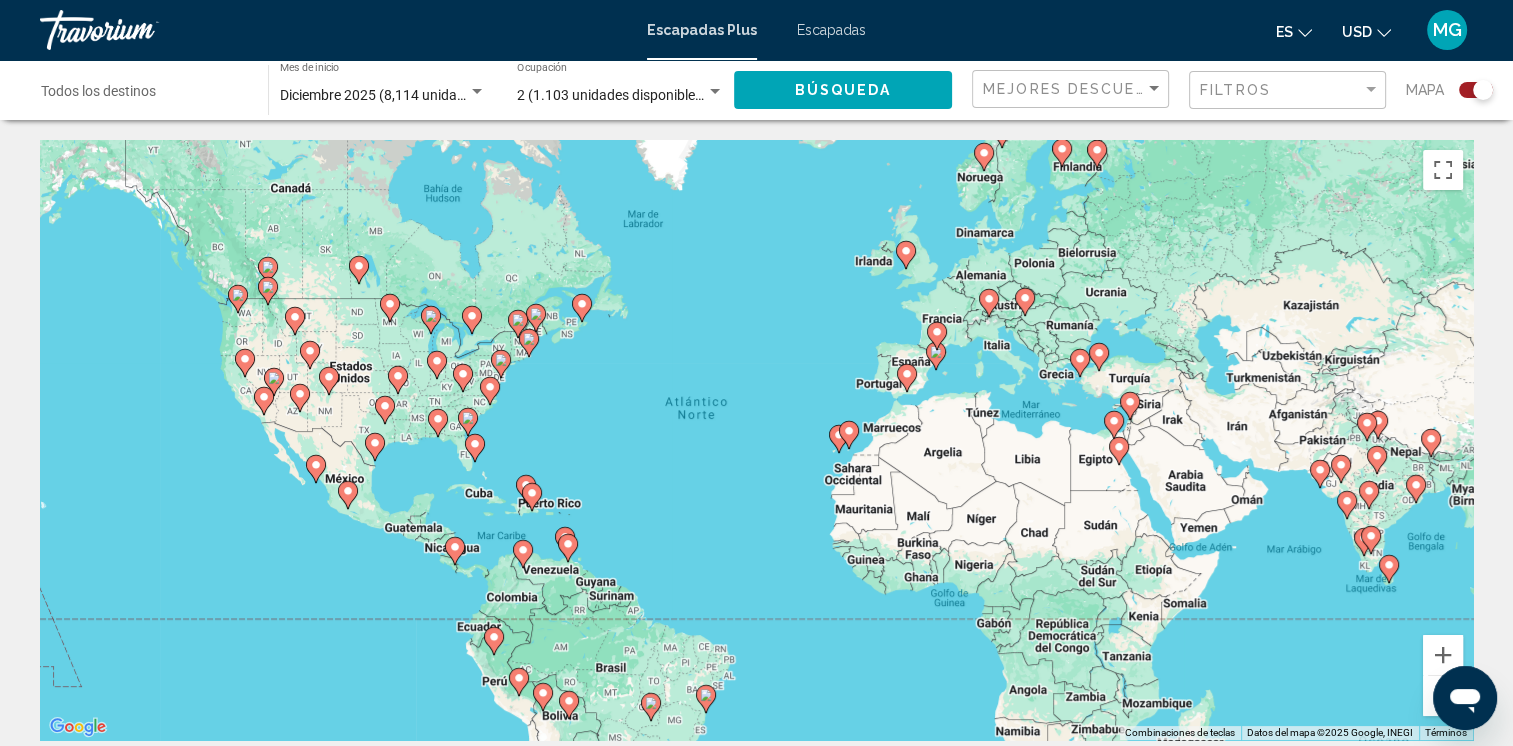 click on "Para desplazarte, pulsa las teclas [PERSON_NAME]. Para activar la función de arrastre con el teclado, pulsa Alt + Intro. Cuando hayas habilitado esa función, usa las teclas [PERSON_NAME] para mover el marcador. Para completar el arrastre, pulsa Intro. Para cancelar, pulsa Escape." at bounding box center [756, 440] 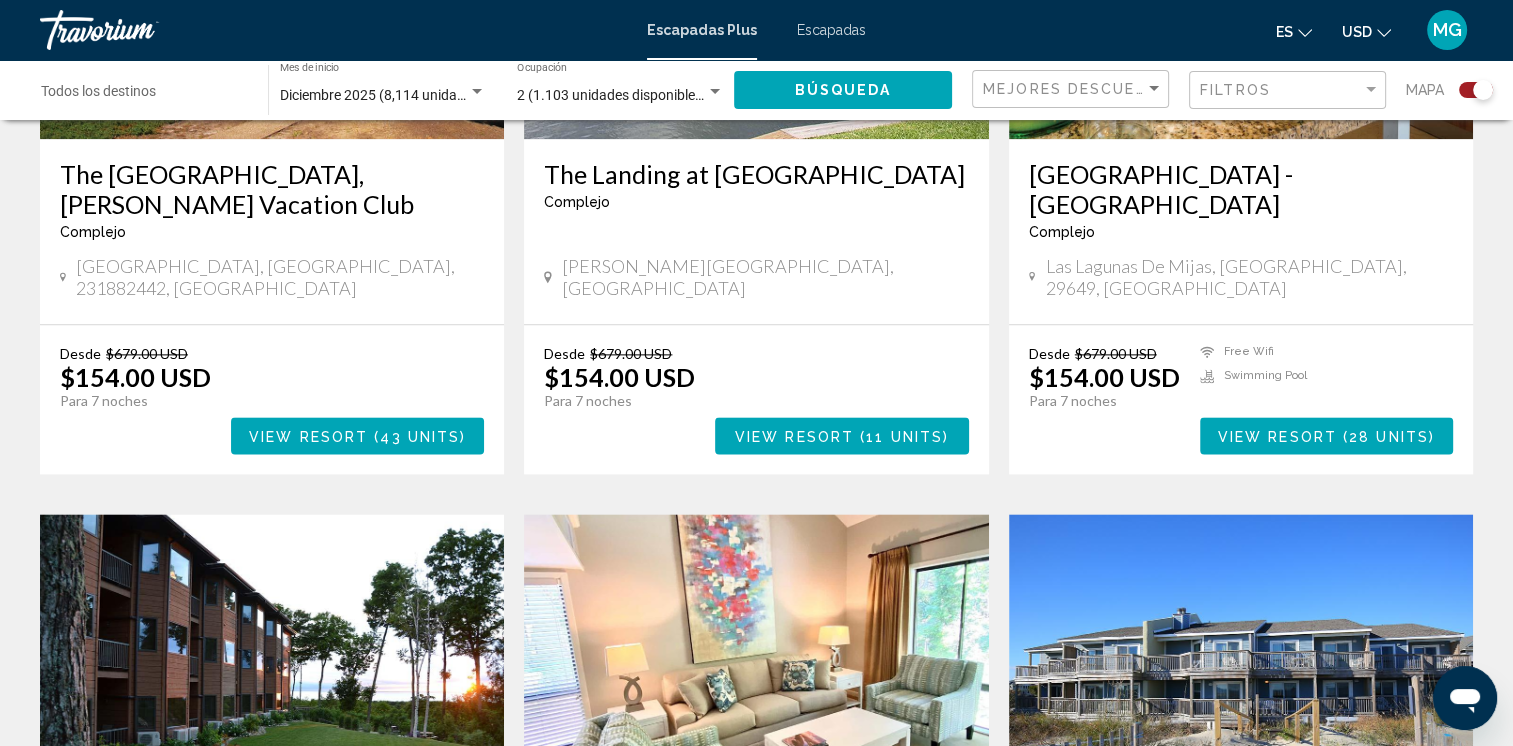 scroll, scrollTop: 3000, scrollLeft: 0, axis: vertical 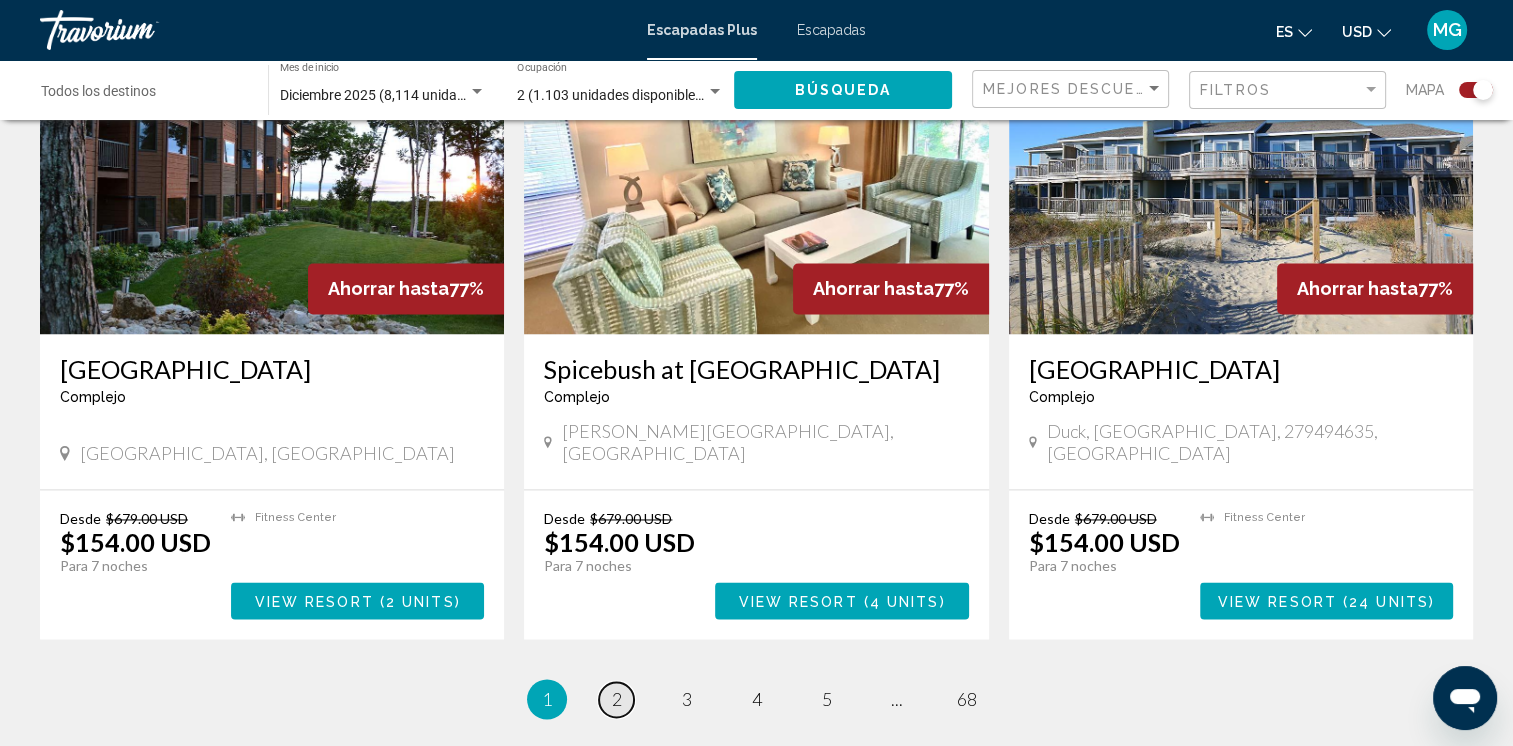 click on "2" at bounding box center (617, 699) 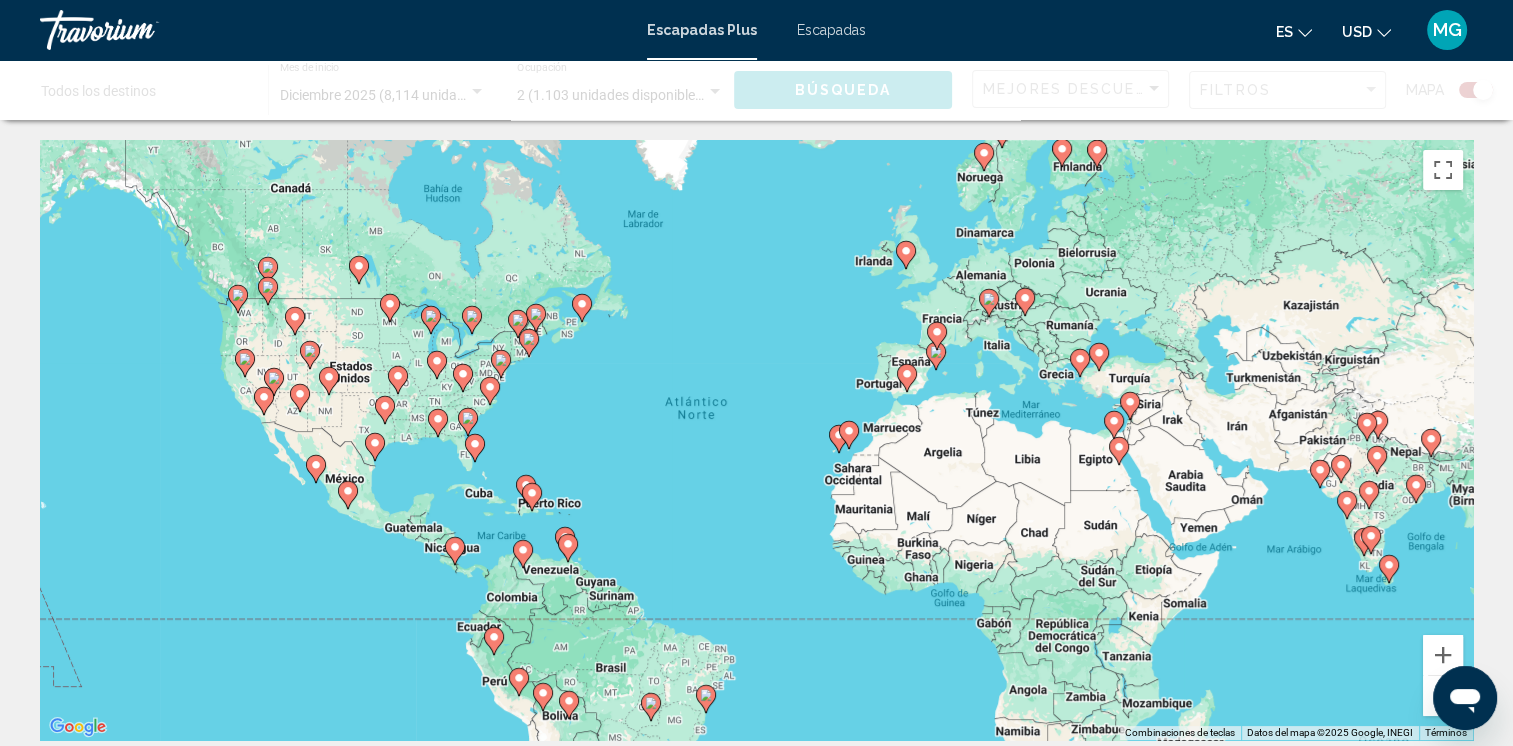 scroll, scrollTop: 378, scrollLeft: 0, axis: vertical 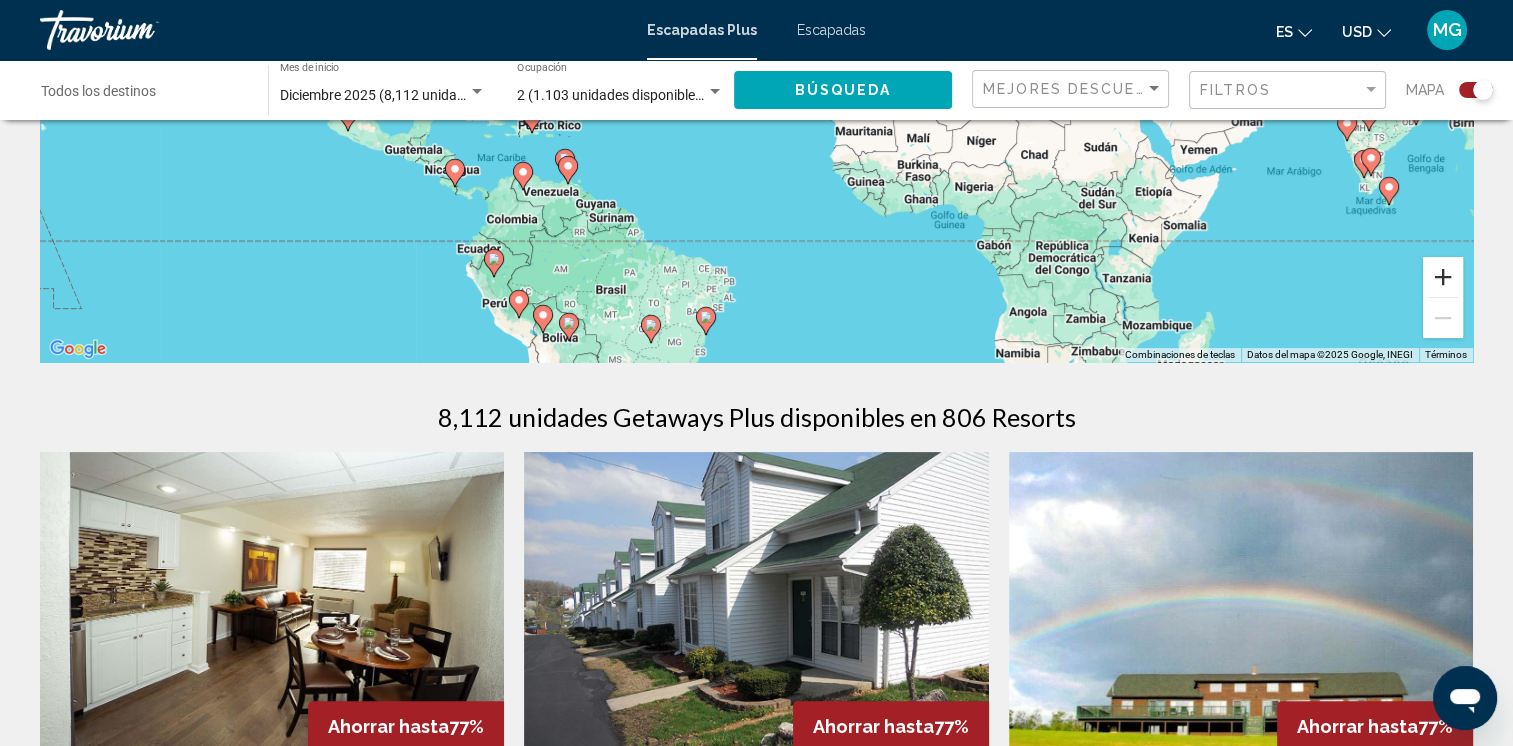 click at bounding box center (1443, 277) 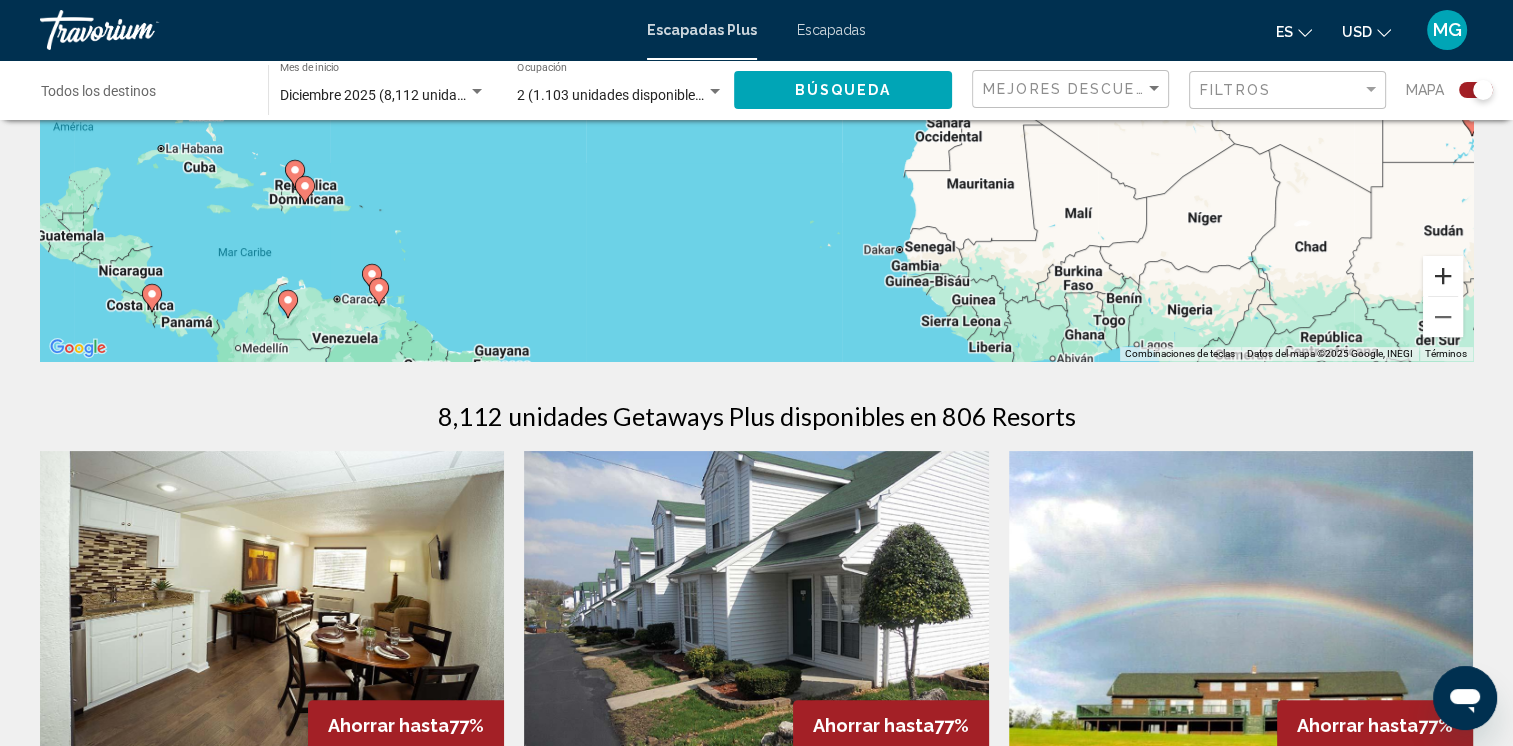 scroll, scrollTop: 378, scrollLeft: 0, axis: vertical 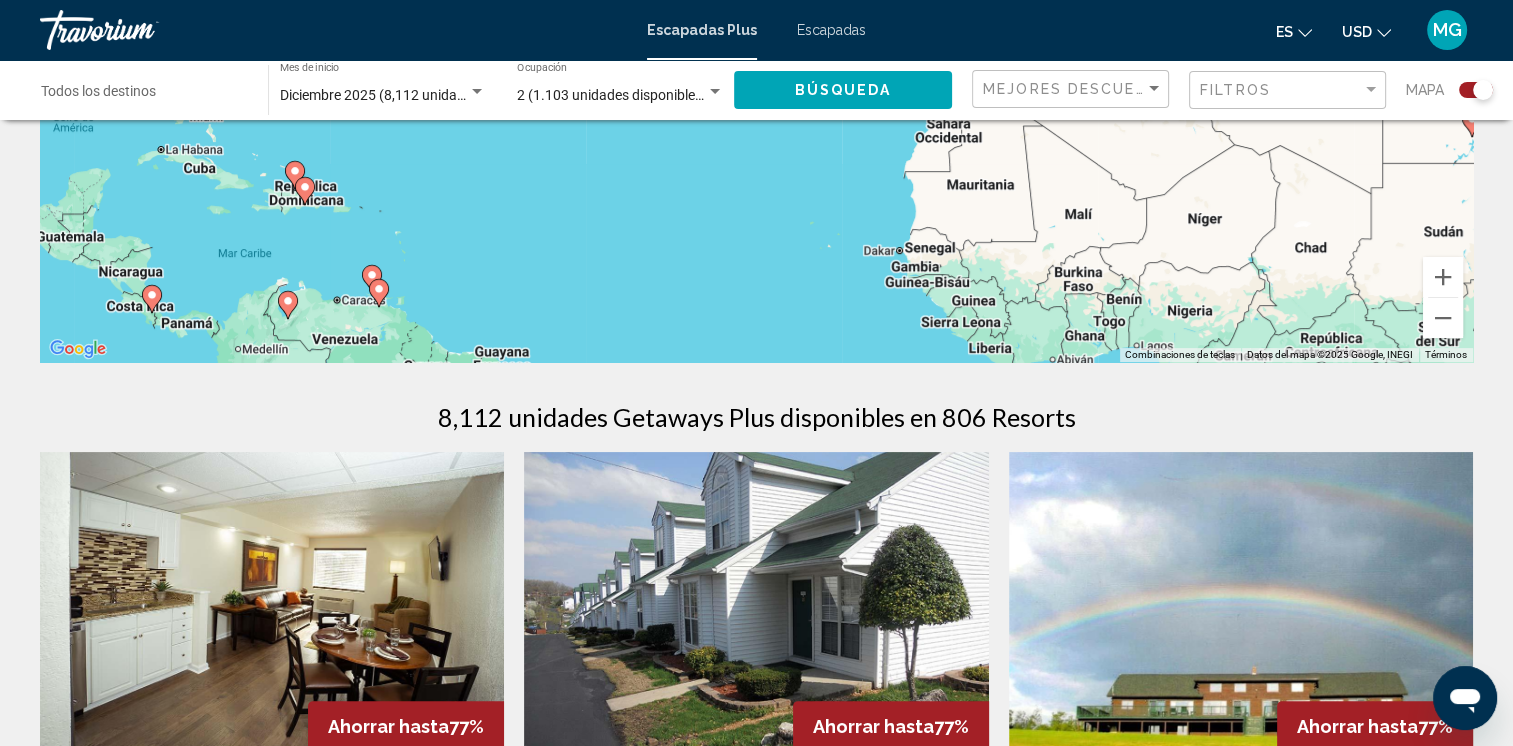 click on "Para desplazarte, pulsa las teclas [PERSON_NAME]. Para activar la función de arrastre con el teclado, pulsa Alt + Intro. Cuando hayas habilitado esa función, usa las teclas [PERSON_NAME] para mover el marcador. Para completar el arrastre, pulsa Intro. Para cancelar, pulsa Escape." at bounding box center [756, 62] 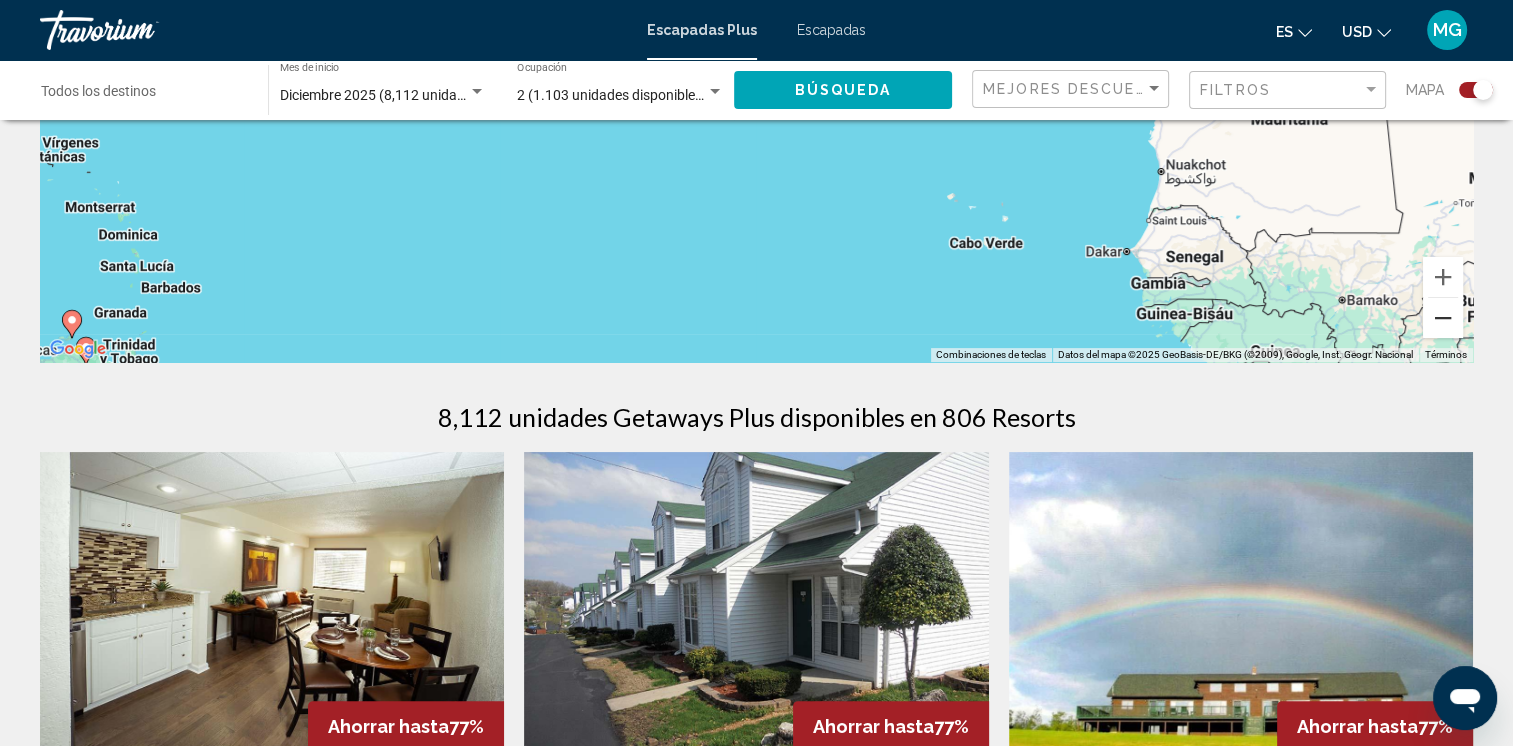 click at bounding box center (1443, 318) 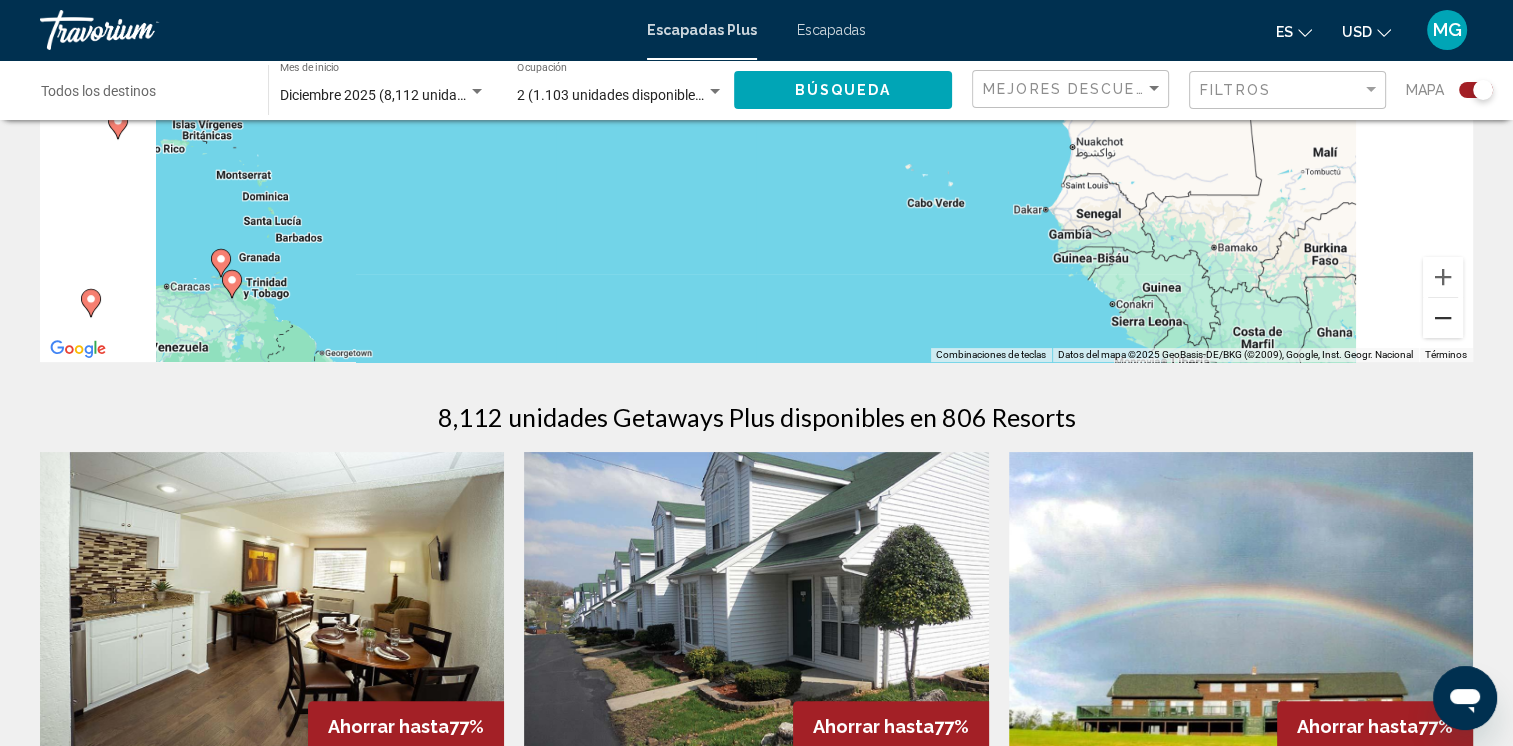 click at bounding box center [1443, 318] 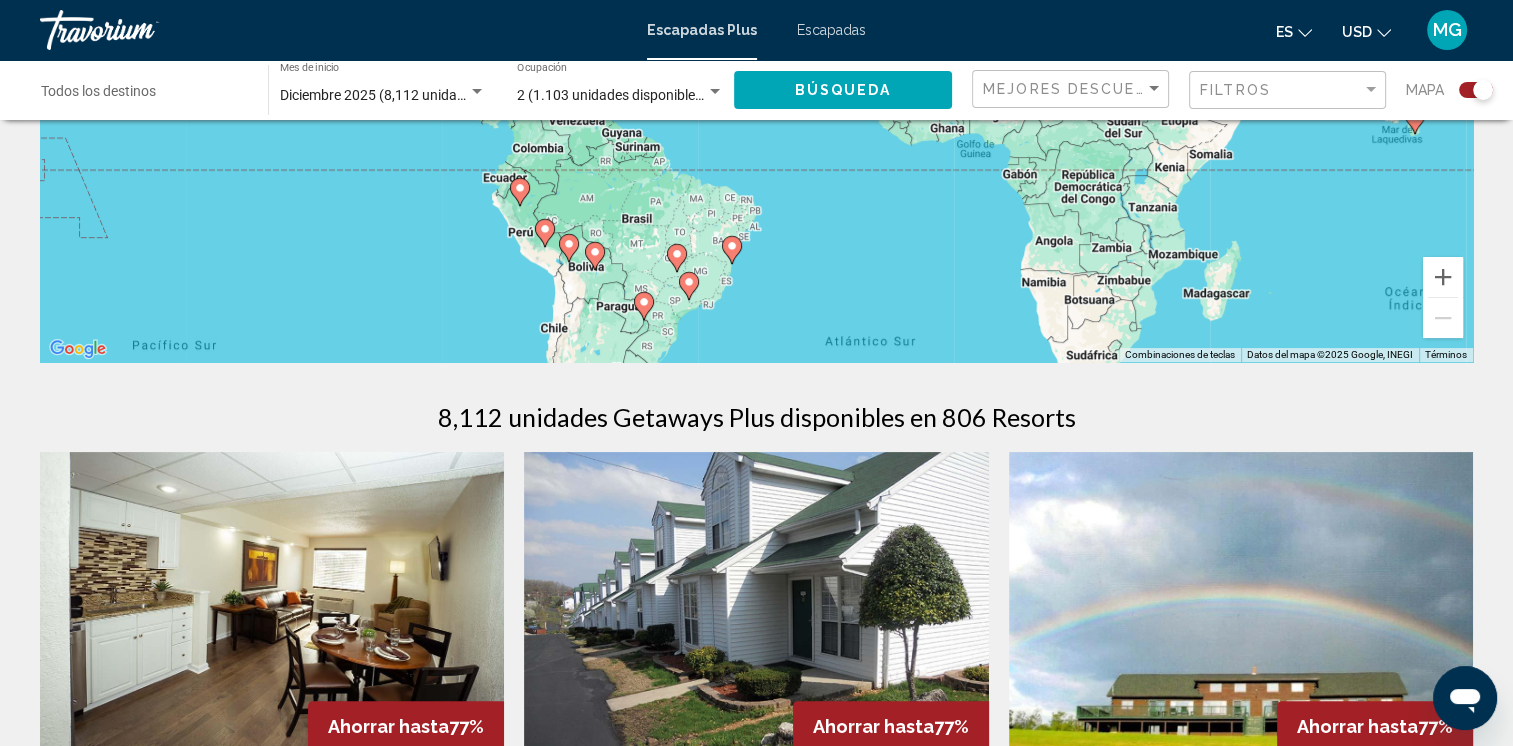 drag, startPoint x: 572, startPoint y: 346, endPoint x: 585, endPoint y: 288, distance: 59.439045 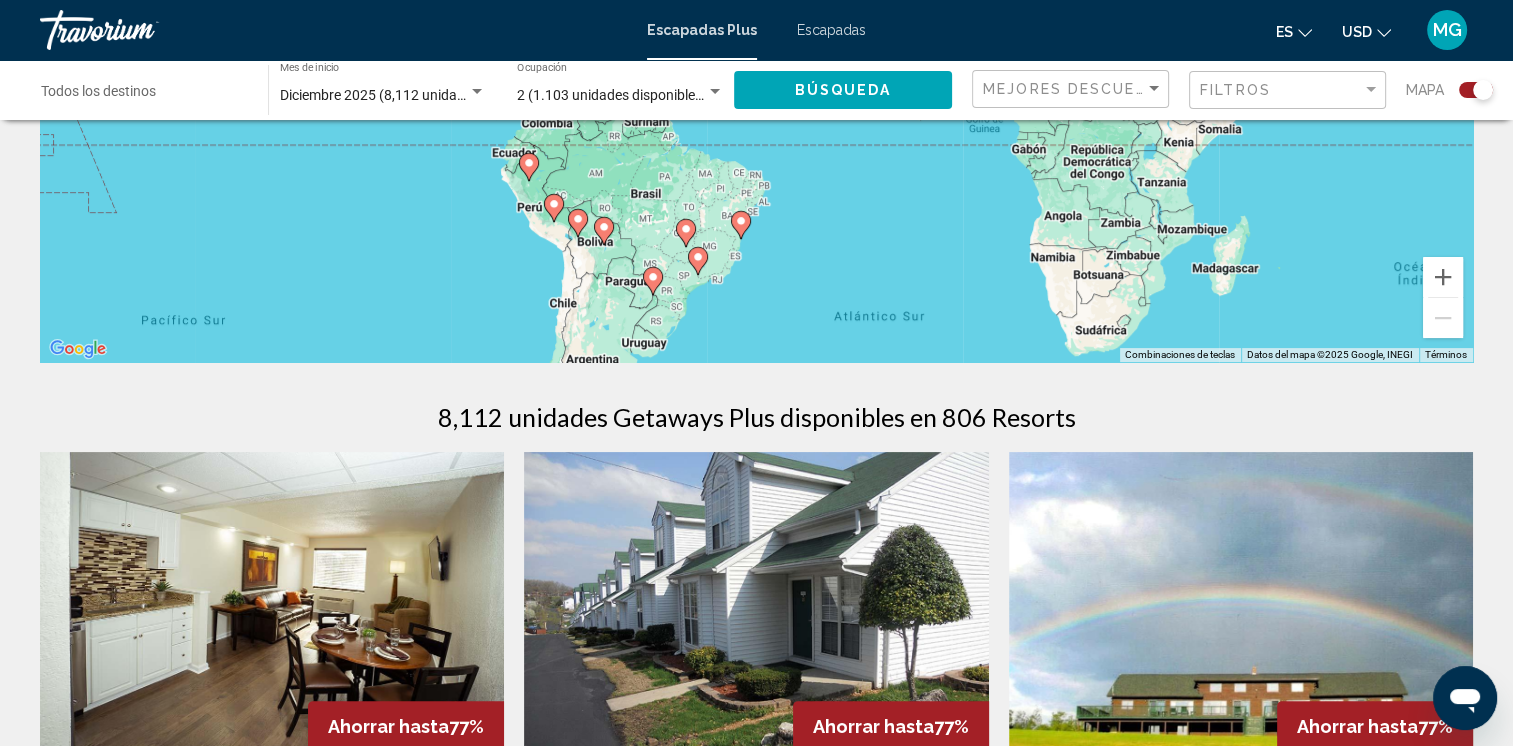drag, startPoint x: 585, startPoint y: 288, endPoint x: 588, endPoint y: 270, distance: 18.248287 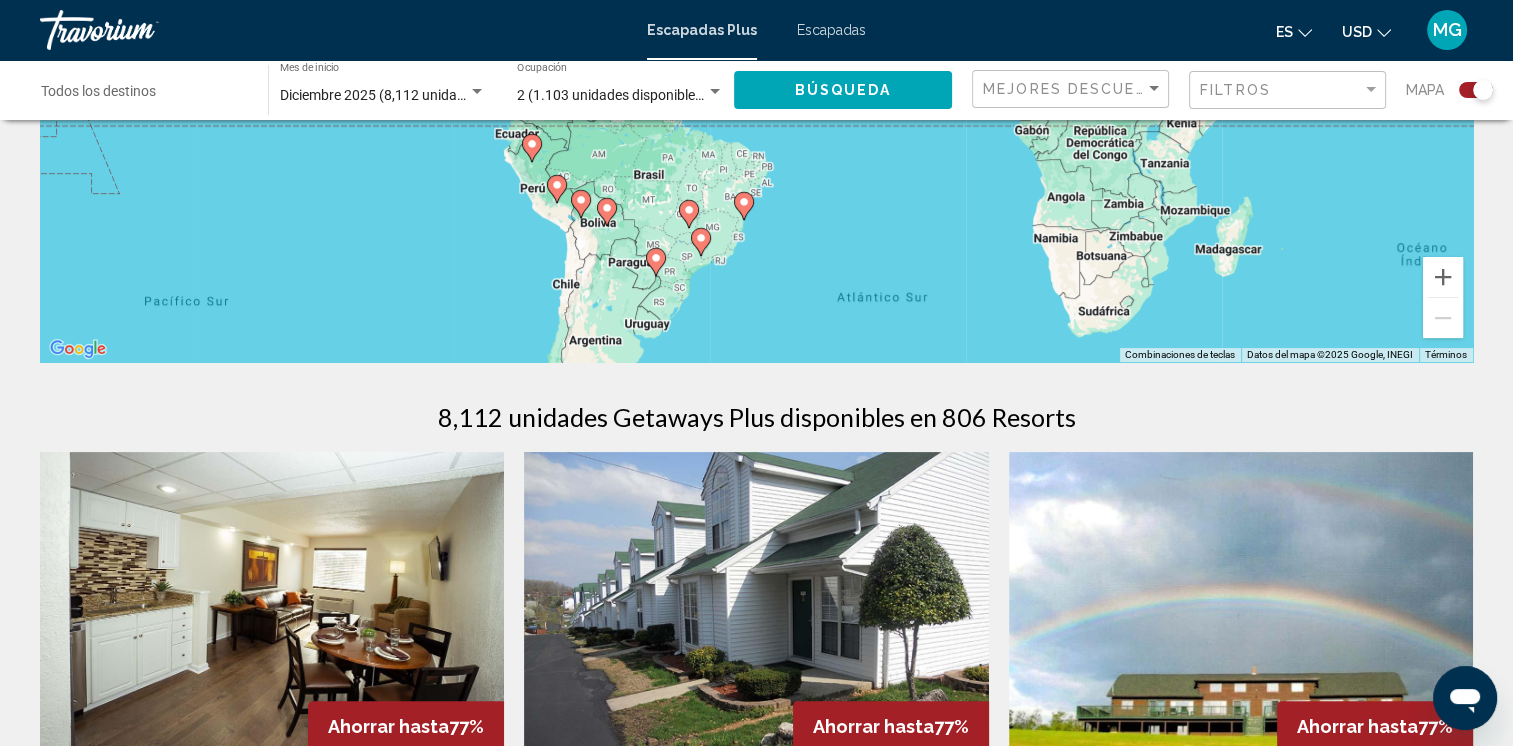 click on "Para desplazarte, pulsa las teclas [PERSON_NAME]. Para activar la función de arrastre con el teclado, pulsa Alt + Intro. Cuando hayas habilitado esa función, usa las teclas [PERSON_NAME] para mover el marcador. Para completar el arrastre, pulsa Intro. Para cancelar, pulsa Escape." at bounding box center [756, 62] 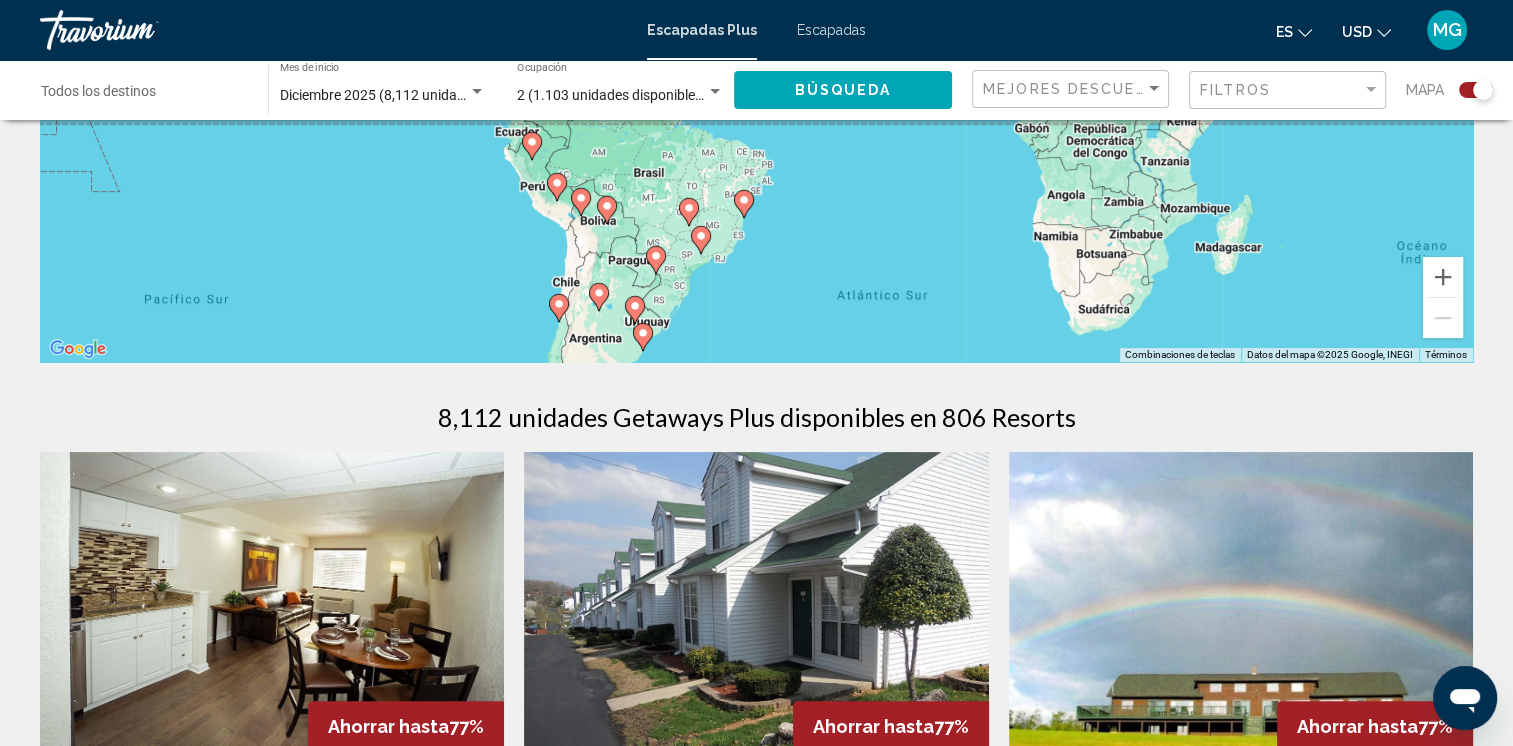 click on "Para desplazarte, pulsa las teclas [PERSON_NAME]. Para activar la función de arrastre con el teclado, pulsa Alt + Intro. Cuando hayas habilitado esa función, usa las teclas [PERSON_NAME] para mover el marcador. Para completar el arrastre, pulsa Intro. Para cancelar, pulsa Escape." at bounding box center (756, 62) 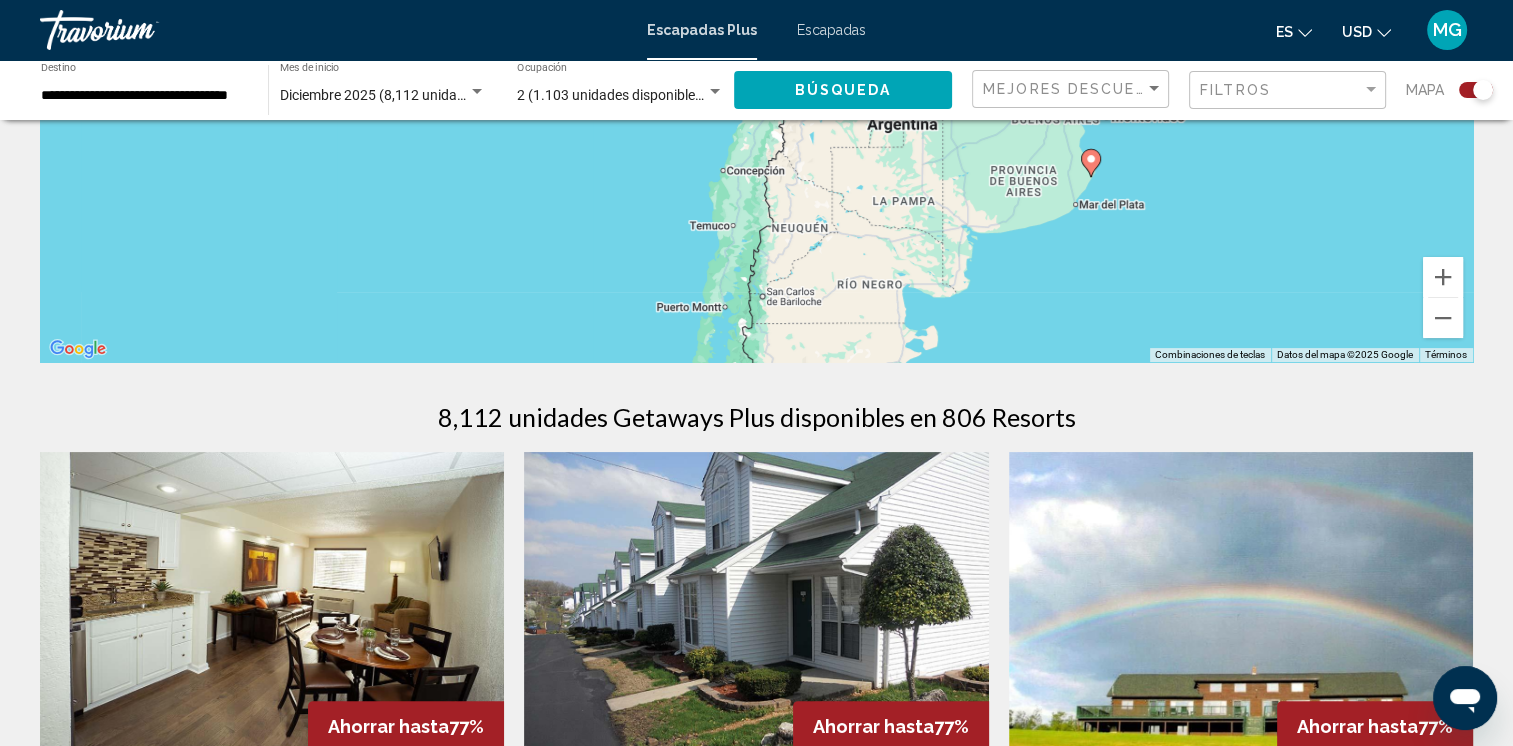 scroll, scrollTop: 0, scrollLeft: 0, axis: both 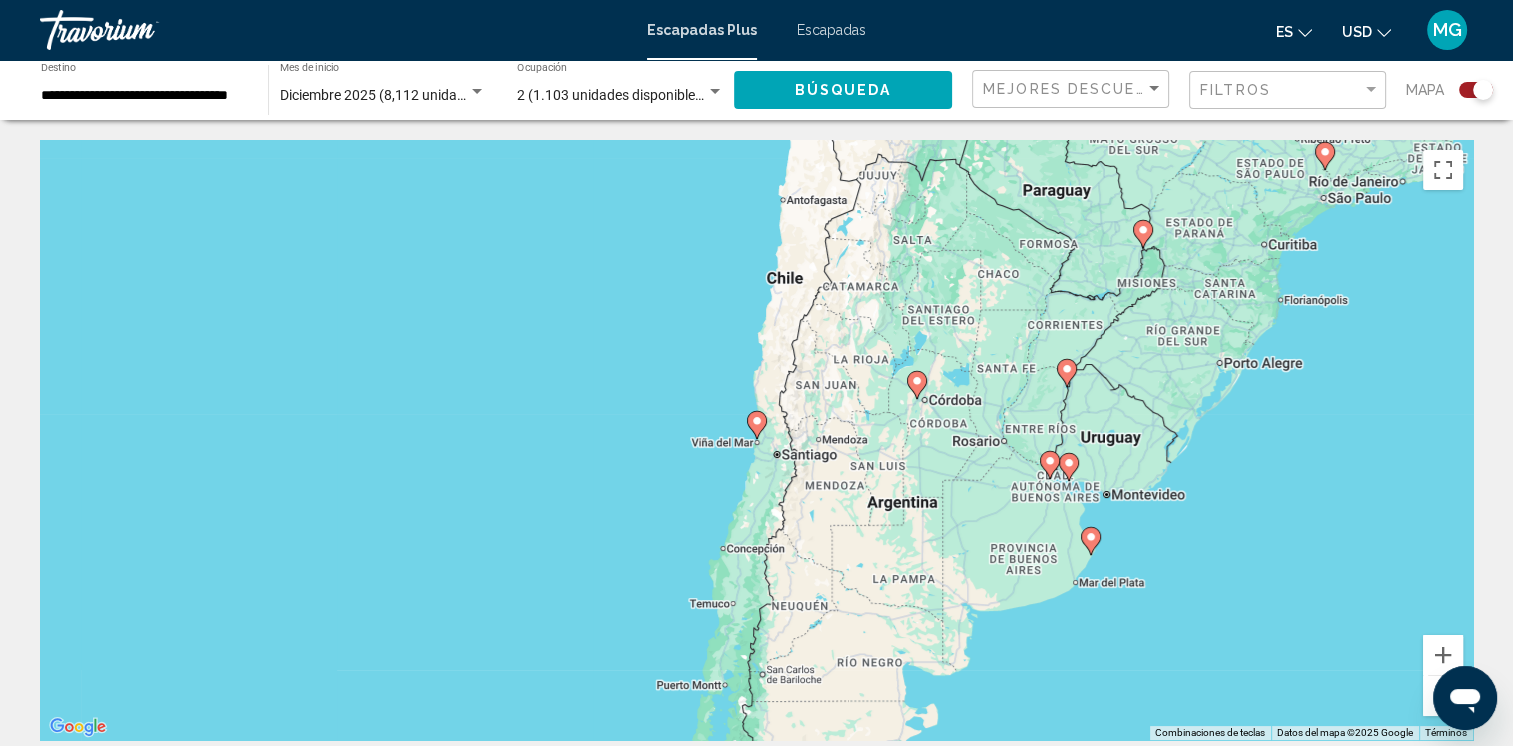 click 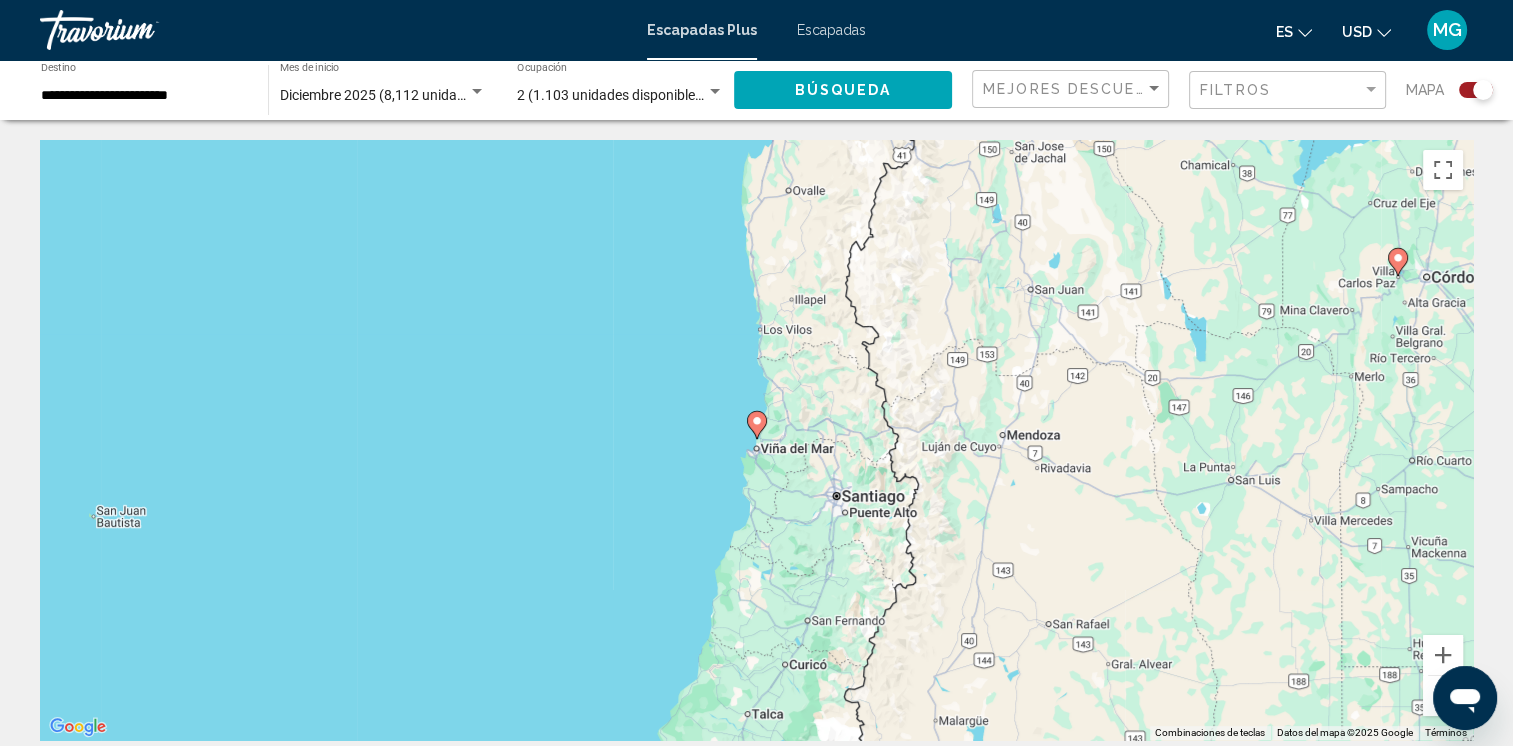 click 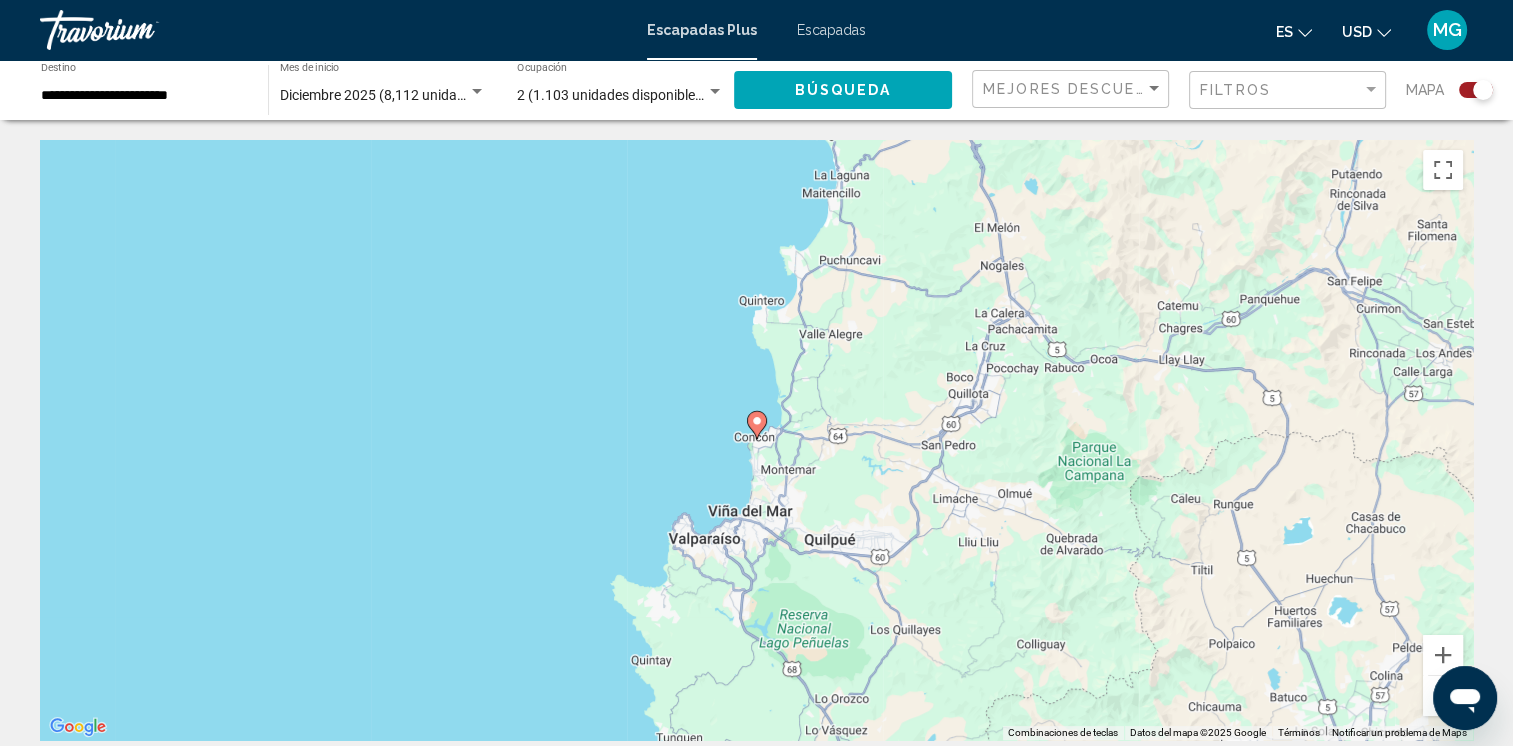 click at bounding box center [757, 425] 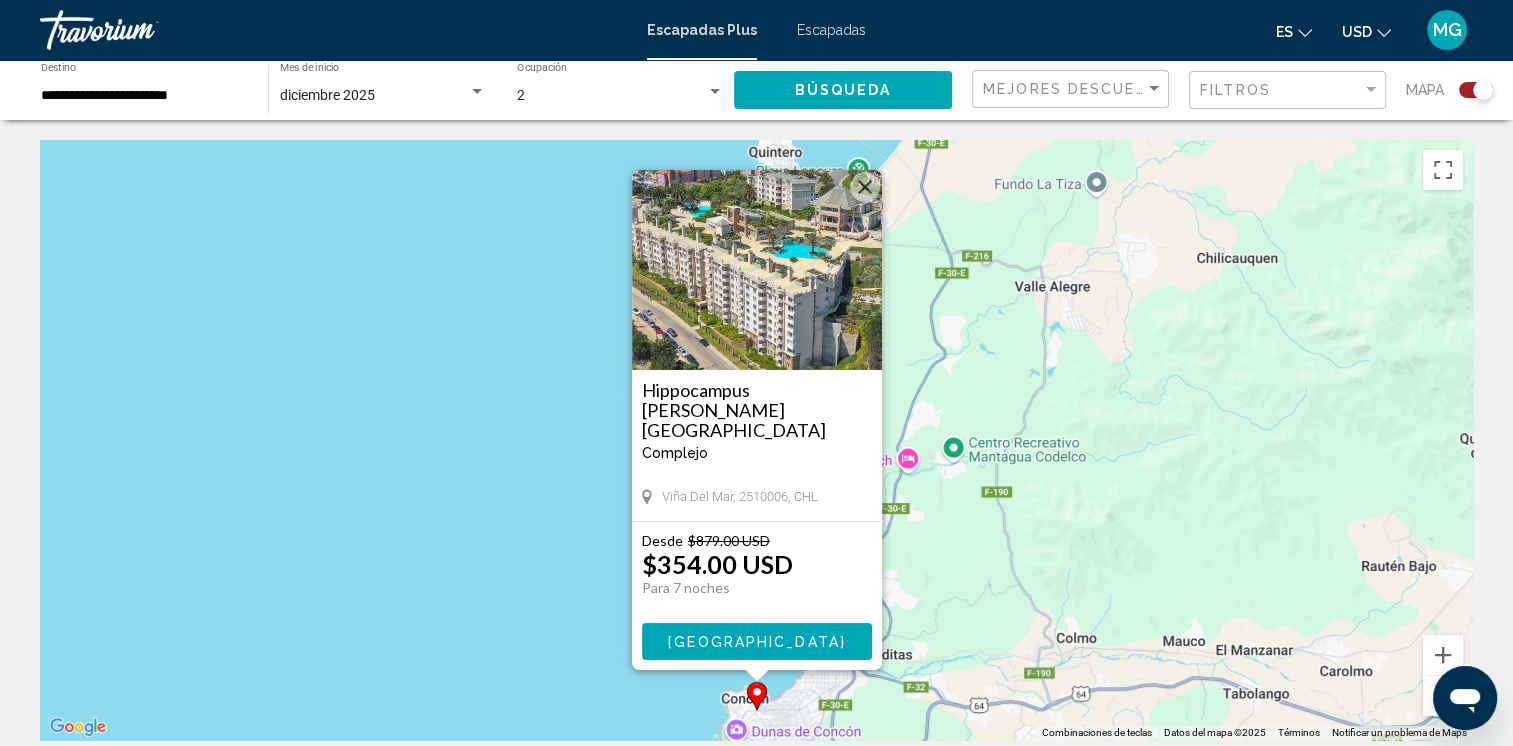 click at bounding box center (865, 187) 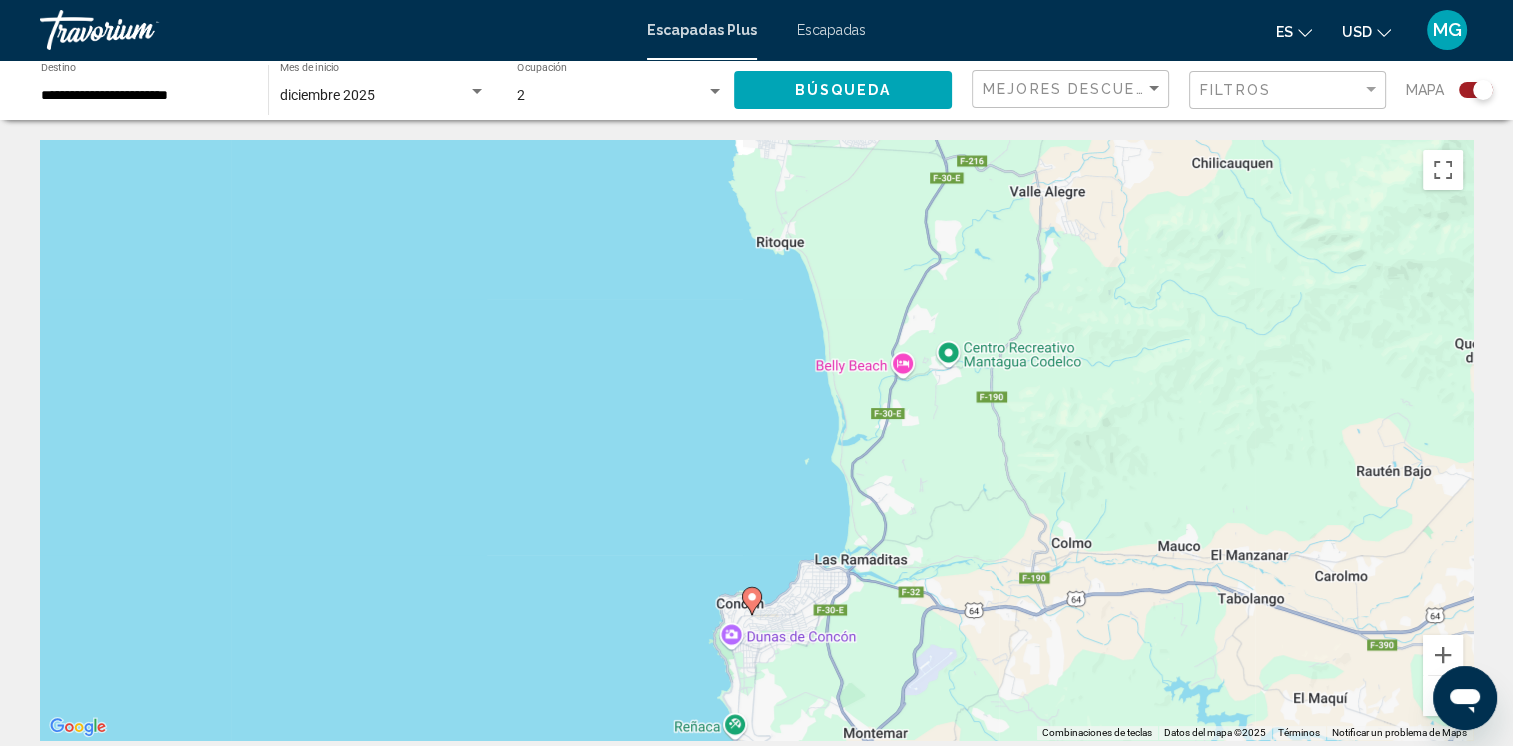 drag, startPoint x: 985, startPoint y: 444, endPoint x: 980, endPoint y: 298, distance: 146.08559 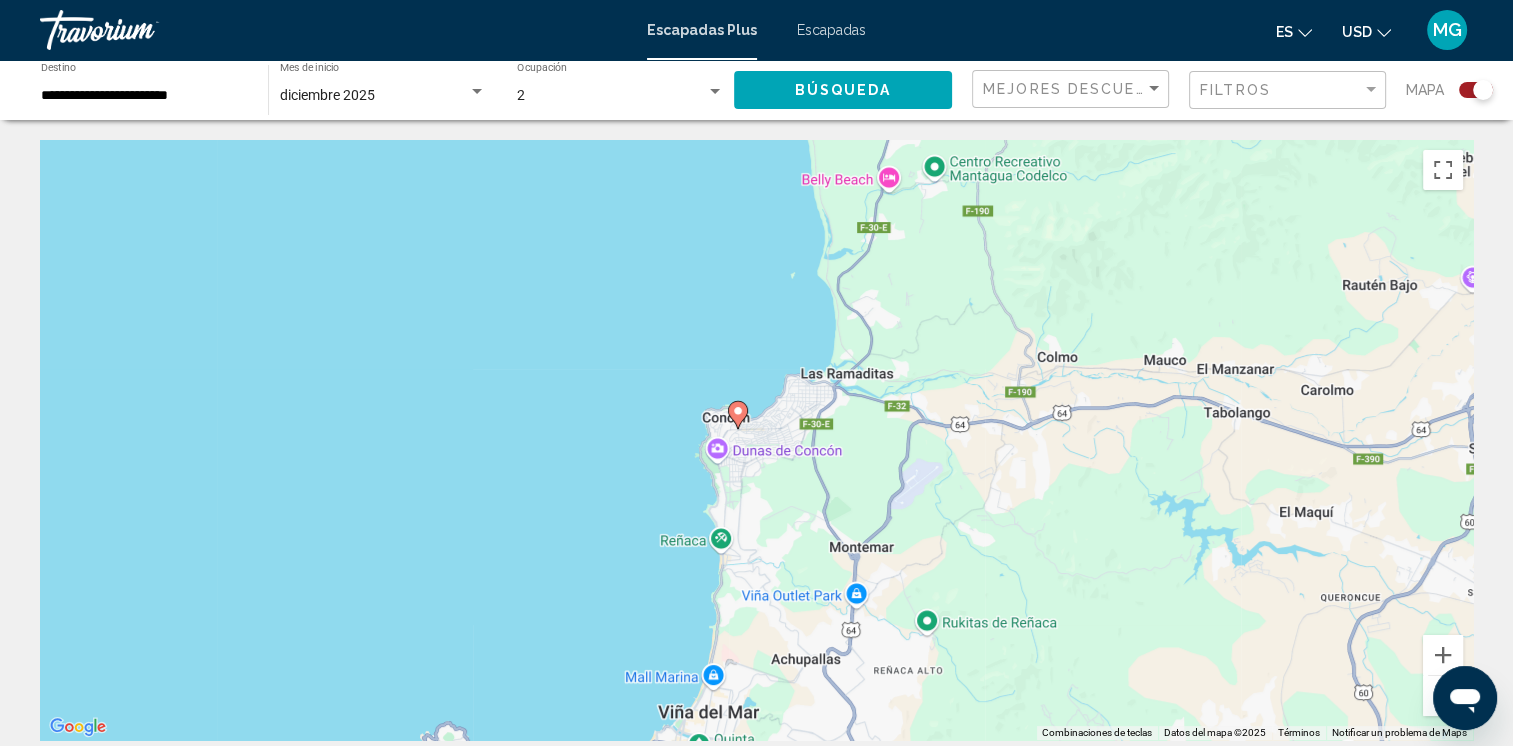 drag, startPoint x: 1103, startPoint y: 489, endPoint x: 1102, endPoint y: 257, distance: 232.00215 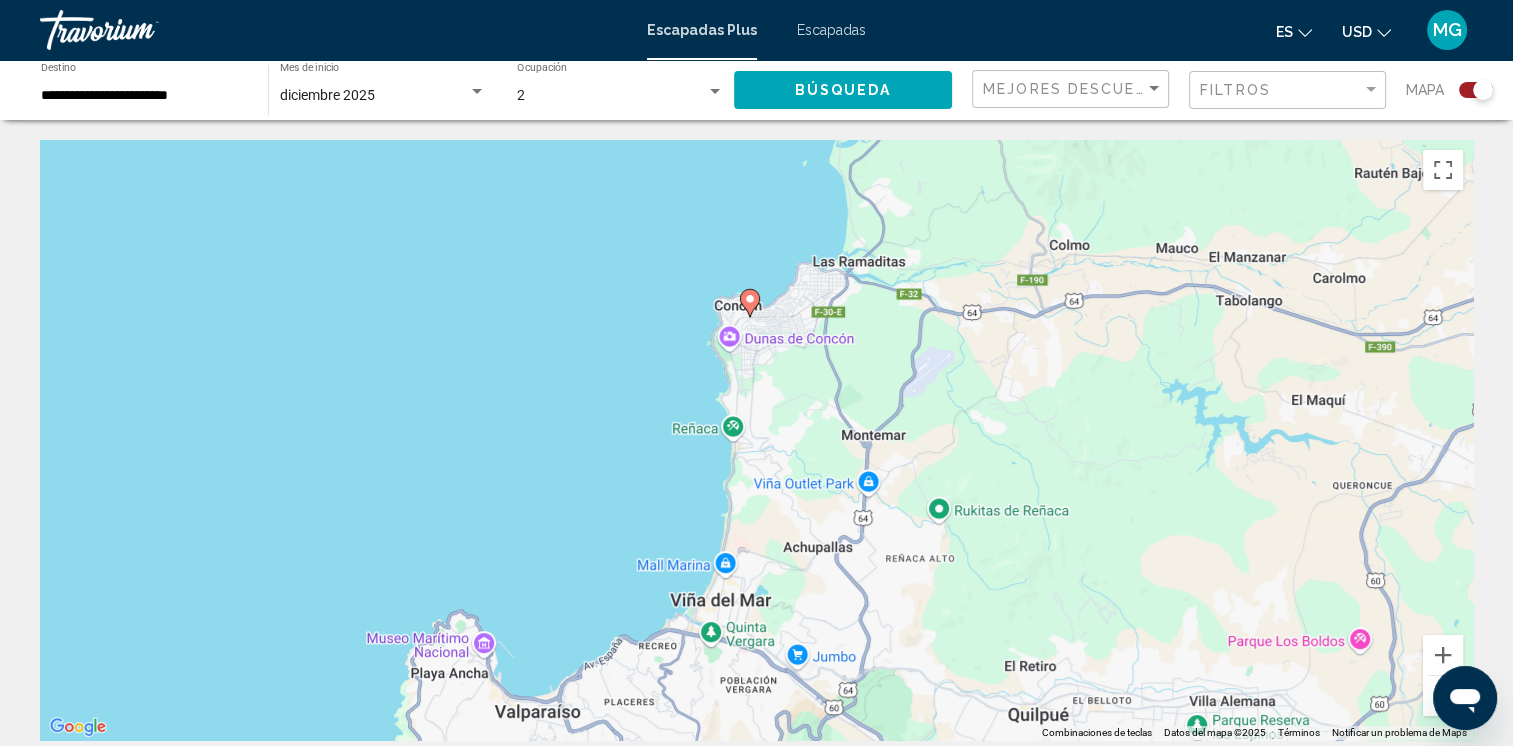 click on "Para desplazarte, pulsa las teclas [PERSON_NAME]. Para activar la función de arrastre con el teclado, pulsa Alt + Intro. Cuando hayas habilitado esa función, usa las teclas [PERSON_NAME] para mover el marcador. Para completar el arrastre, pulsa Intro. Para cancelar, pulsa Escape." at bounding box center [756, 440] 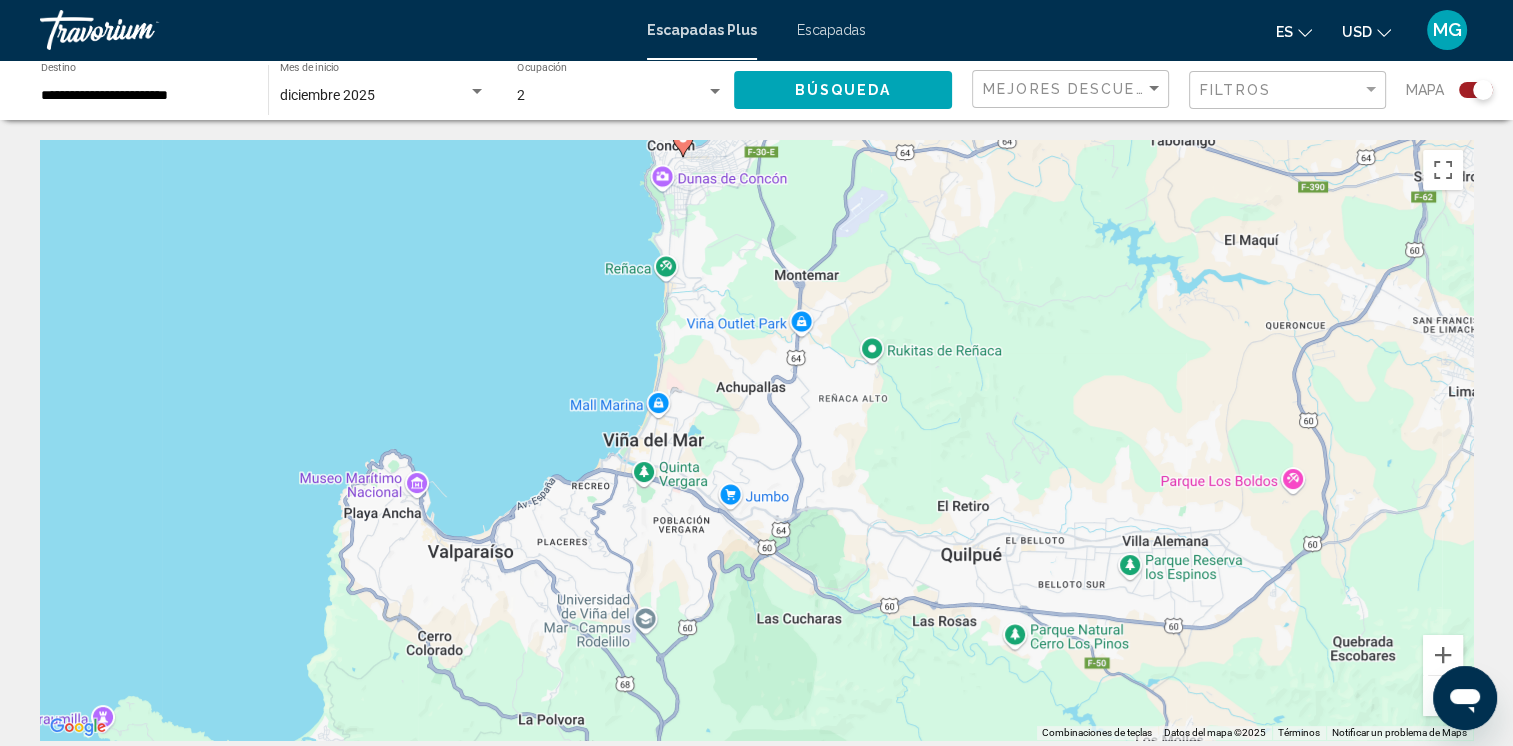 drag, startPoint x: 984, startPoint y: 141, endPoint x: 946, endPoint y: 140, distance: 38.013157 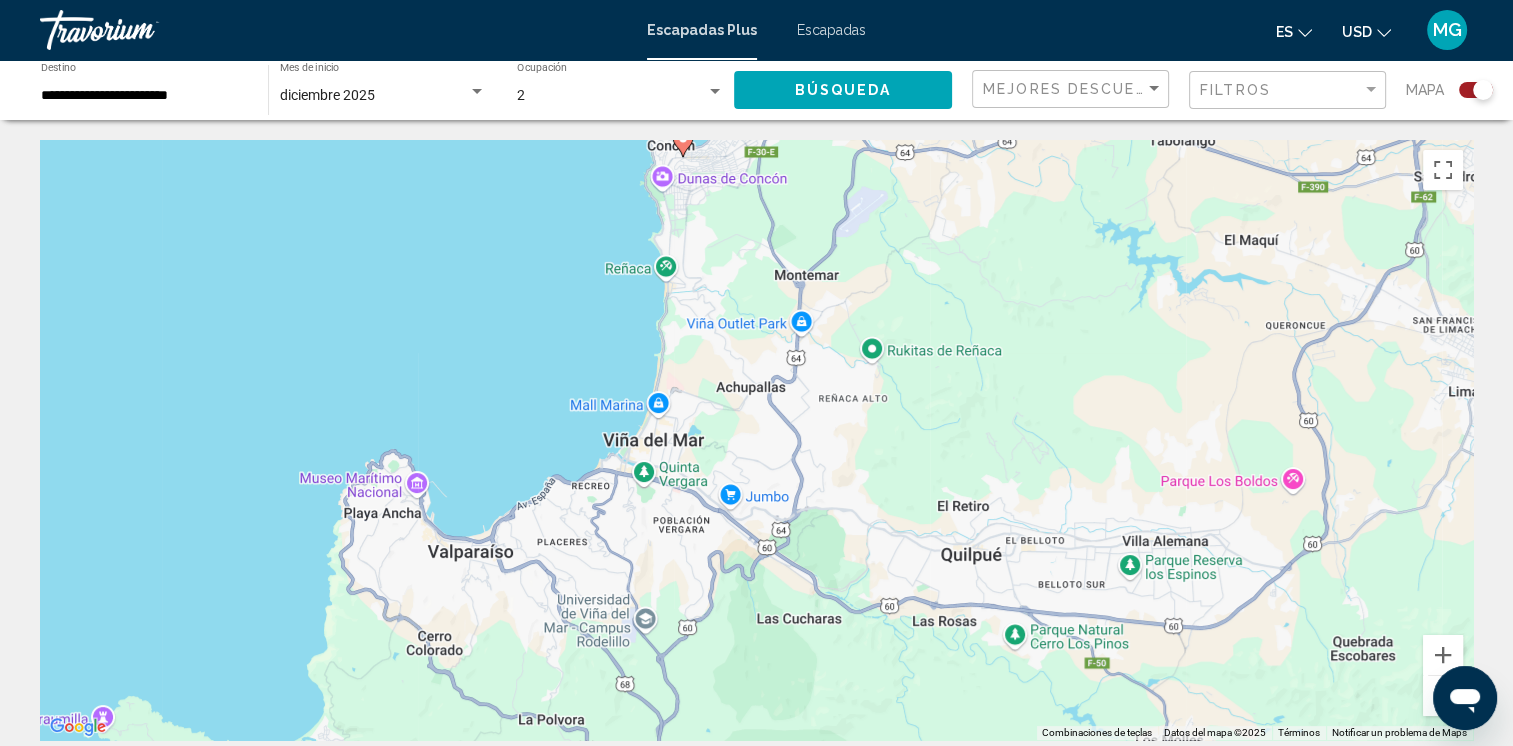 click 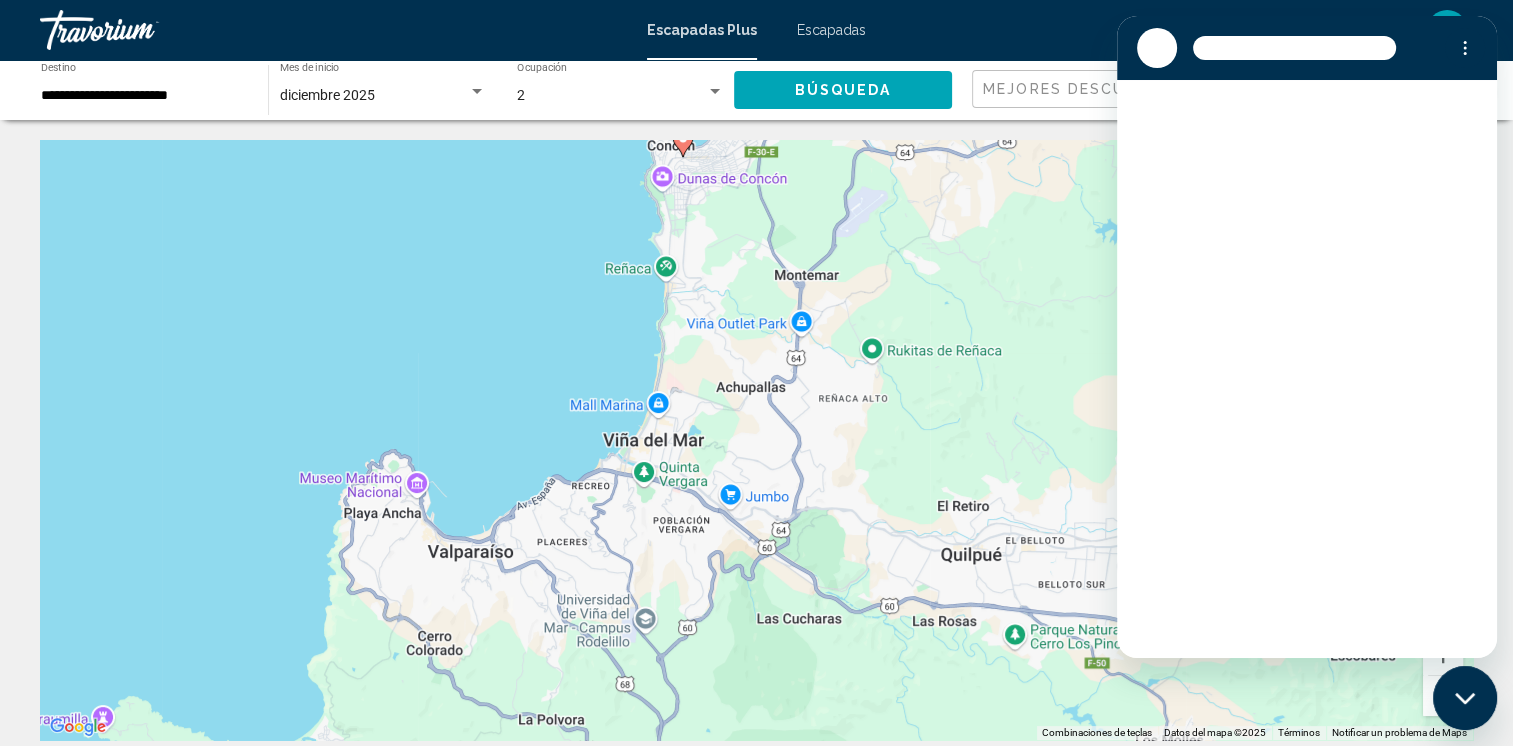 scroll, scrollTop: 0, scrollLeft: 0, axis: both 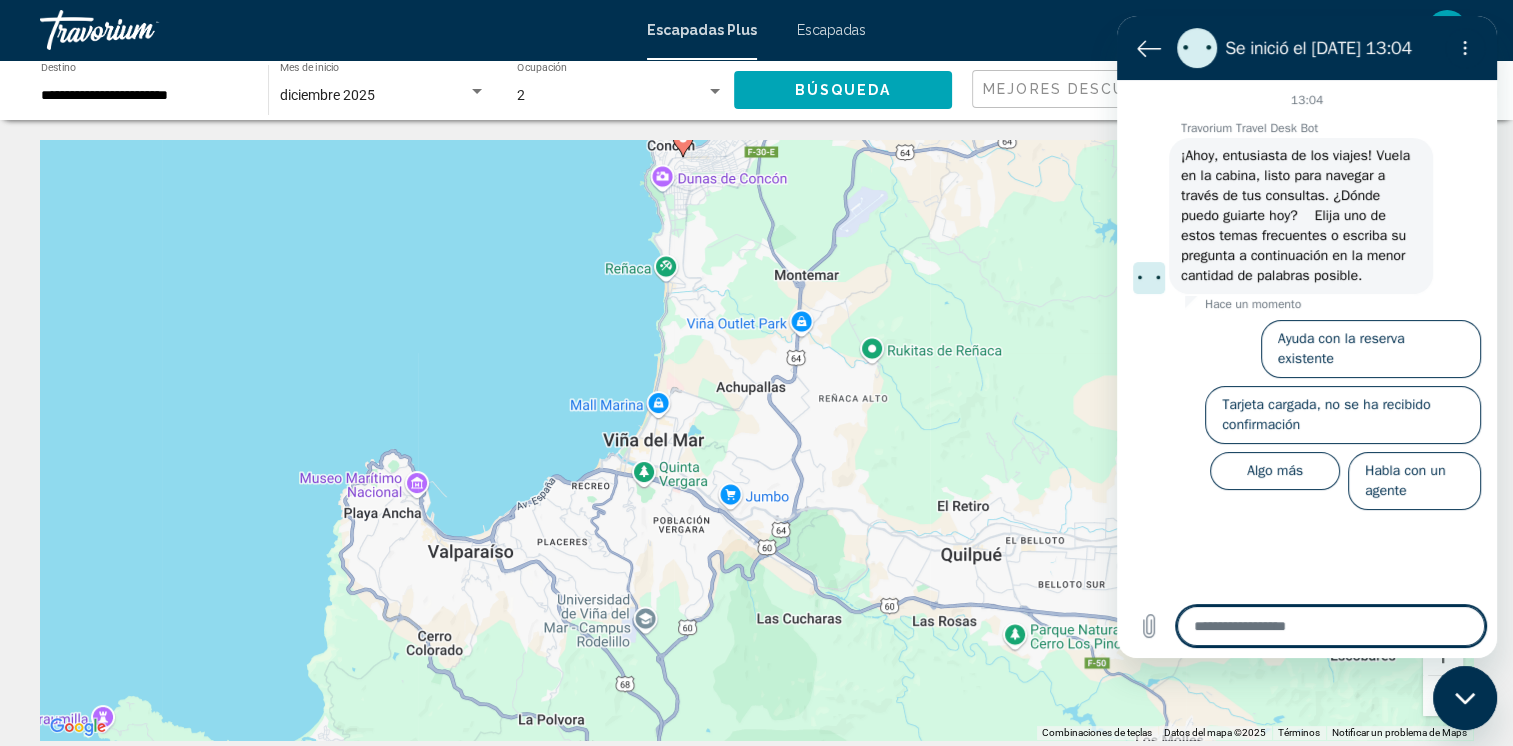 click on "Se inició el [DATE] 13:04" at bounding box center (1307, 48) 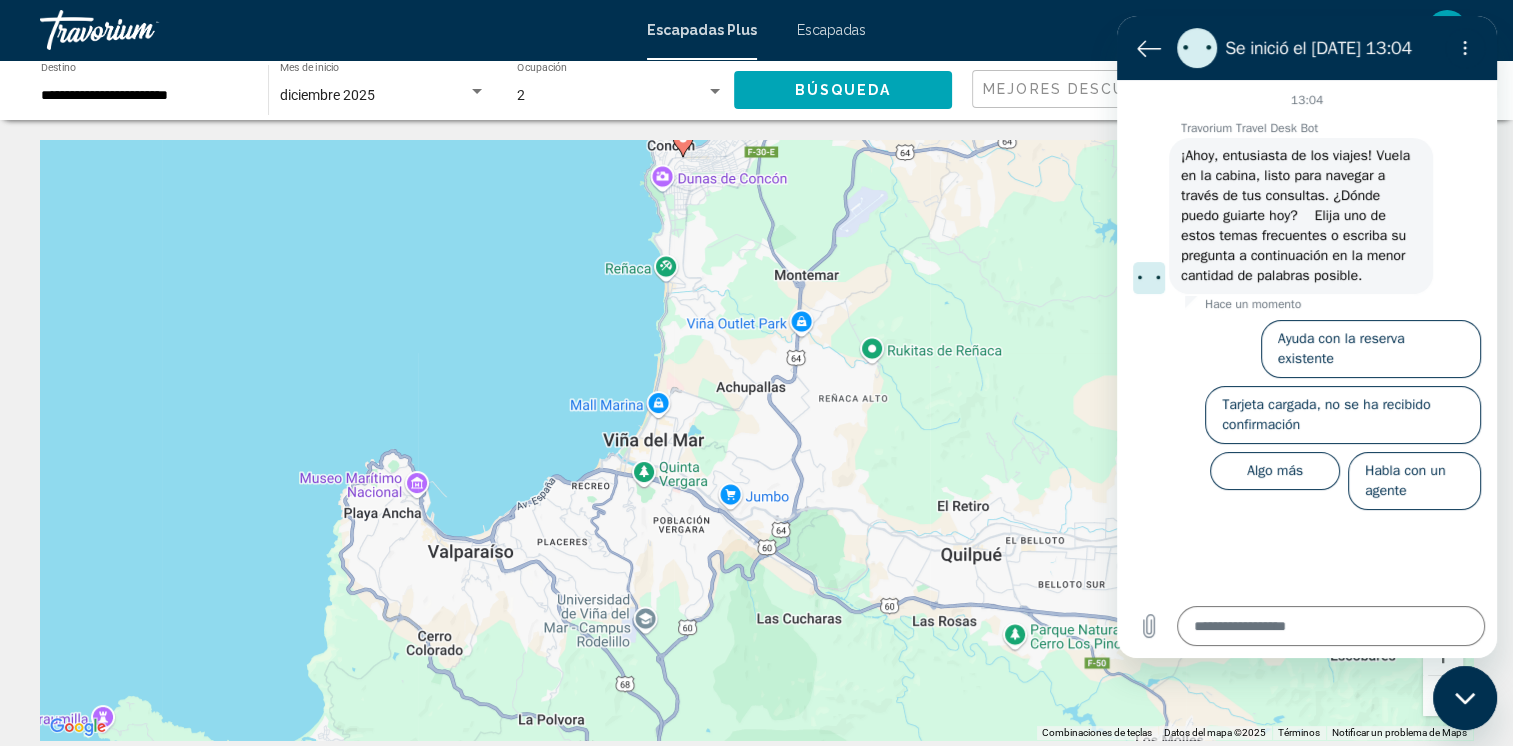 click on "Para desplazarte, pulsa las teclas [PERSON_NAME]. Para activar la función de arrastre con el teclado, pulsa Alt + Intro. Cuando hayas habilitado esa función, usa las teclas [PERSON_NAME] para mover el marcador. Para completar el arrastre, pulsa Intro. Para cancelar, pulsa Escape." at bounding box center (756, 440) 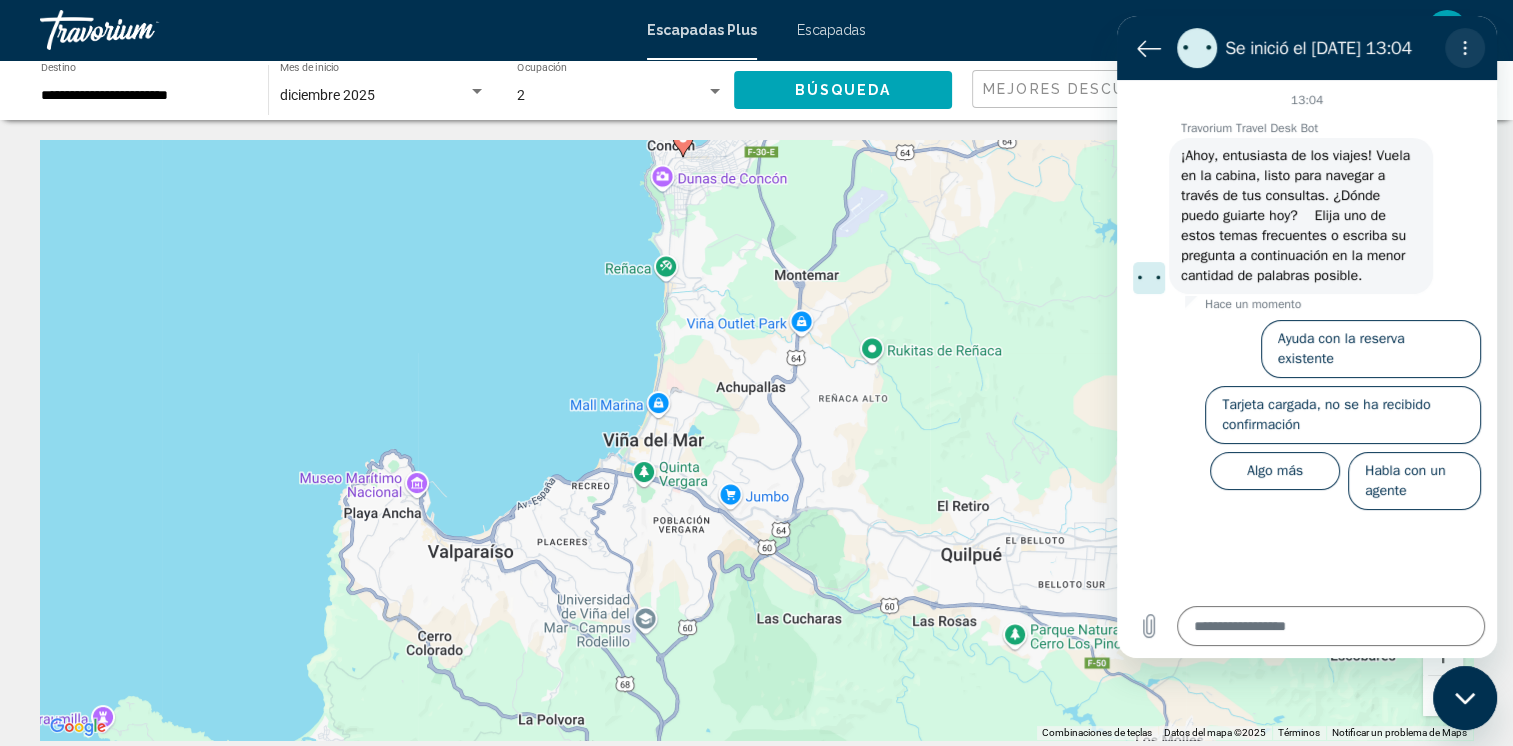click 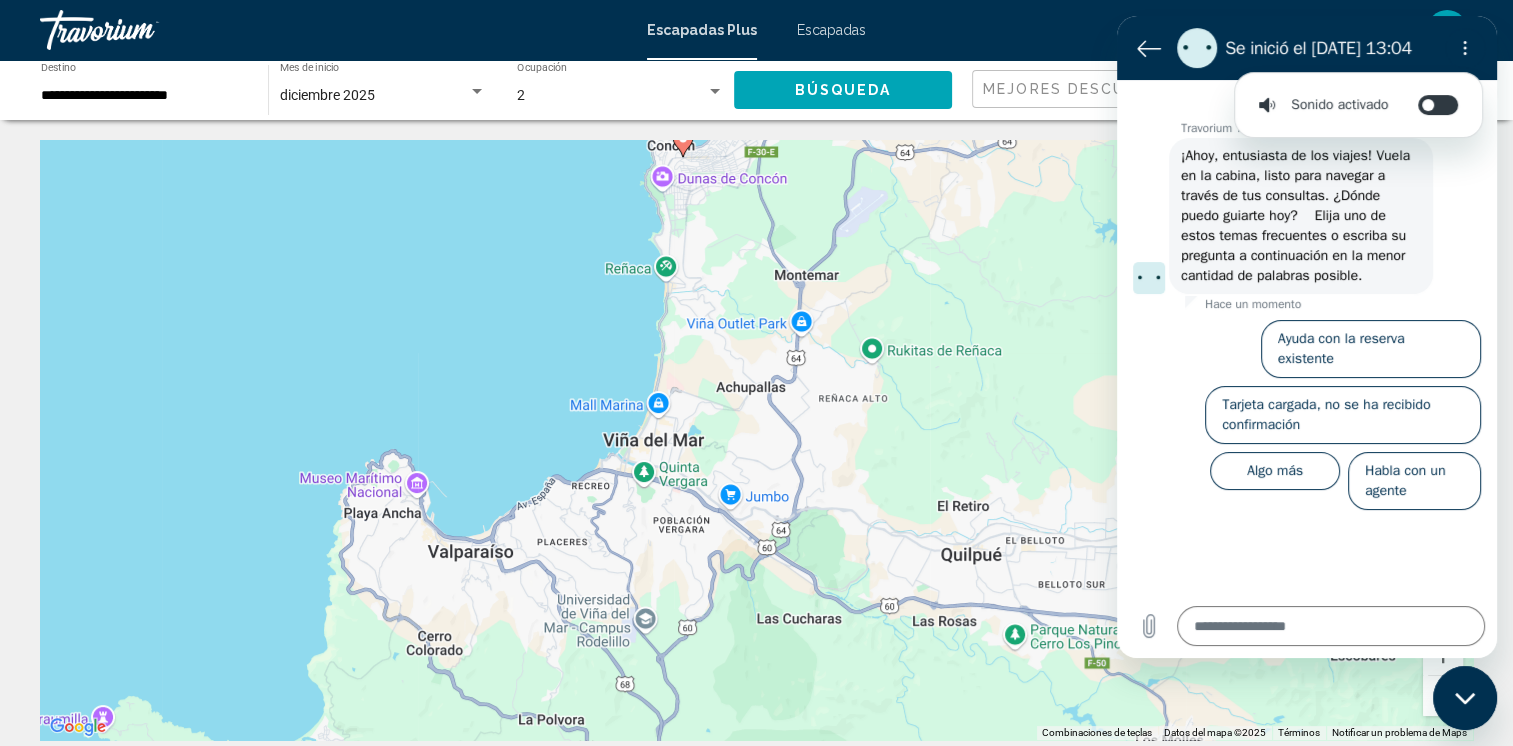 click on "Para desplazarte, pulsa las teclas [PERSON_NAME]. Para activar la función de arrastre con el teclado, pulsa Alt + Intro. Cuando hayas habilitado esa función, usa las teclas [PERSON_NAME] para mover el marcador. Para completar el arrastre, pulsa Intro. Para cancelar, pulsa Escape." at bounding box center [756, 440] 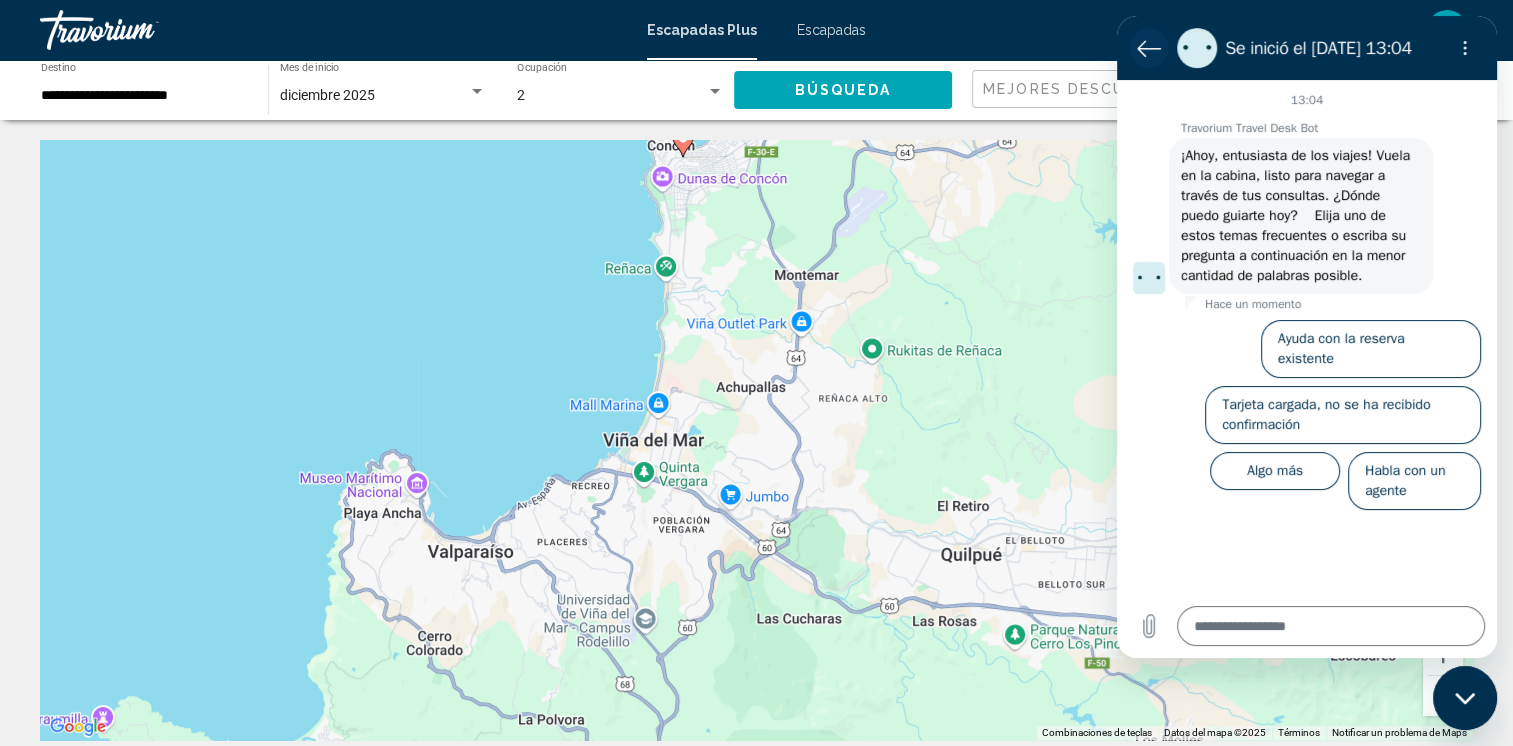 click 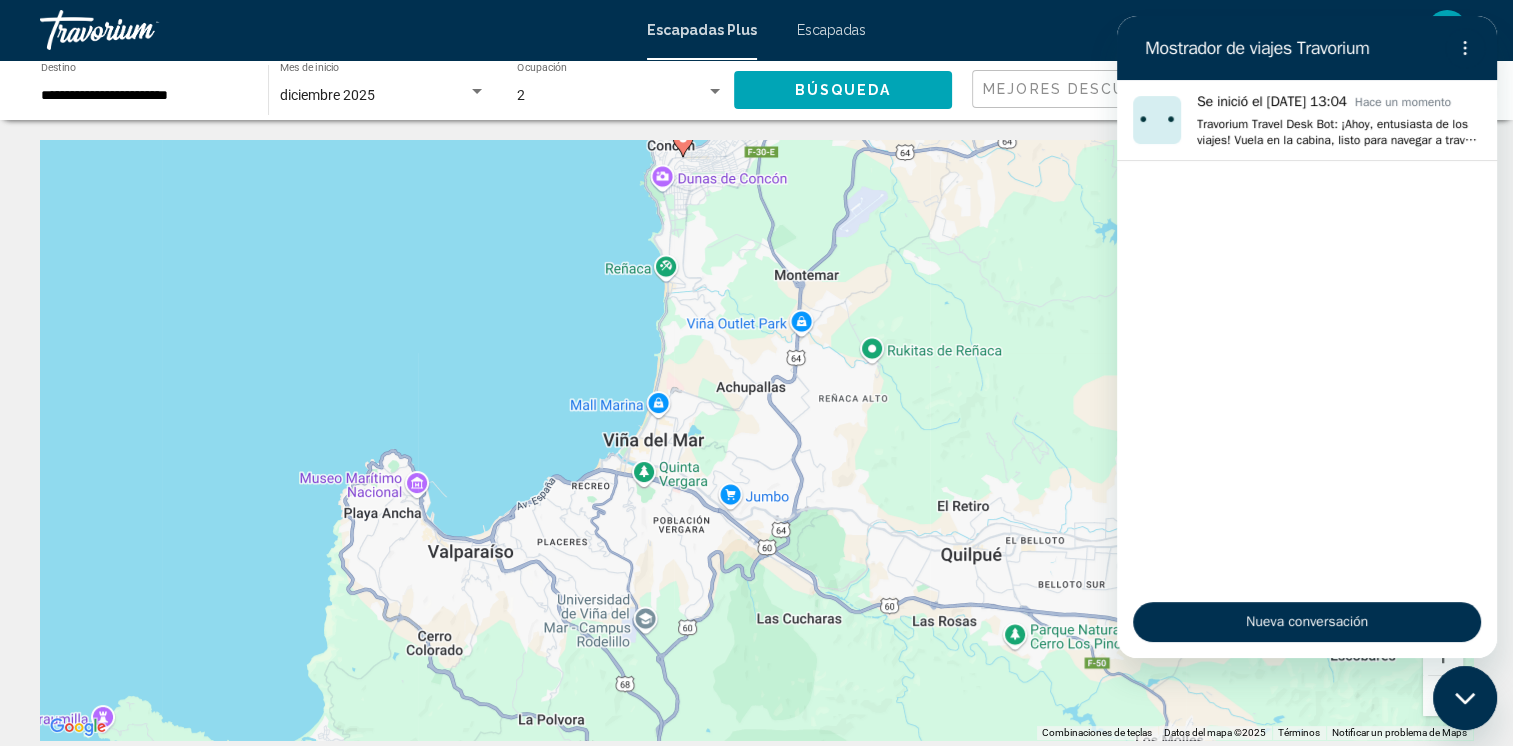 click 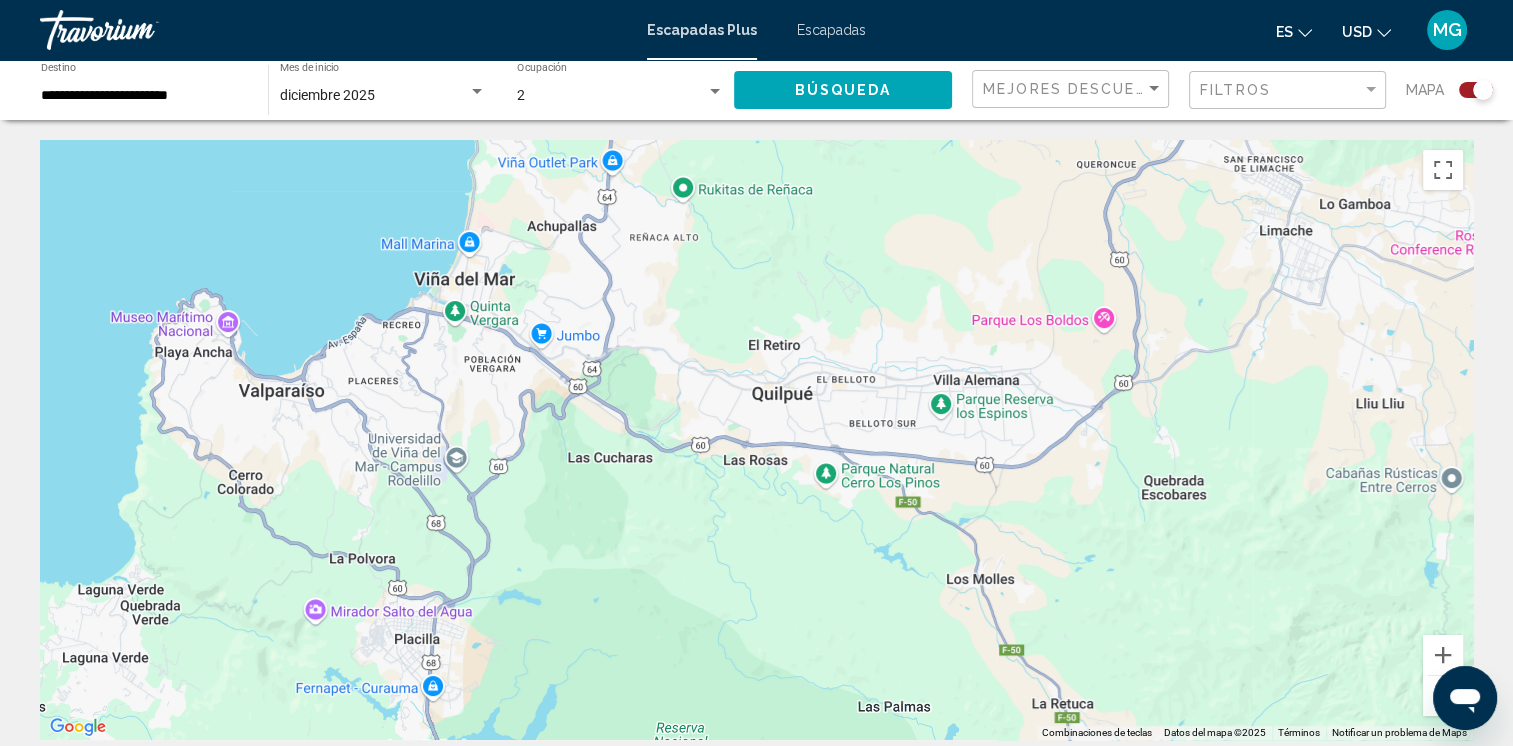 drag, startPoint x: 1390, startPoint y: 633, endPoint x: 1200, endPoint y: 470, distance: 250.33777 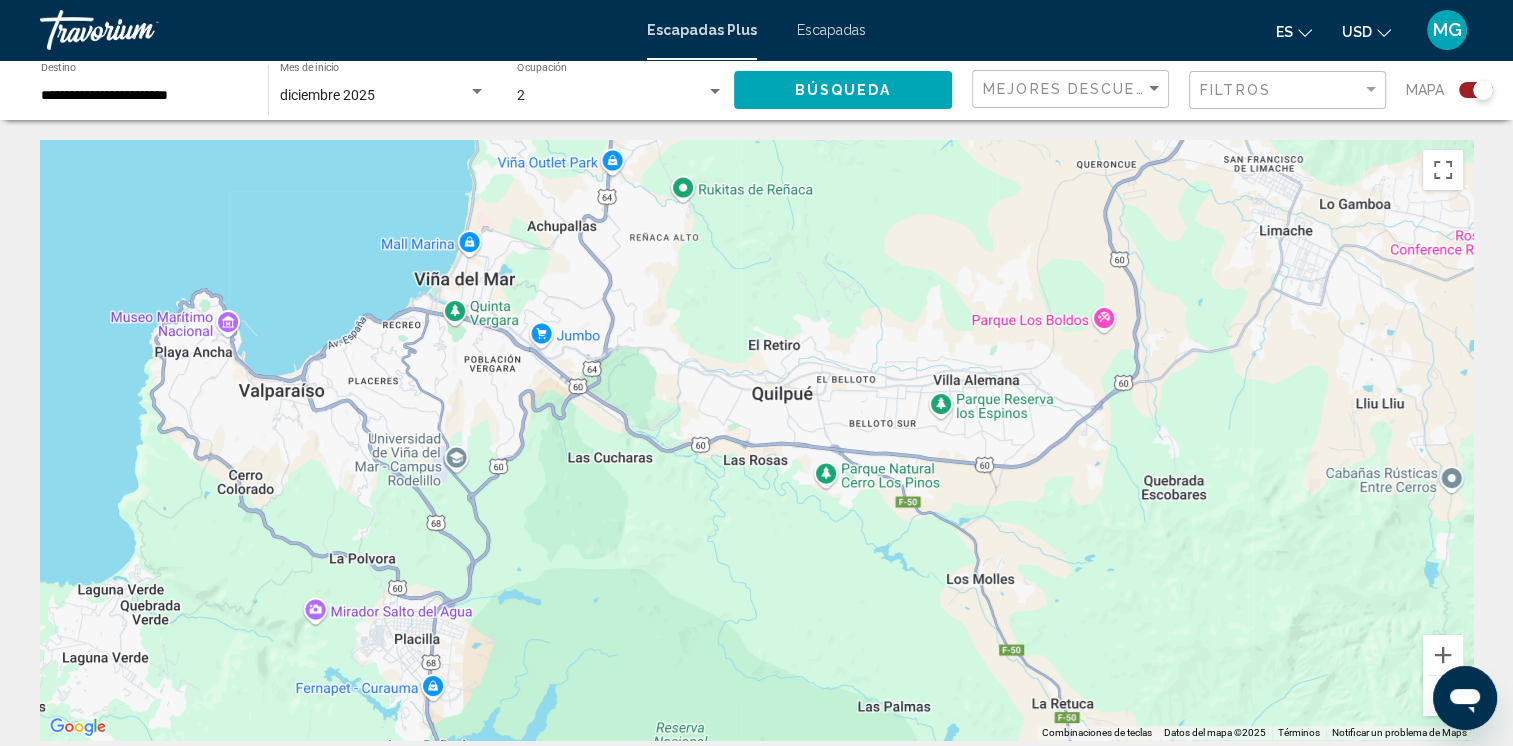 click on "Búsqueda" 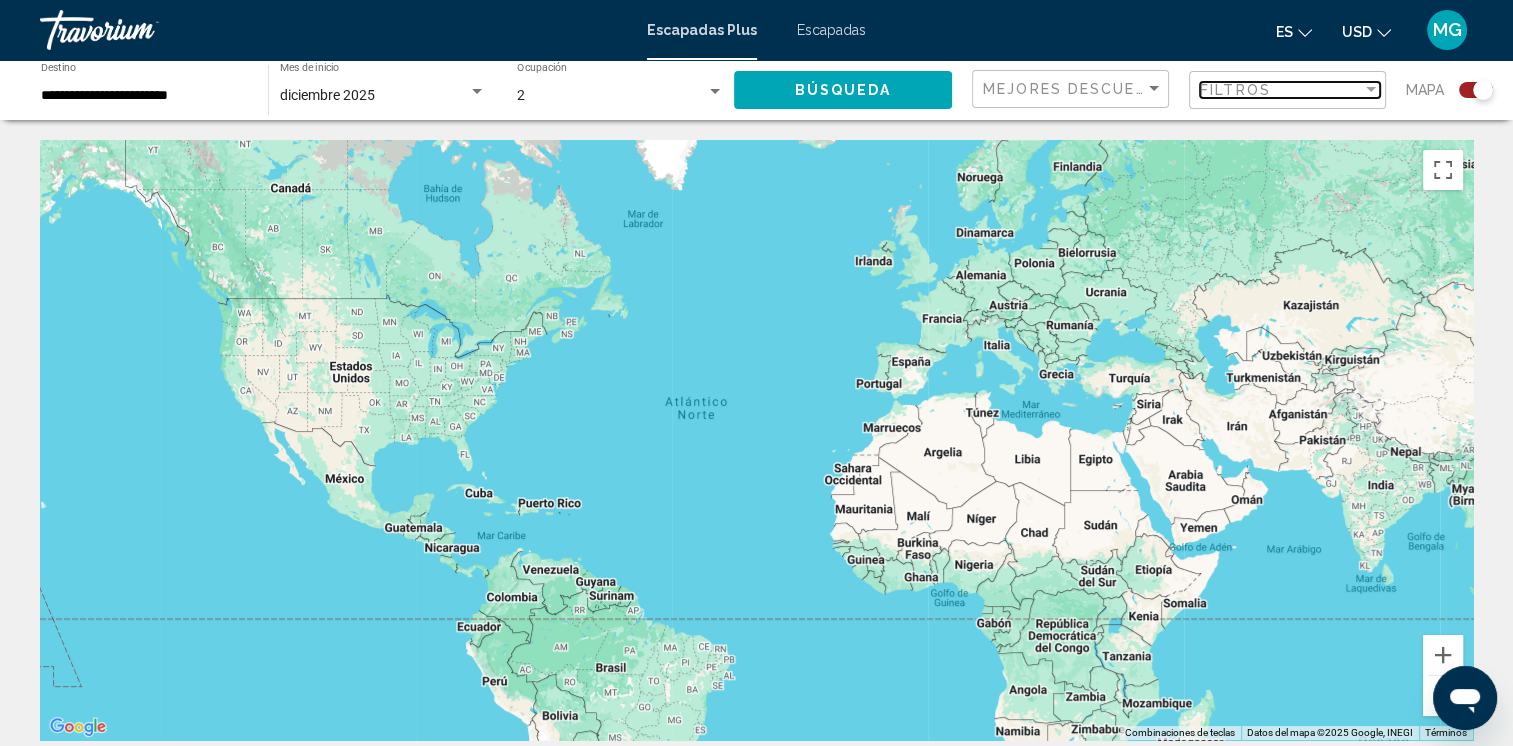 click on "Filtros" at bounding box center [1281, 90] 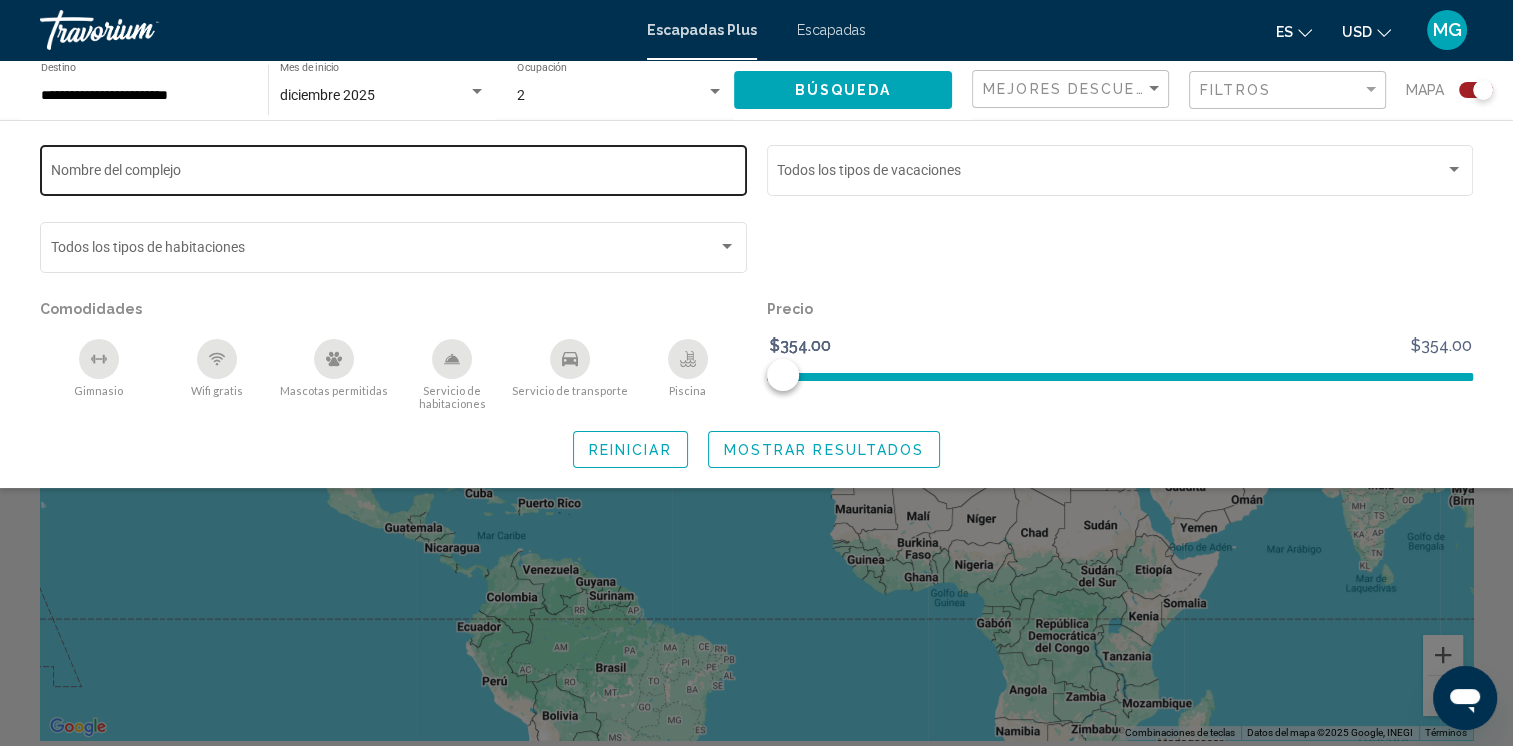 click on "Nombre del complejo" at bounding box center (394, 174) 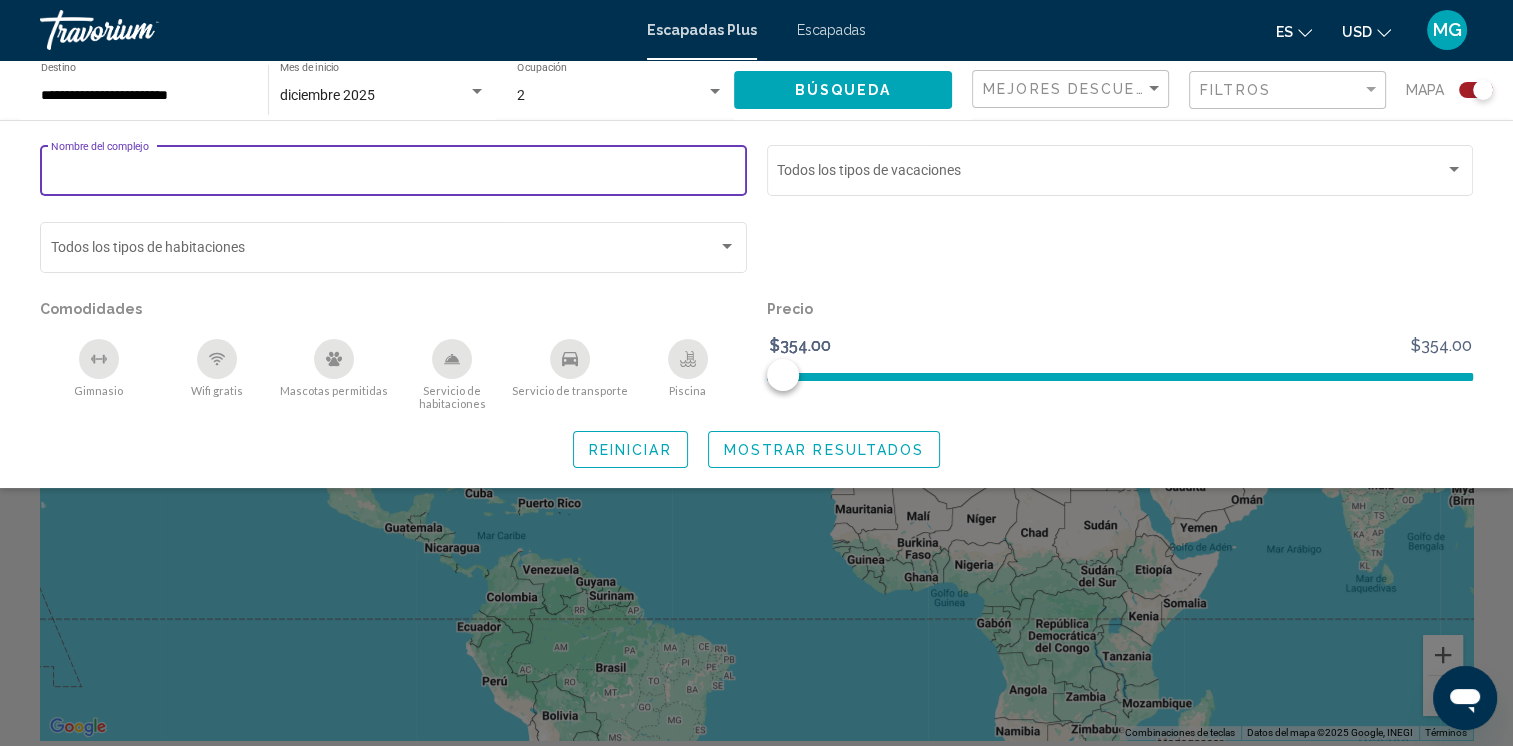 click on "Nombre del complejo" at bounding box center (394, 174) 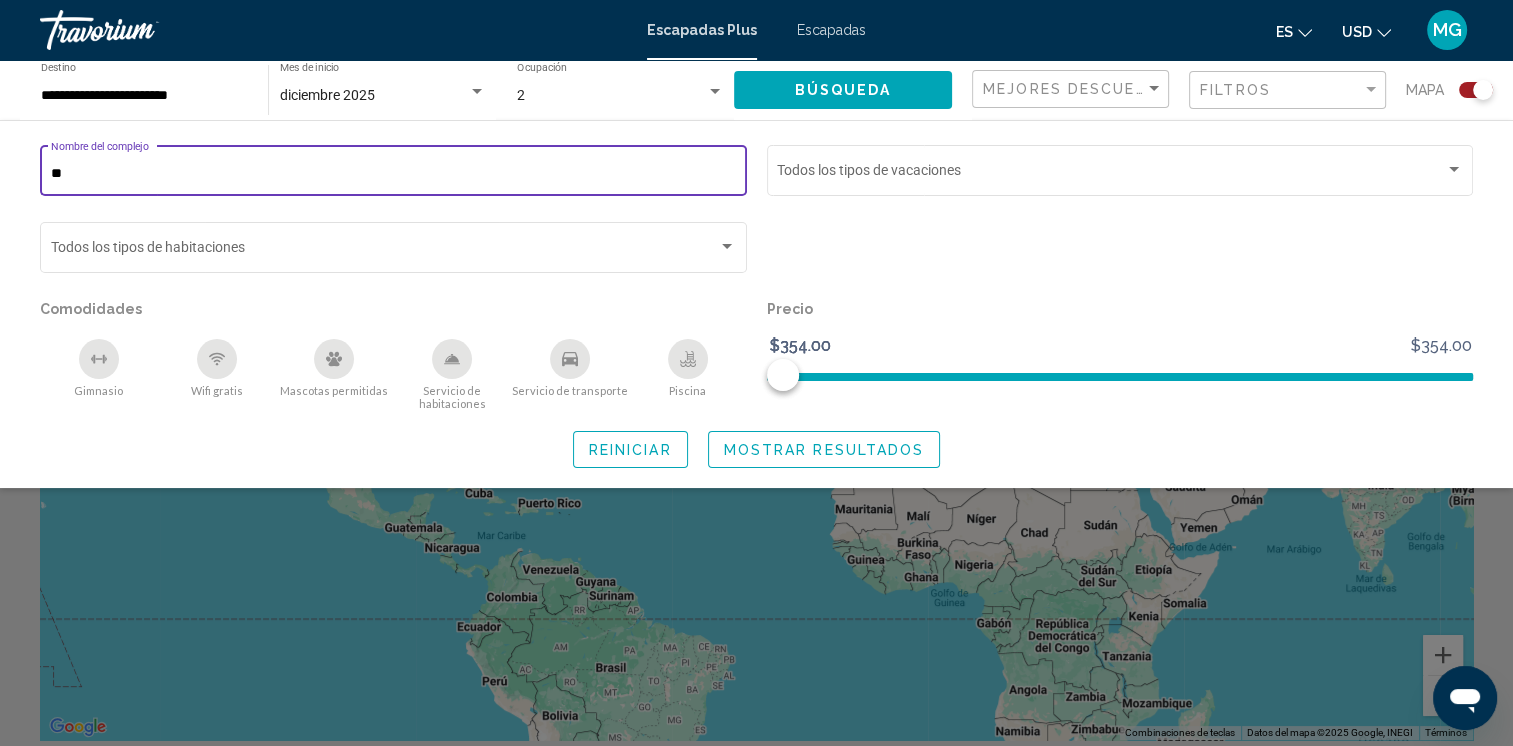 type on "*" 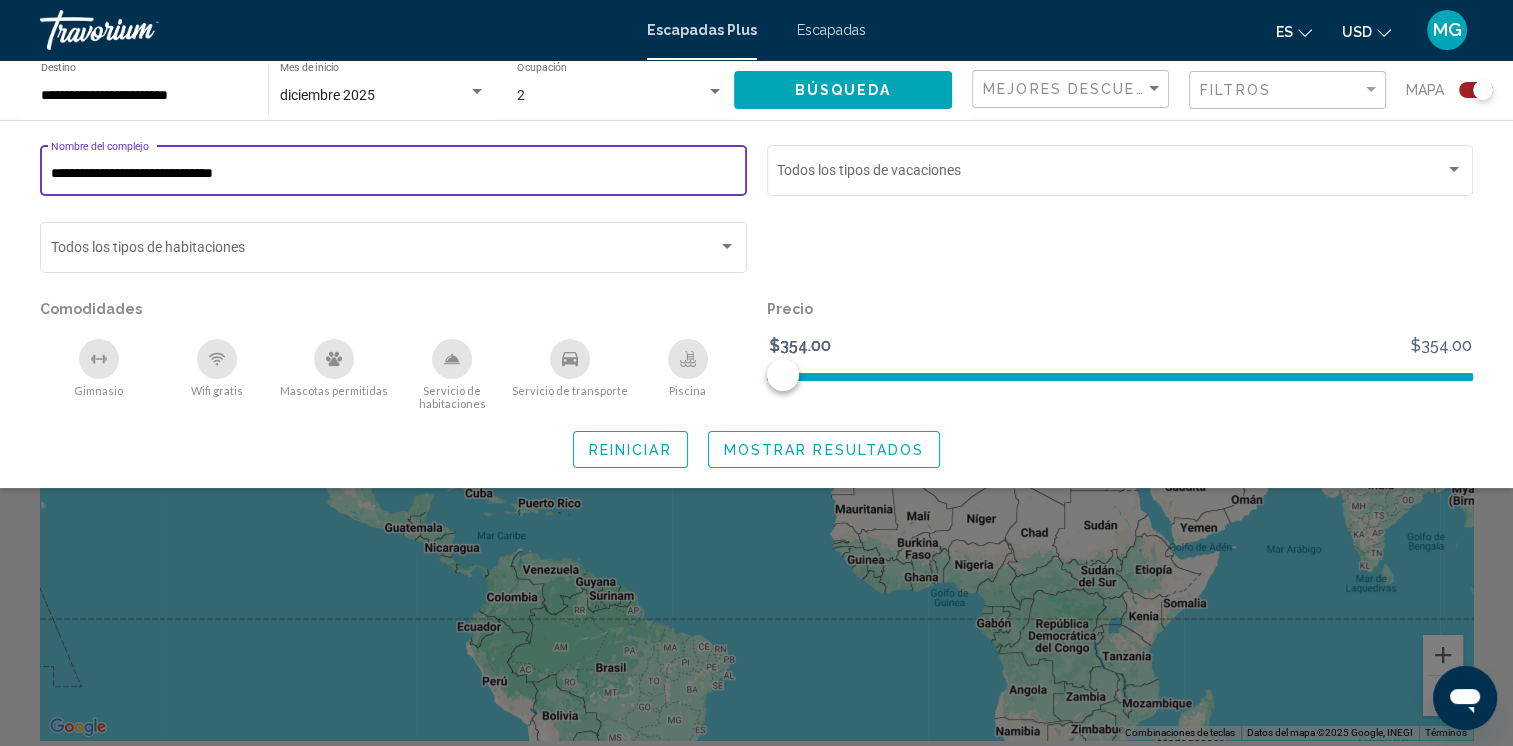 type on "**********" 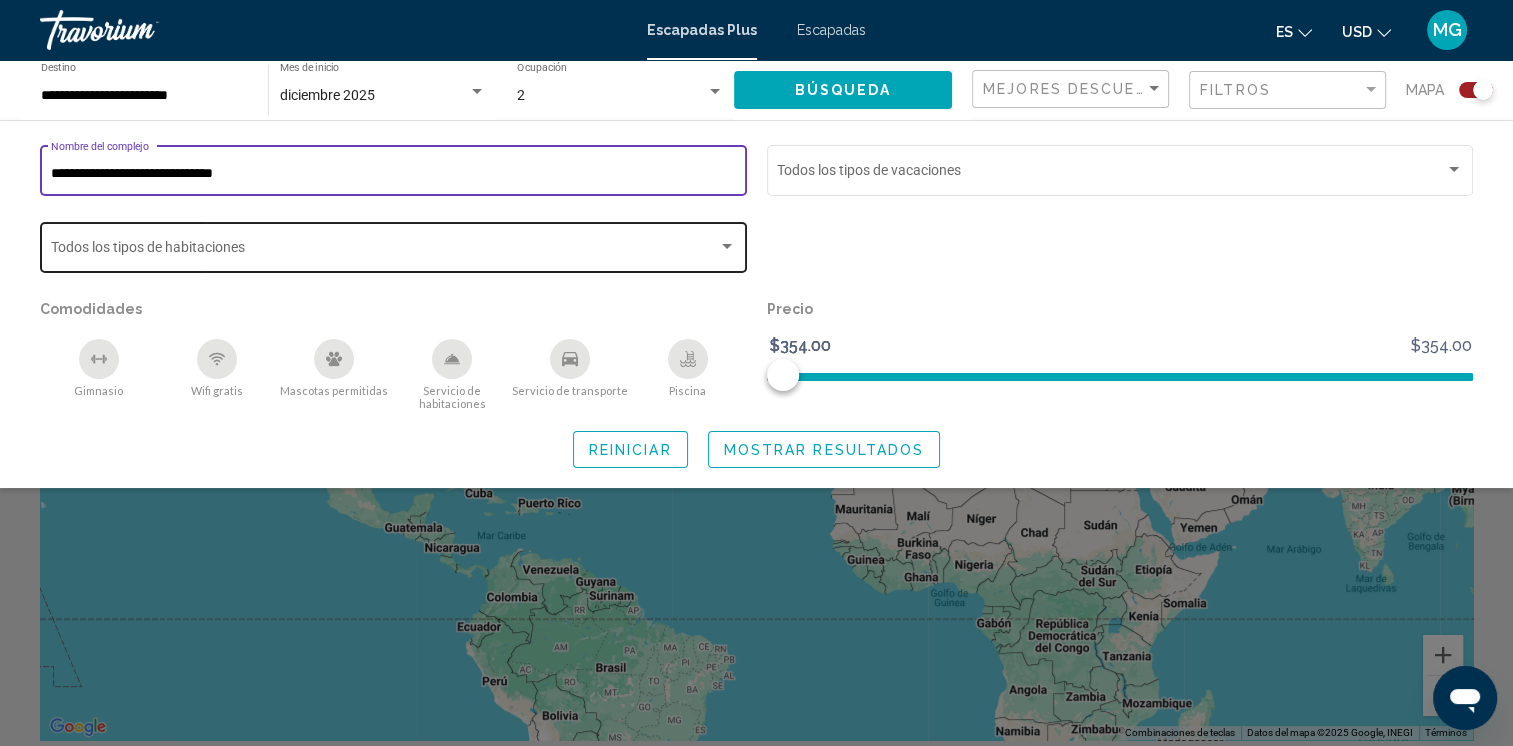 click on "Bedroom Types Todos los tipos de habitaciones" 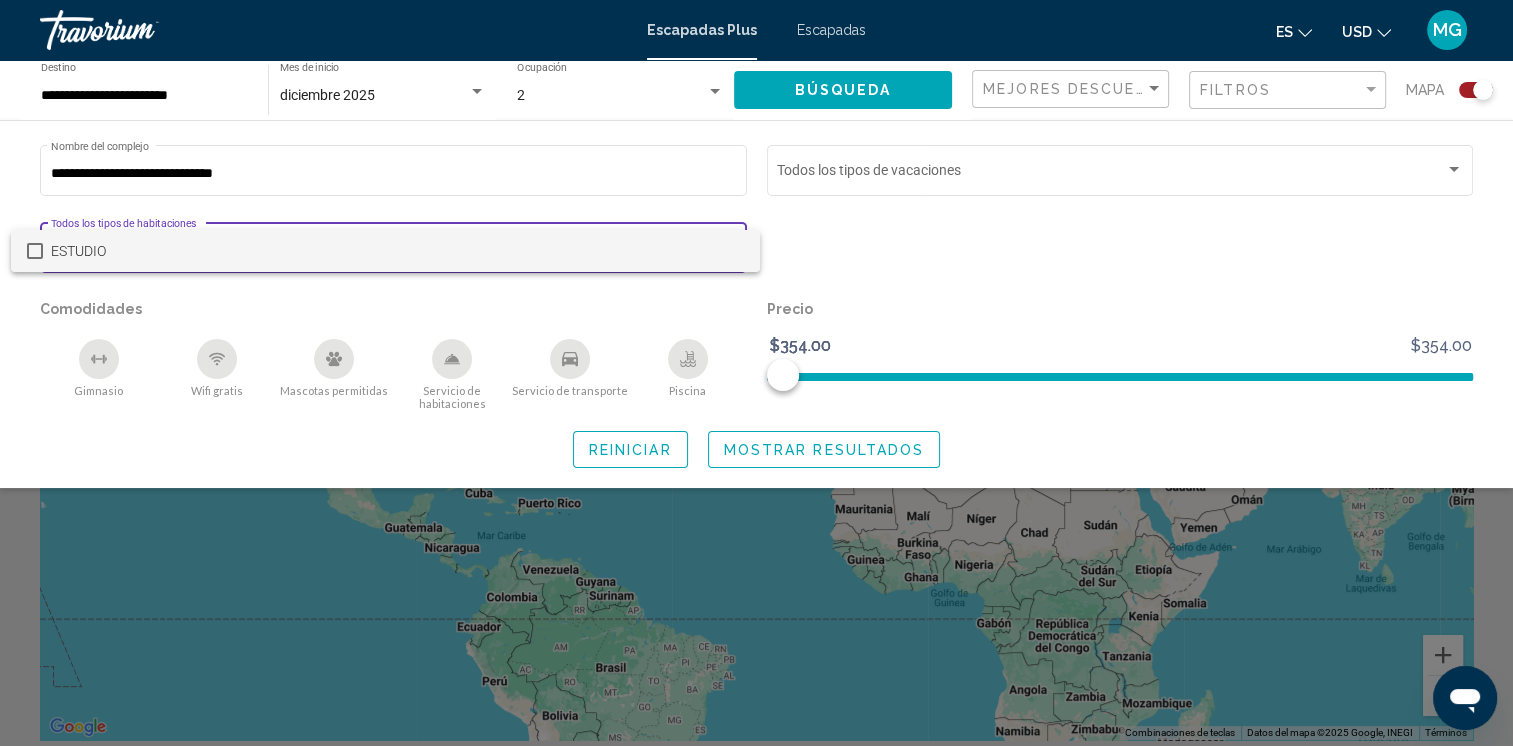 click at bounding box center (756, 373) 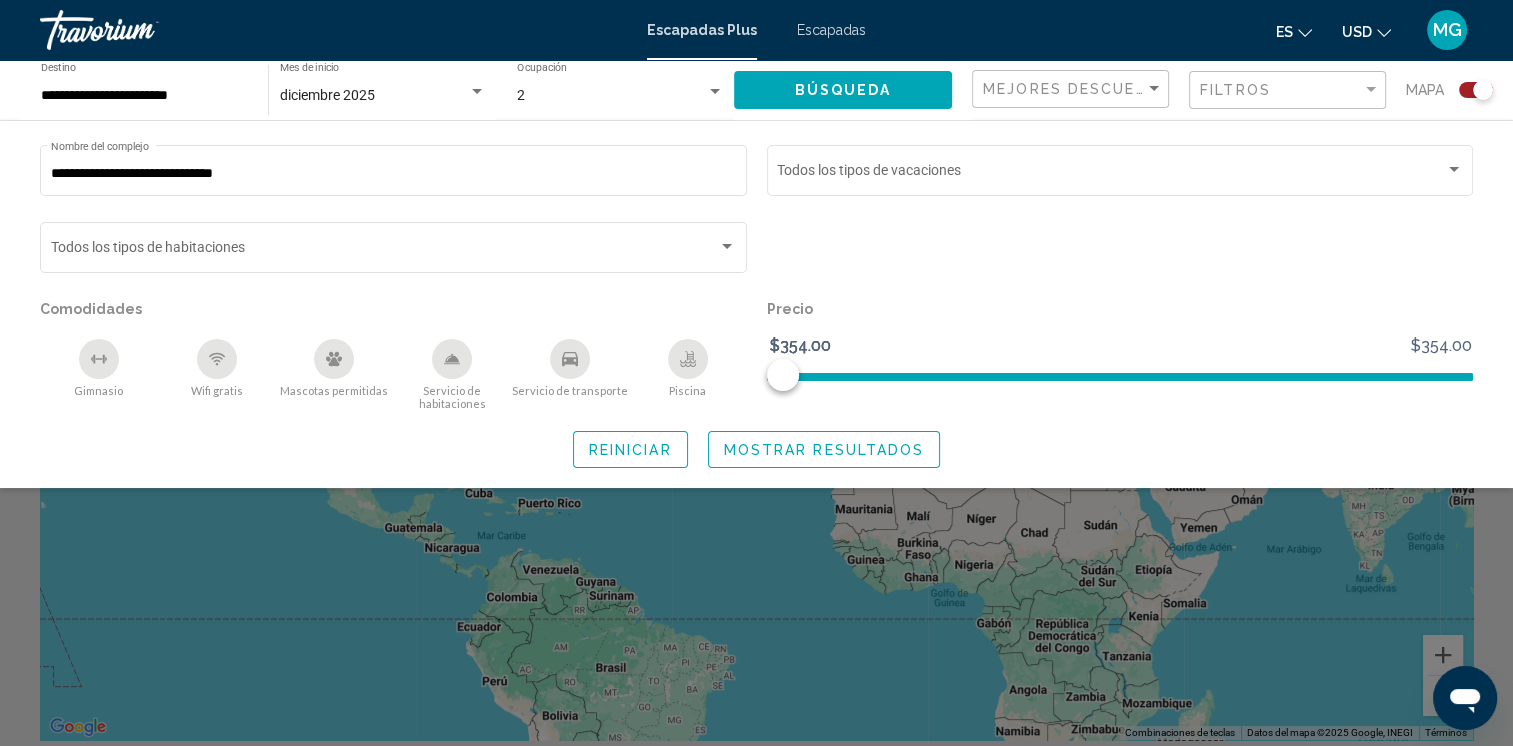 scroll, scrollTop: 1000, scrollLeft: 0, axis: vertical 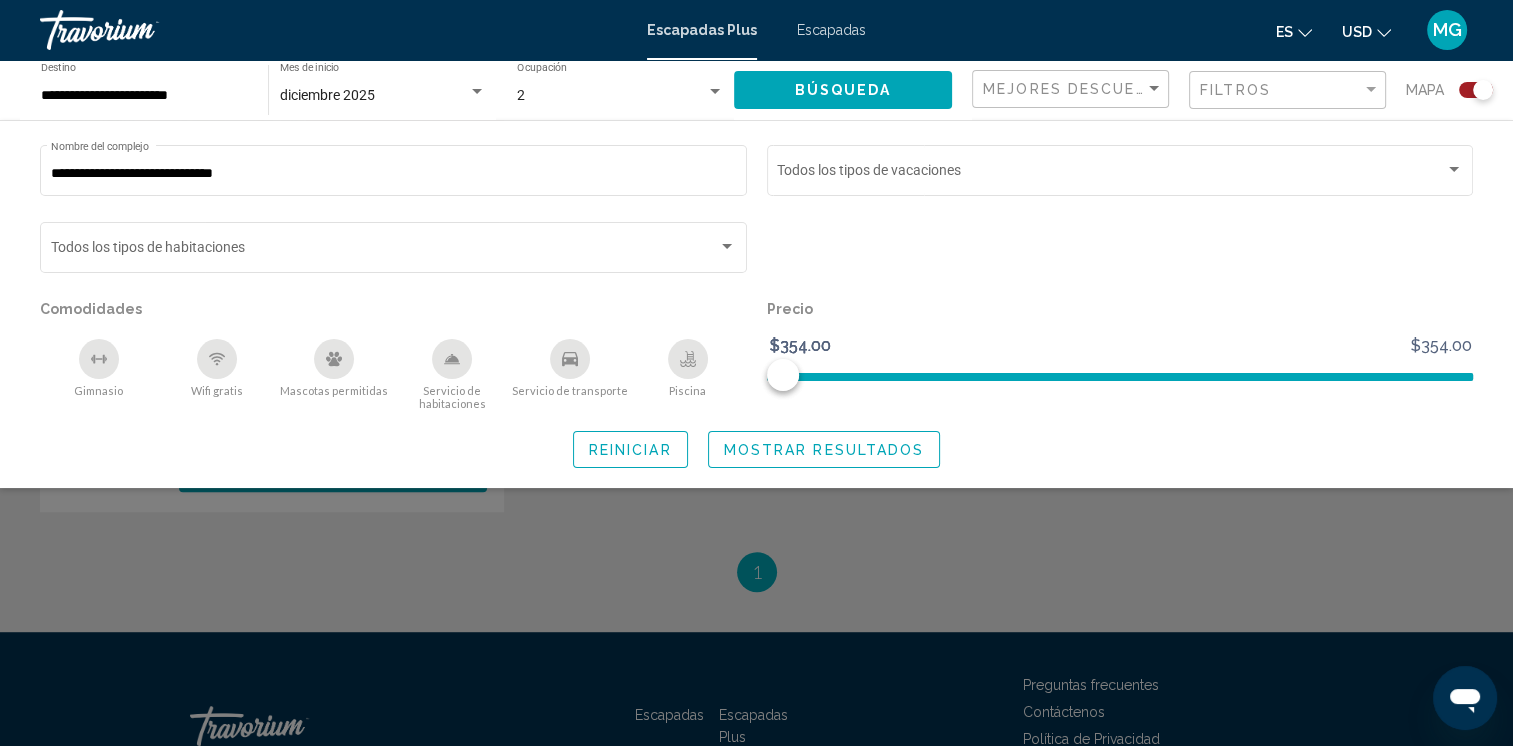 click on "Búsqueda" 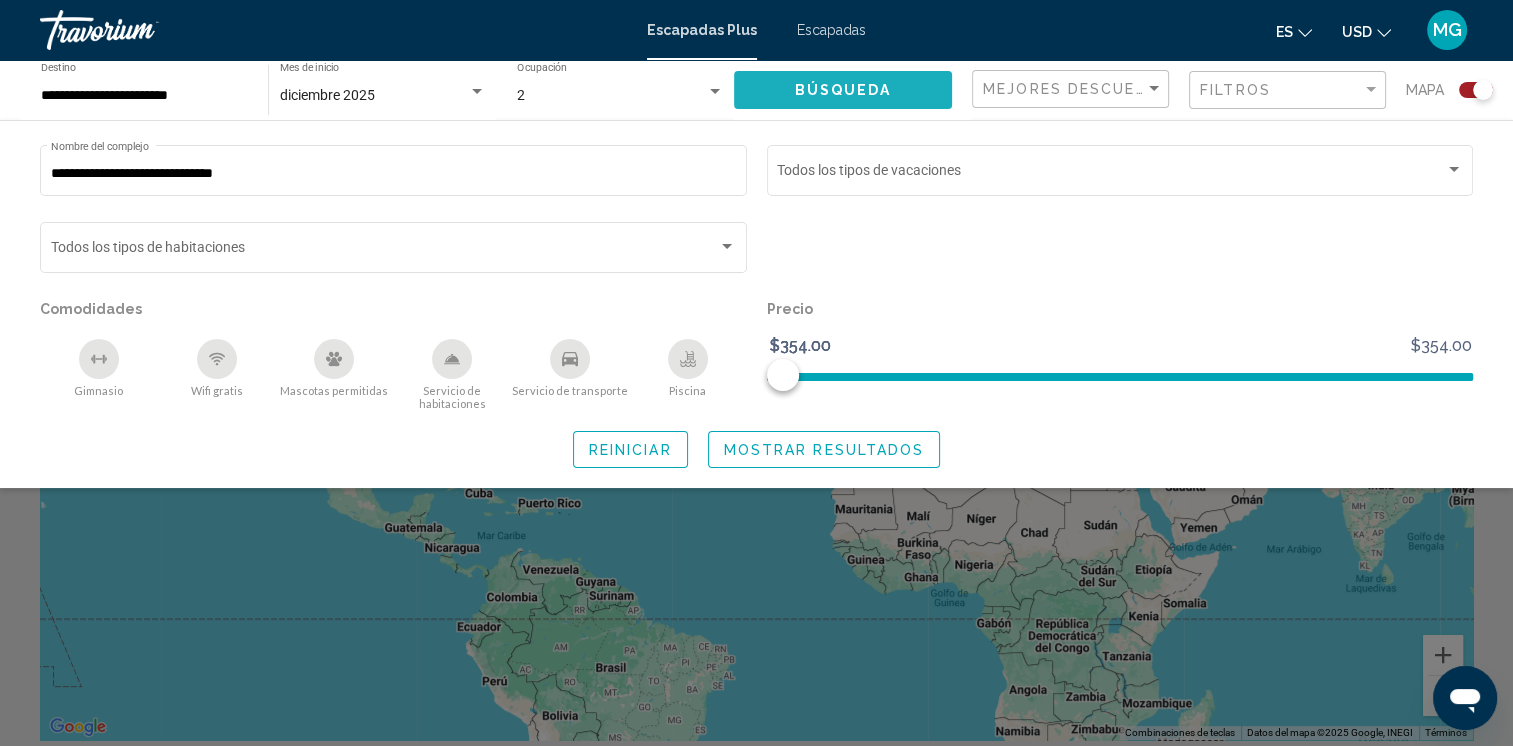 click on "Búsqueda" 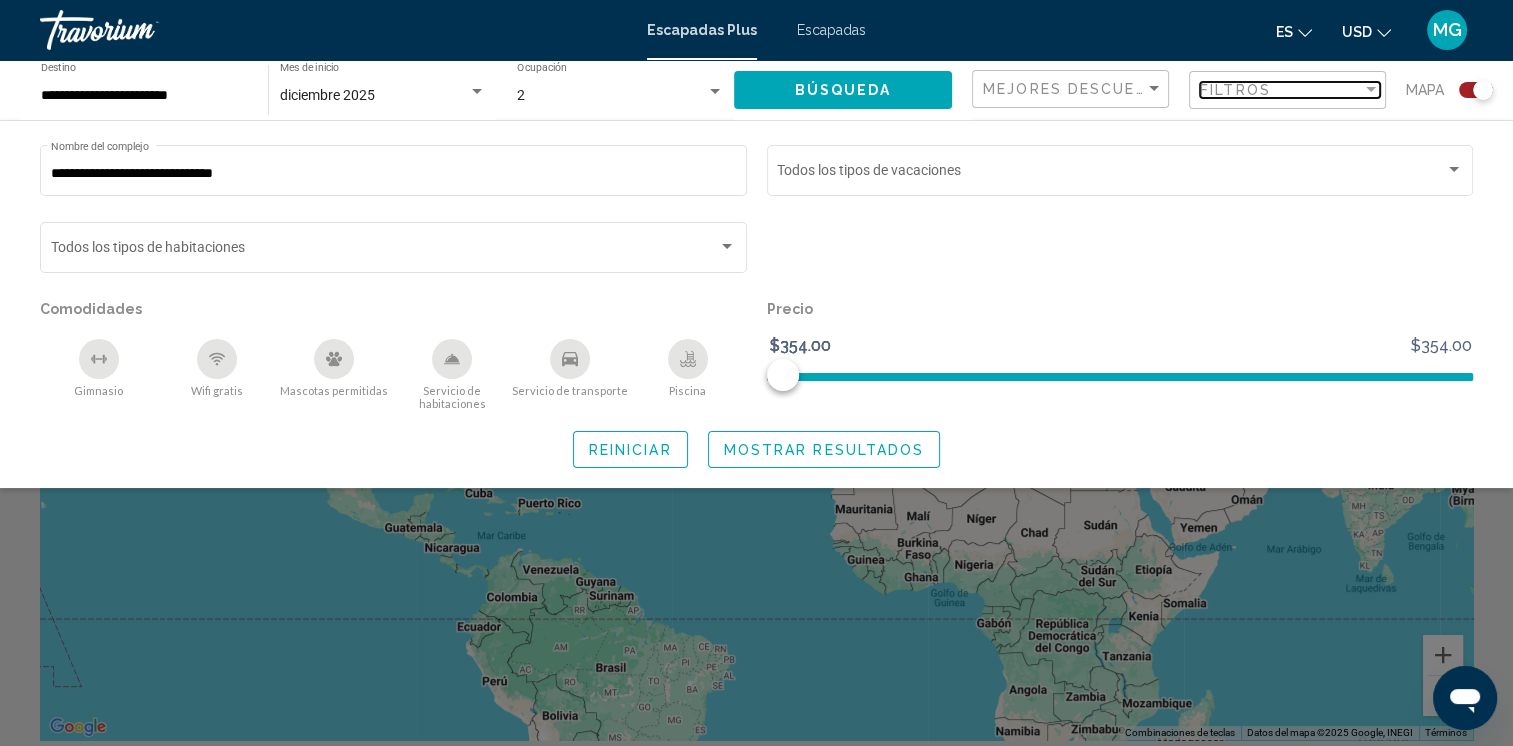 click on "Filtros" at bounding box center (1281, 90) 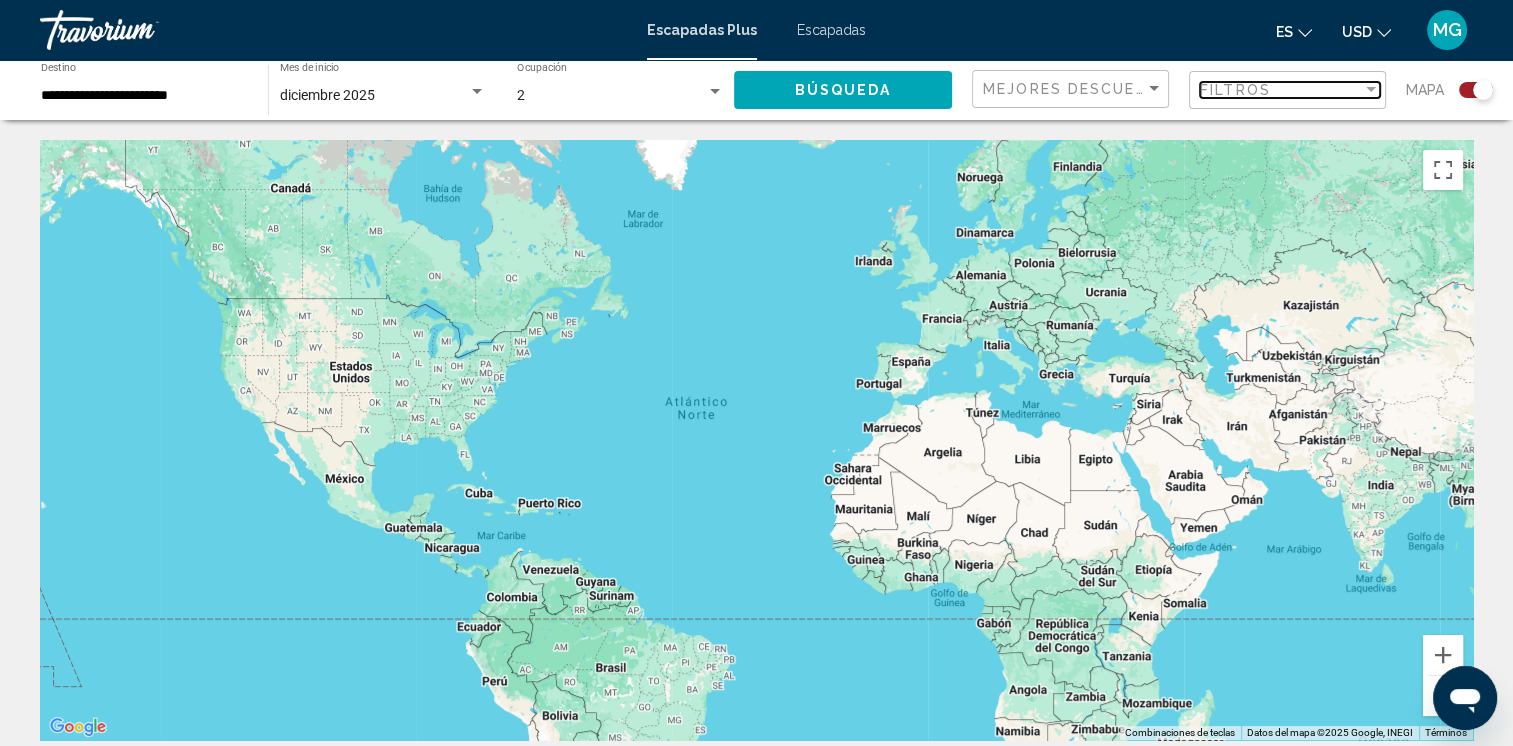click at bounding box center (1371, 90) 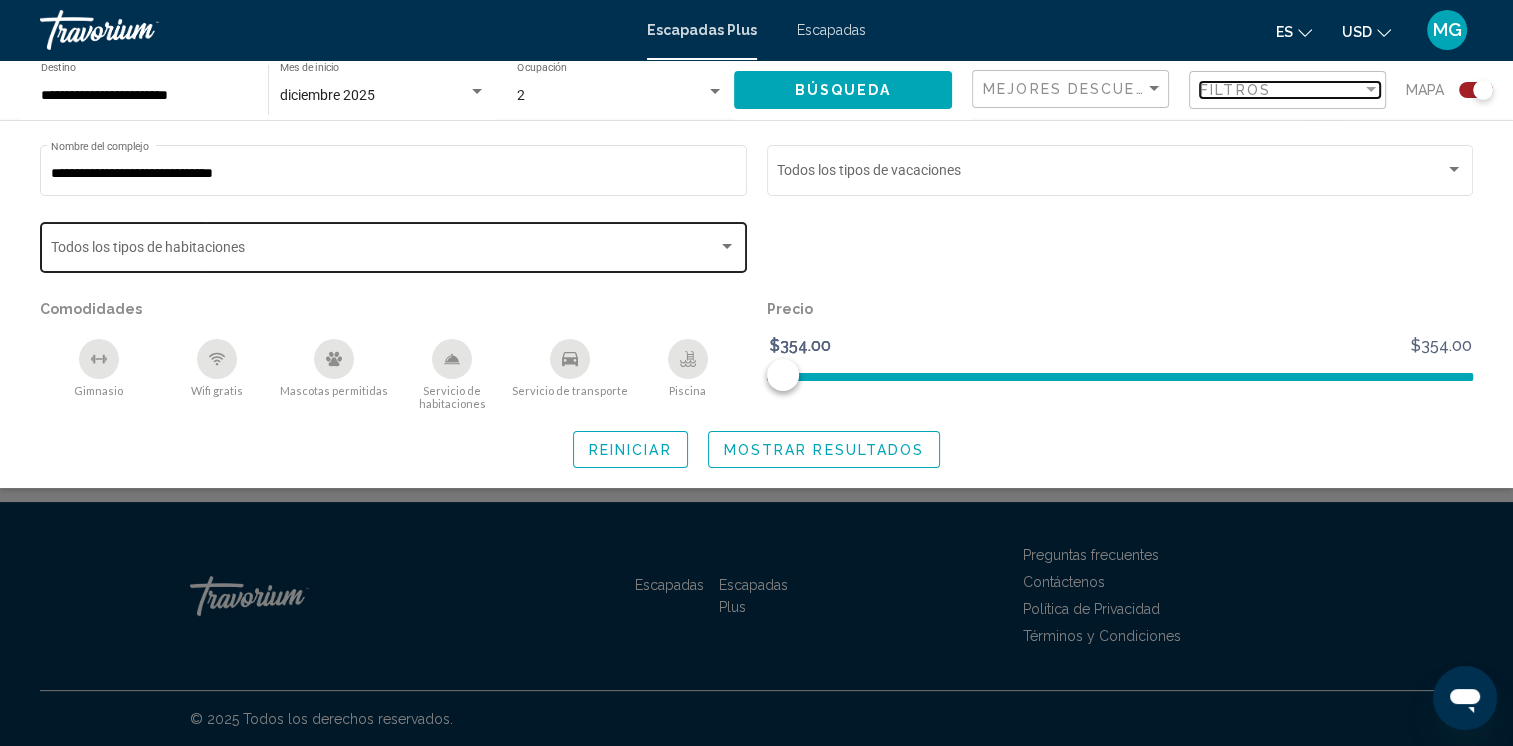 scroll, scrollTop: 0, scrollLeft: 0, axis: both 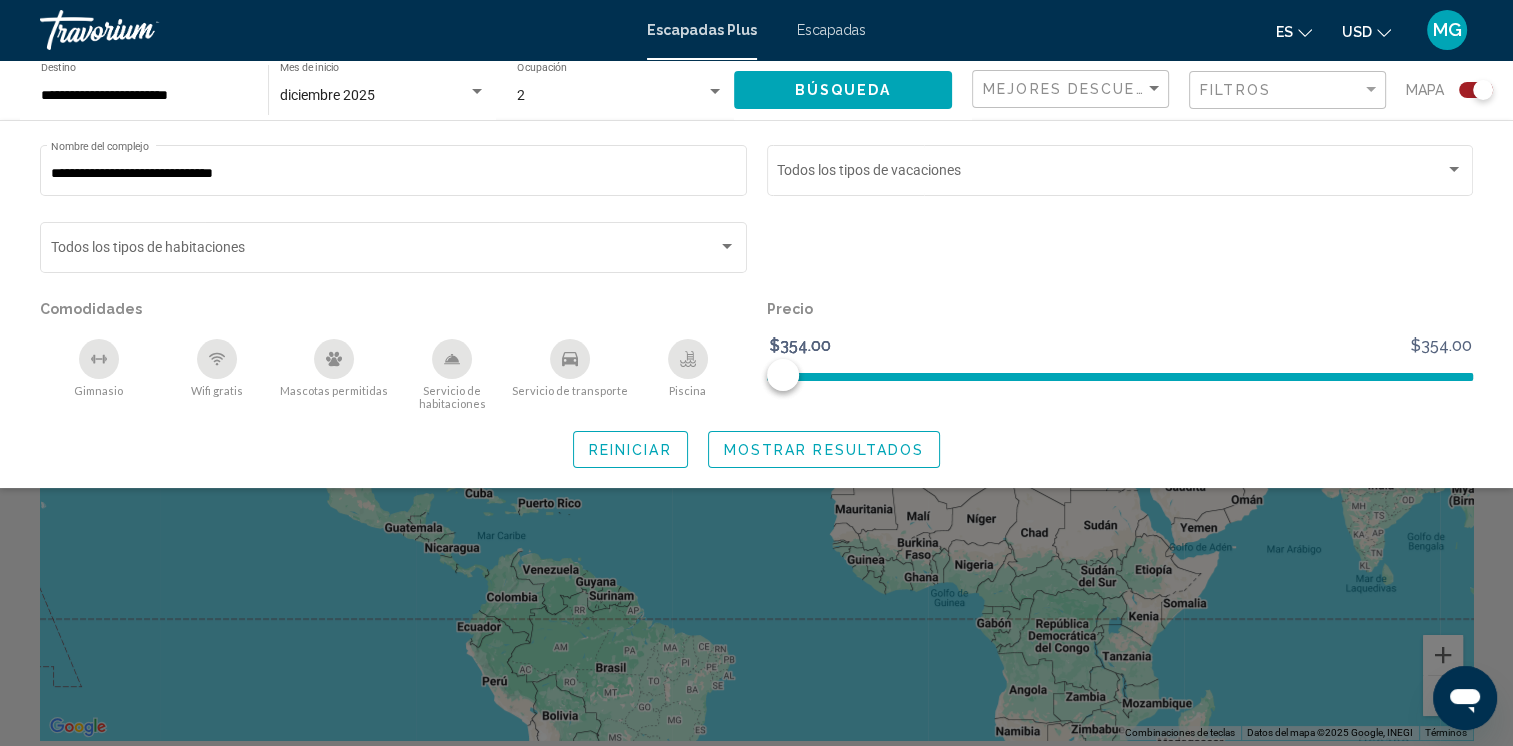 click on "Escapadas" at bounding box center (831, 30) 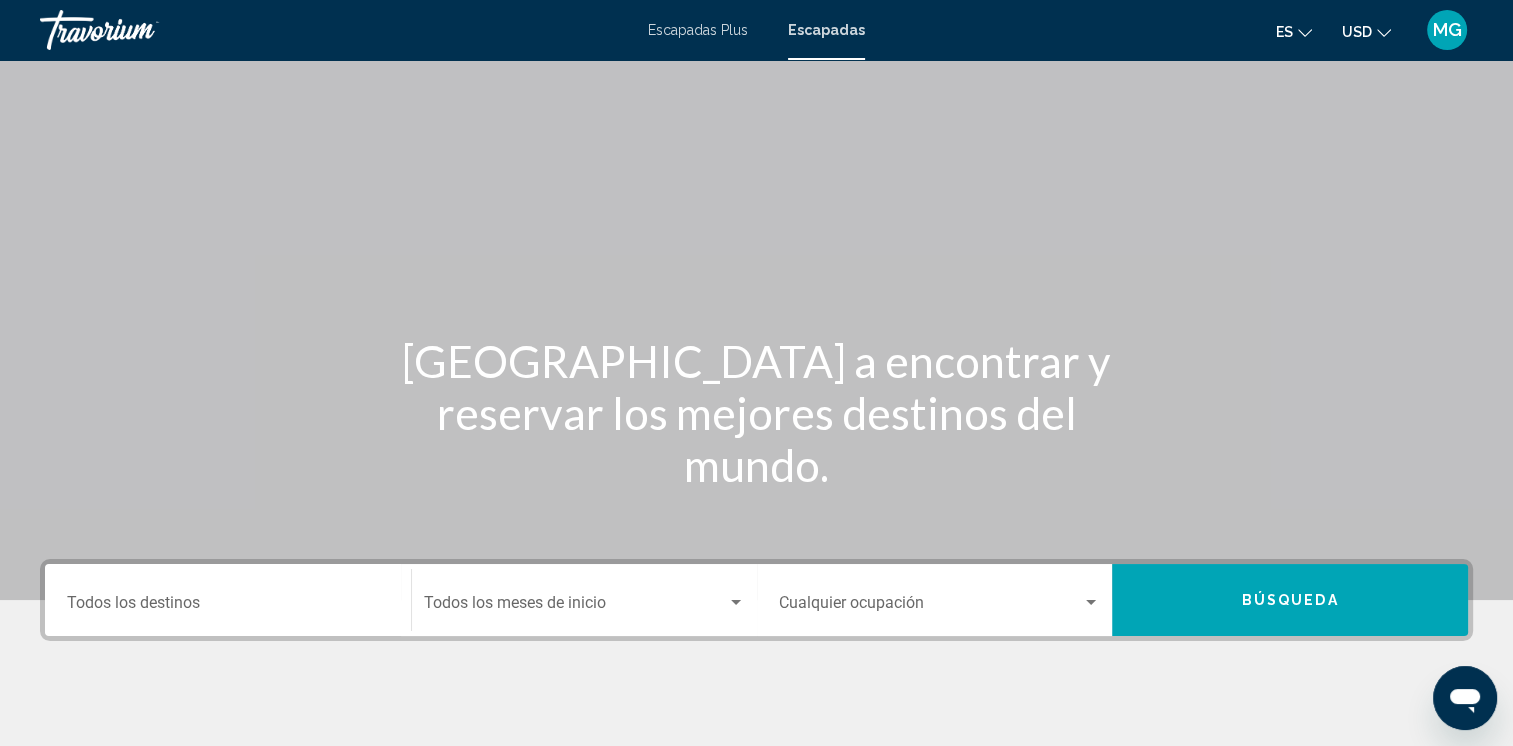 scroll, scrollTop: 339, scrollLeft: 0, axis: vertical 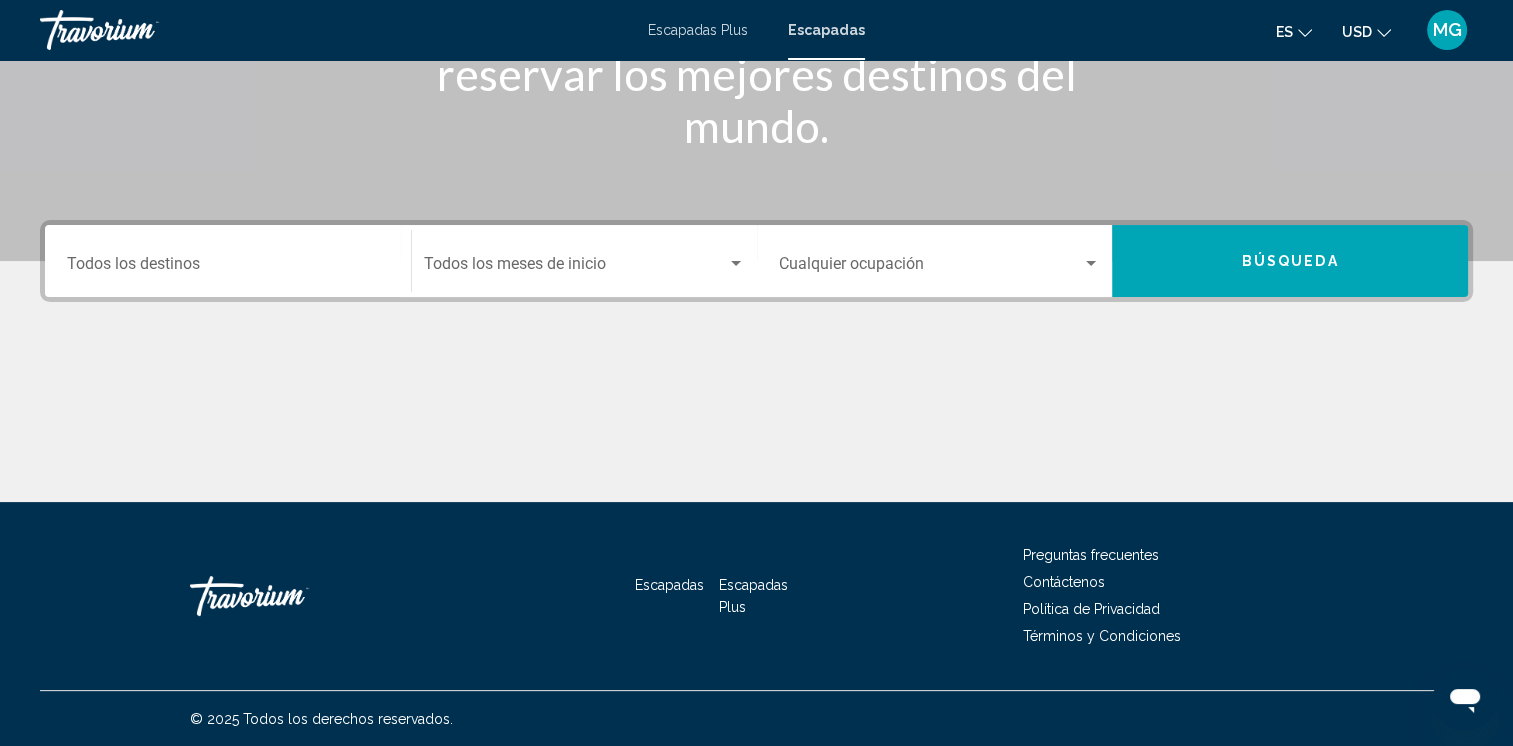 click on "Start Month Todos los meses de inicio" 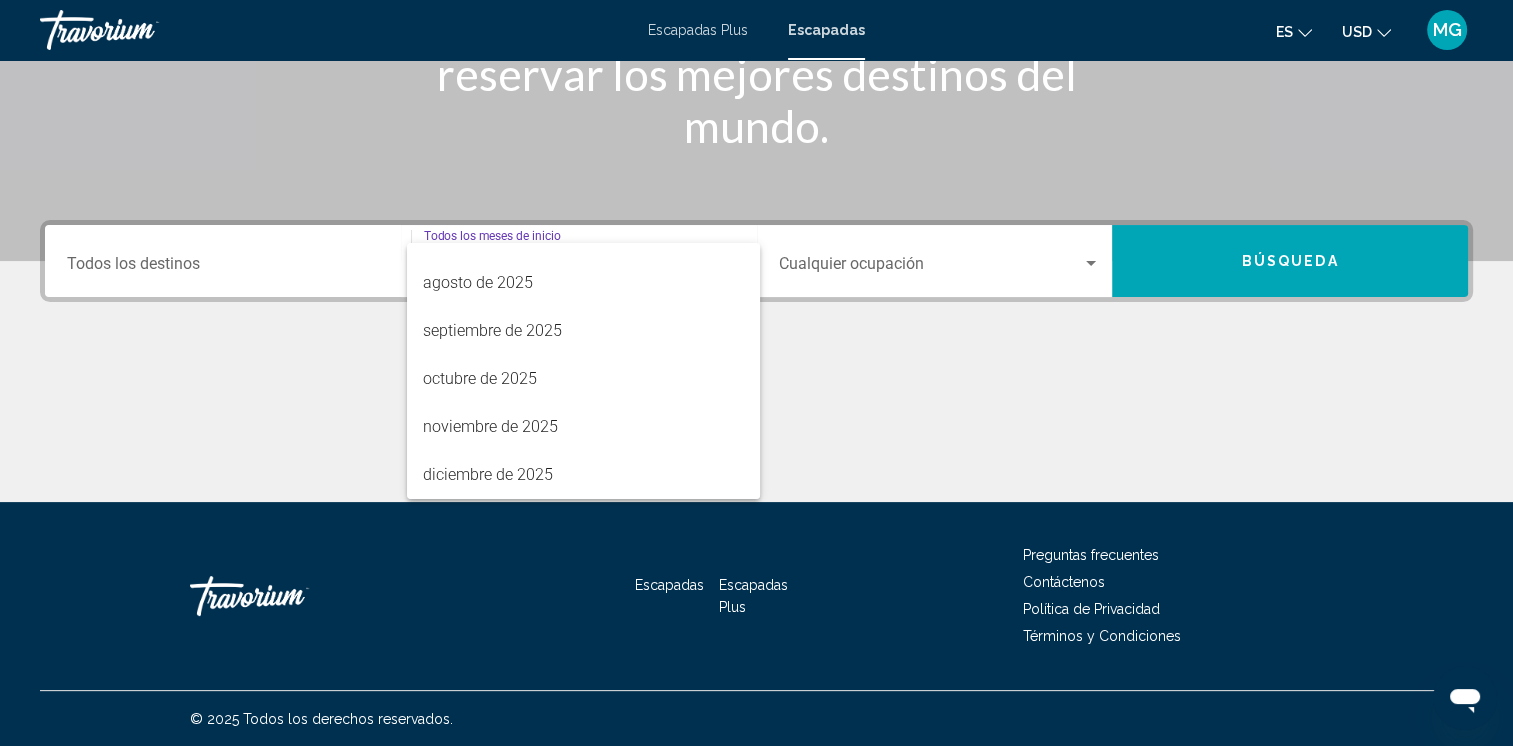 scroll, scrollTop: 120, scrollLeft: 0, axis: vertical 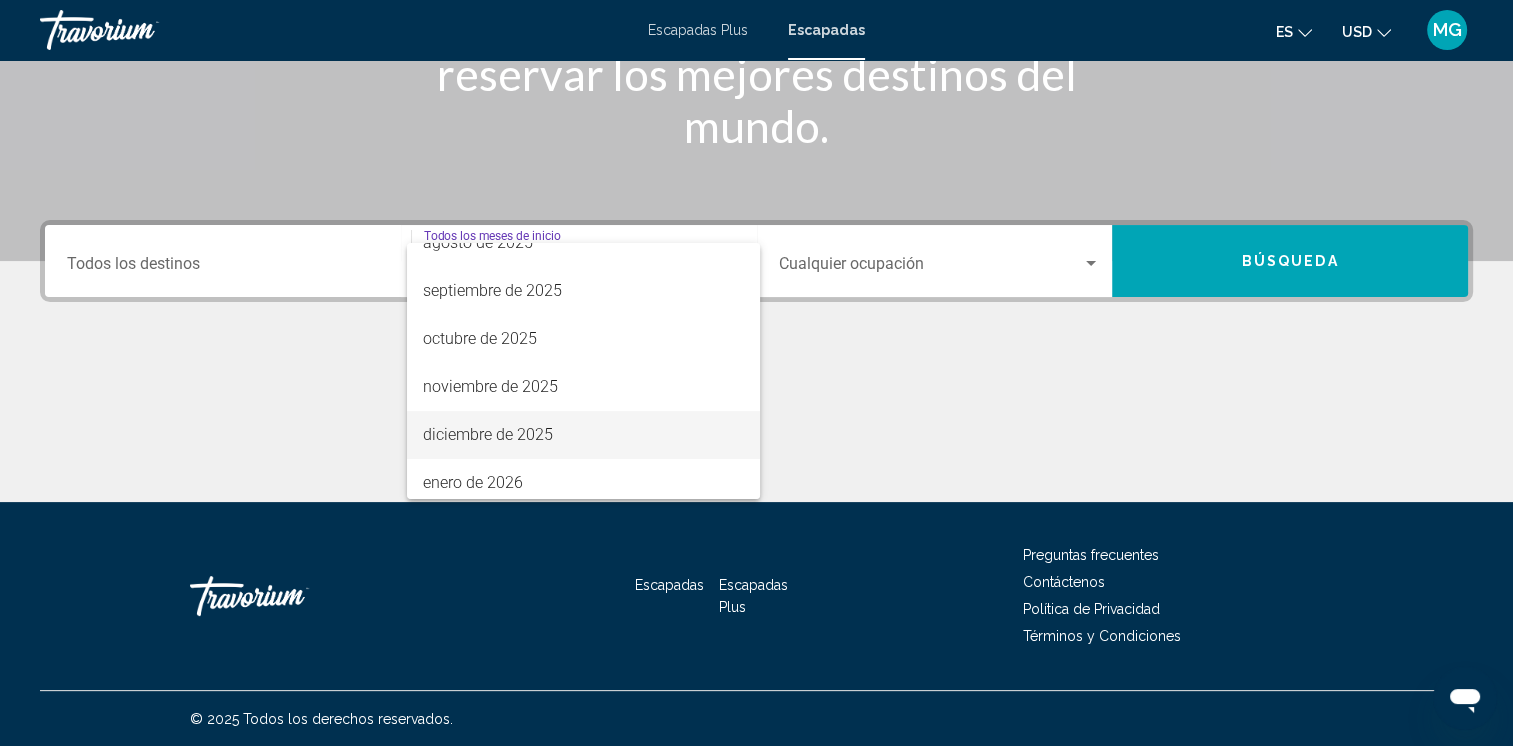 click on "diciembre de 2025" at bounding box center [583, 435] 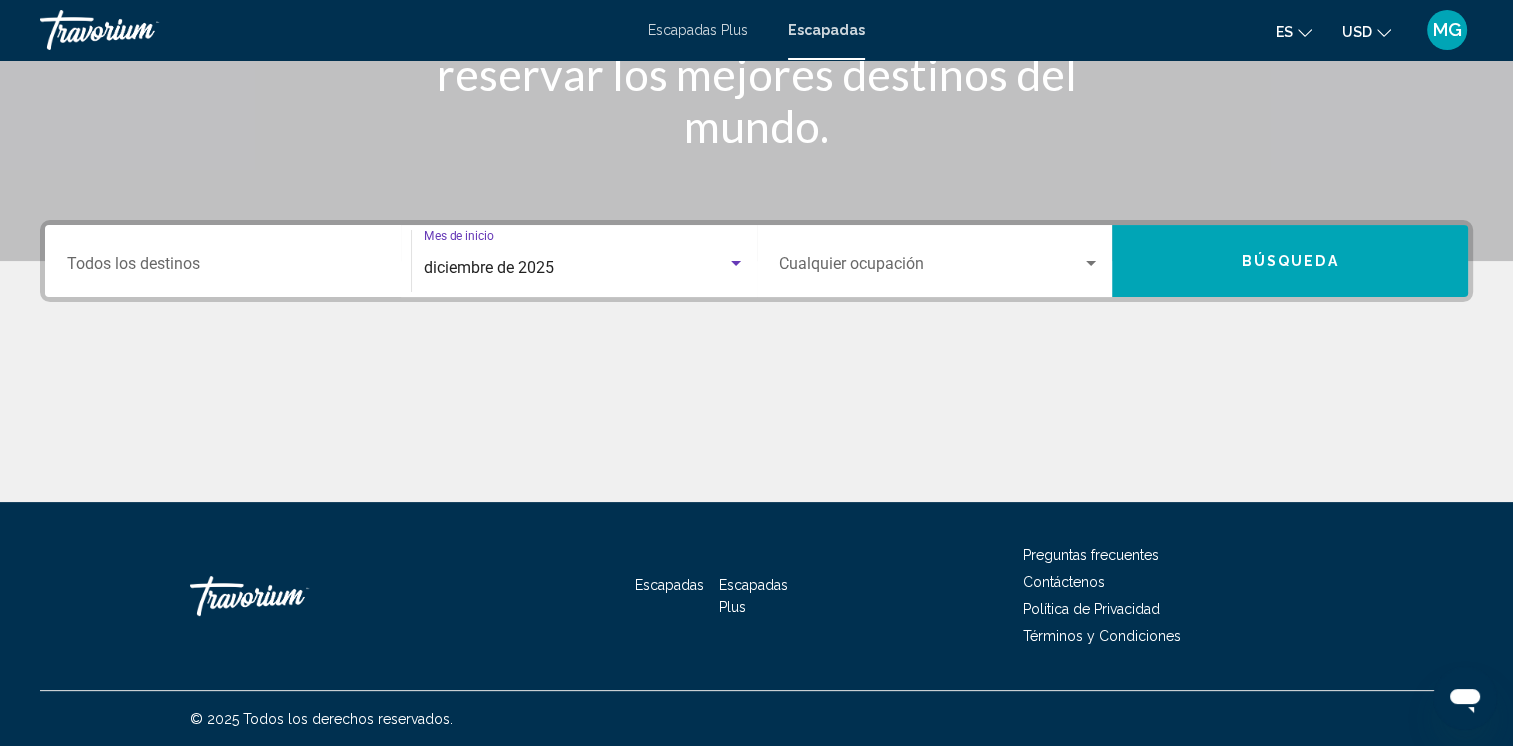 click on "Búsqueda" at bounding box center [1290, 261] 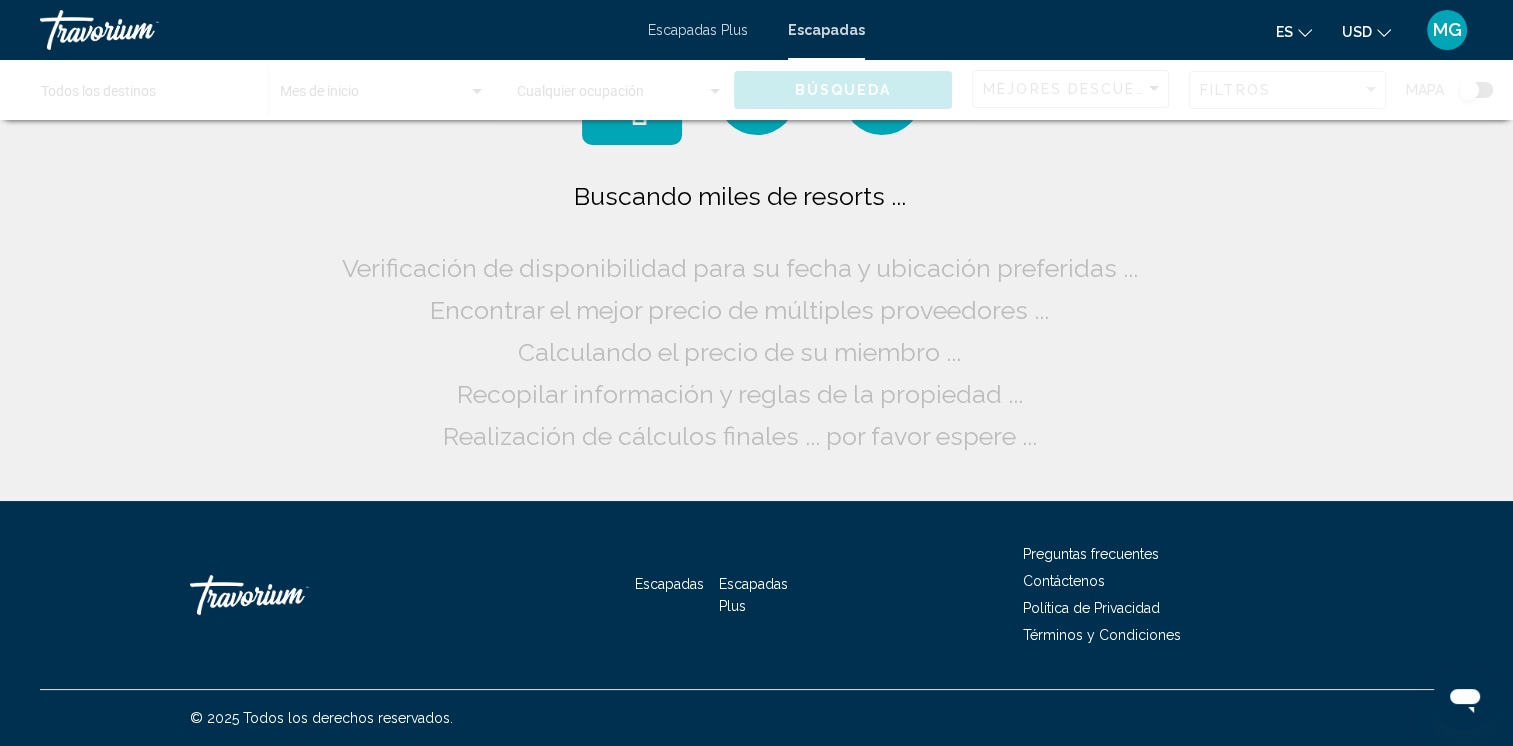 scroll, scrollTop: 0, scrollLeft: 0, axis: both 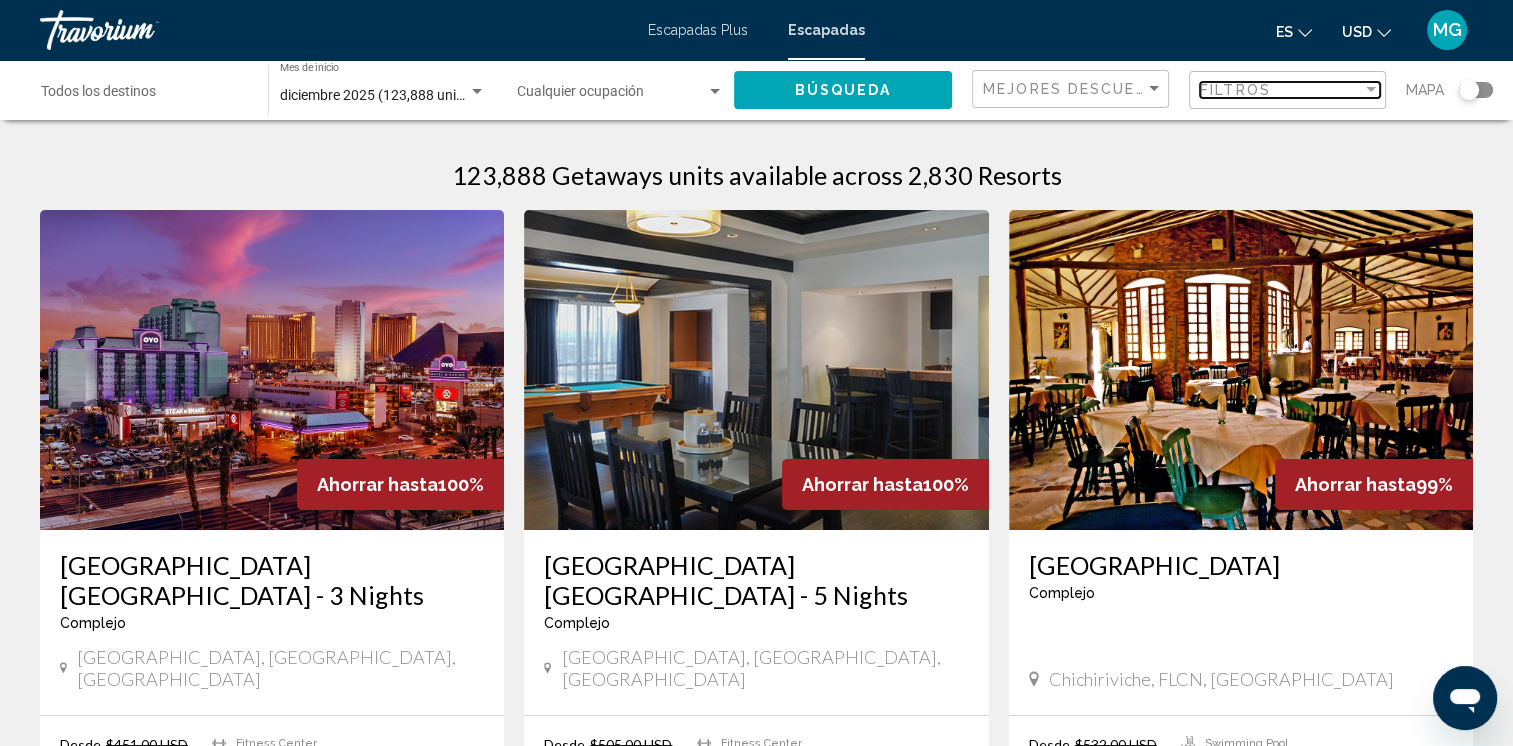 click at bounding box center [1371, 90] 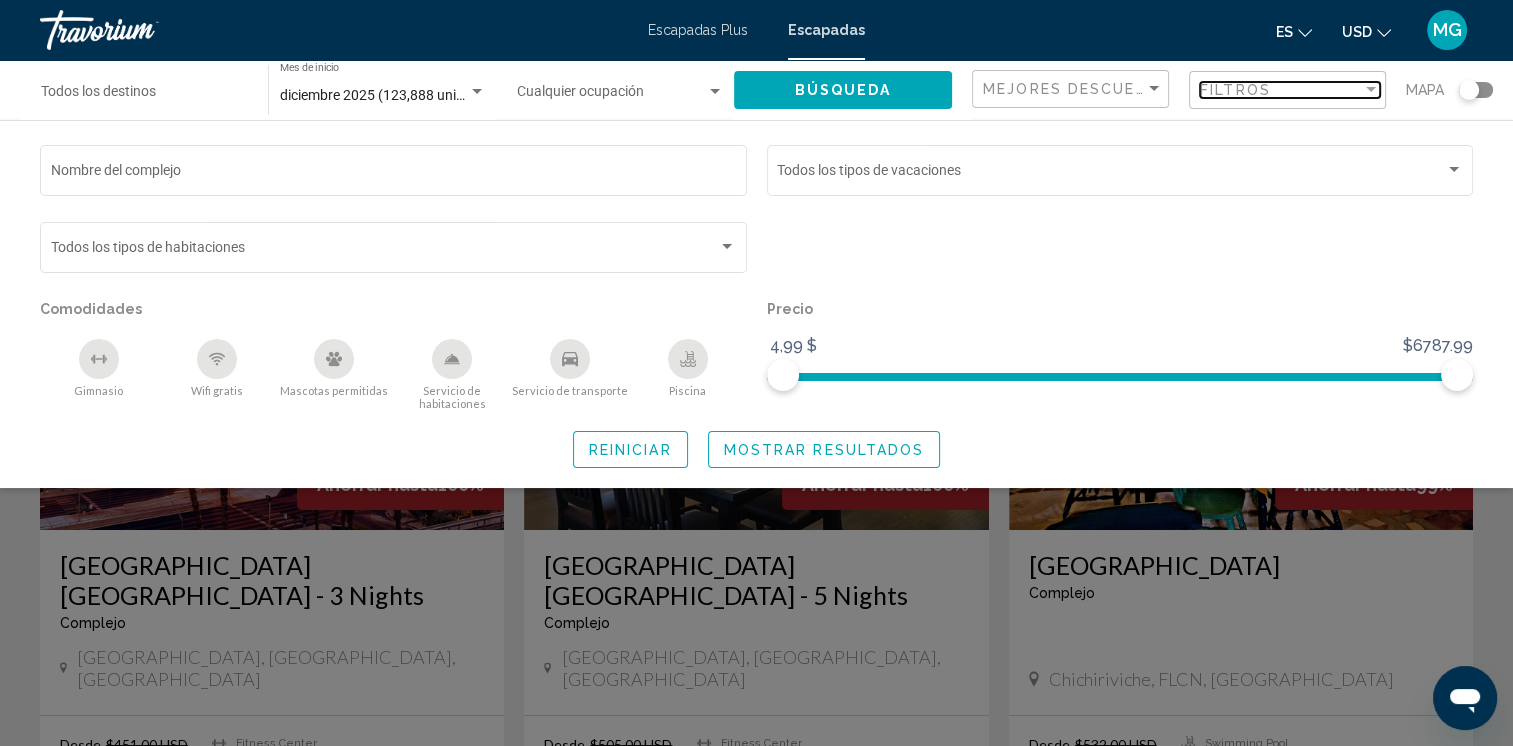 click at bounding box center [1371, 89] 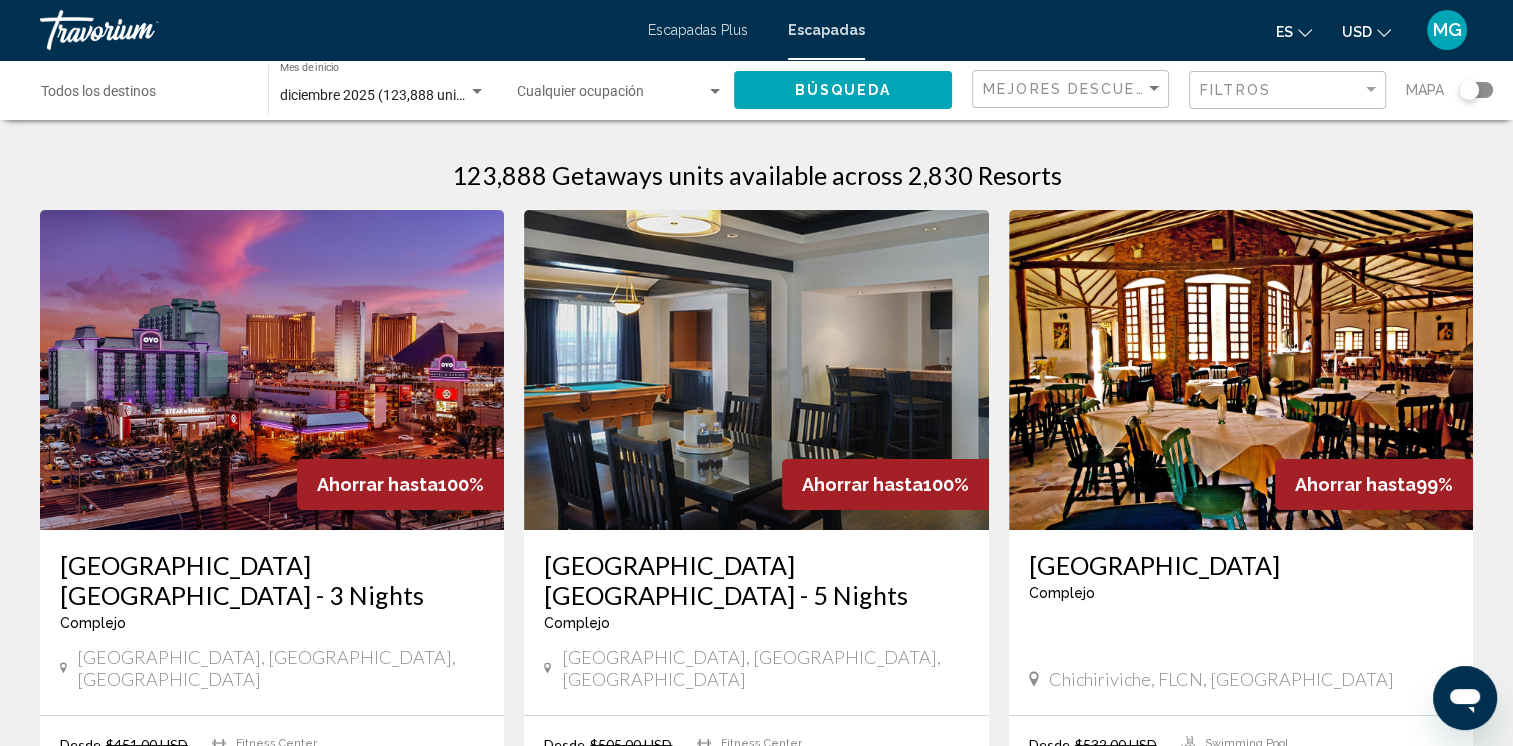 click 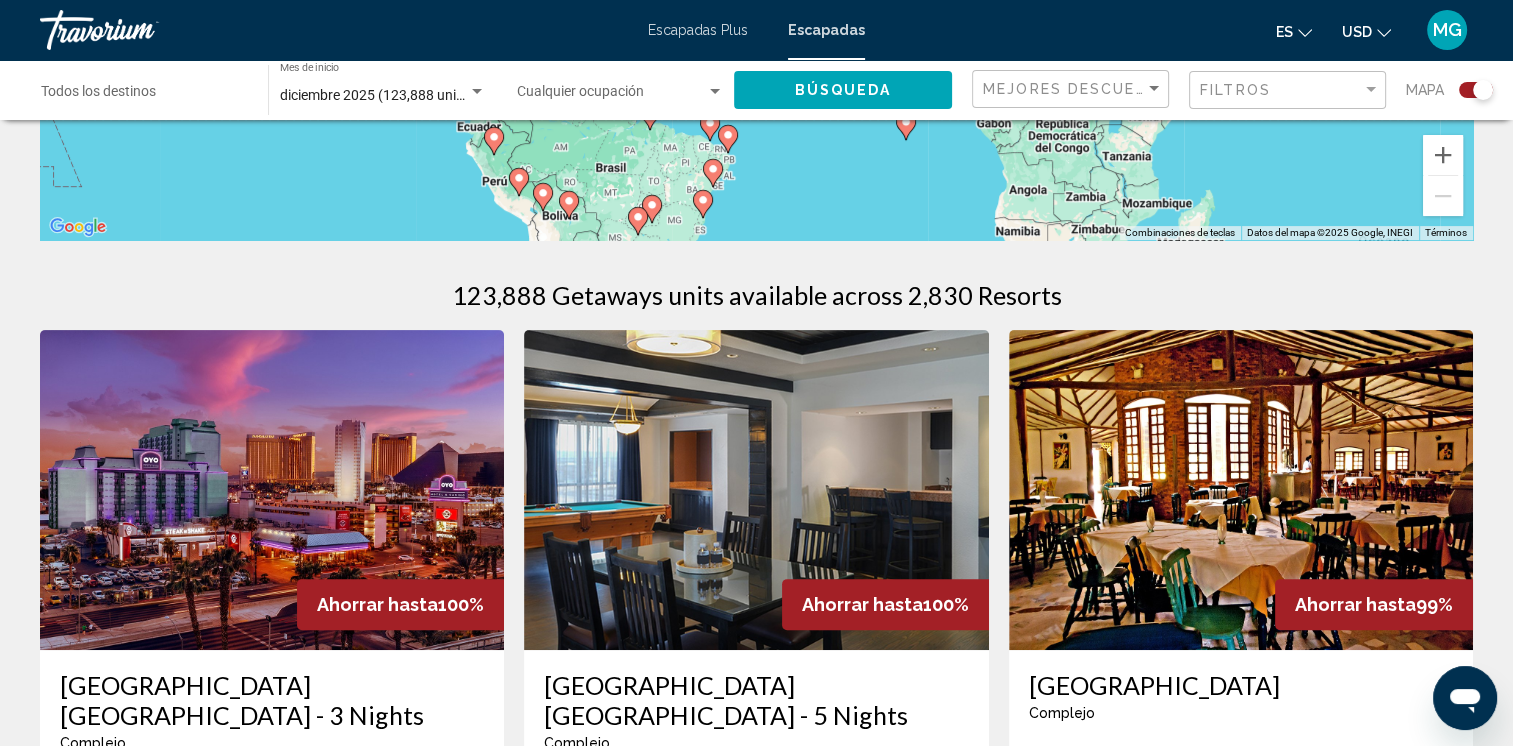 scroll, scrollTop: 0, scrollLeft: 0, axis: both 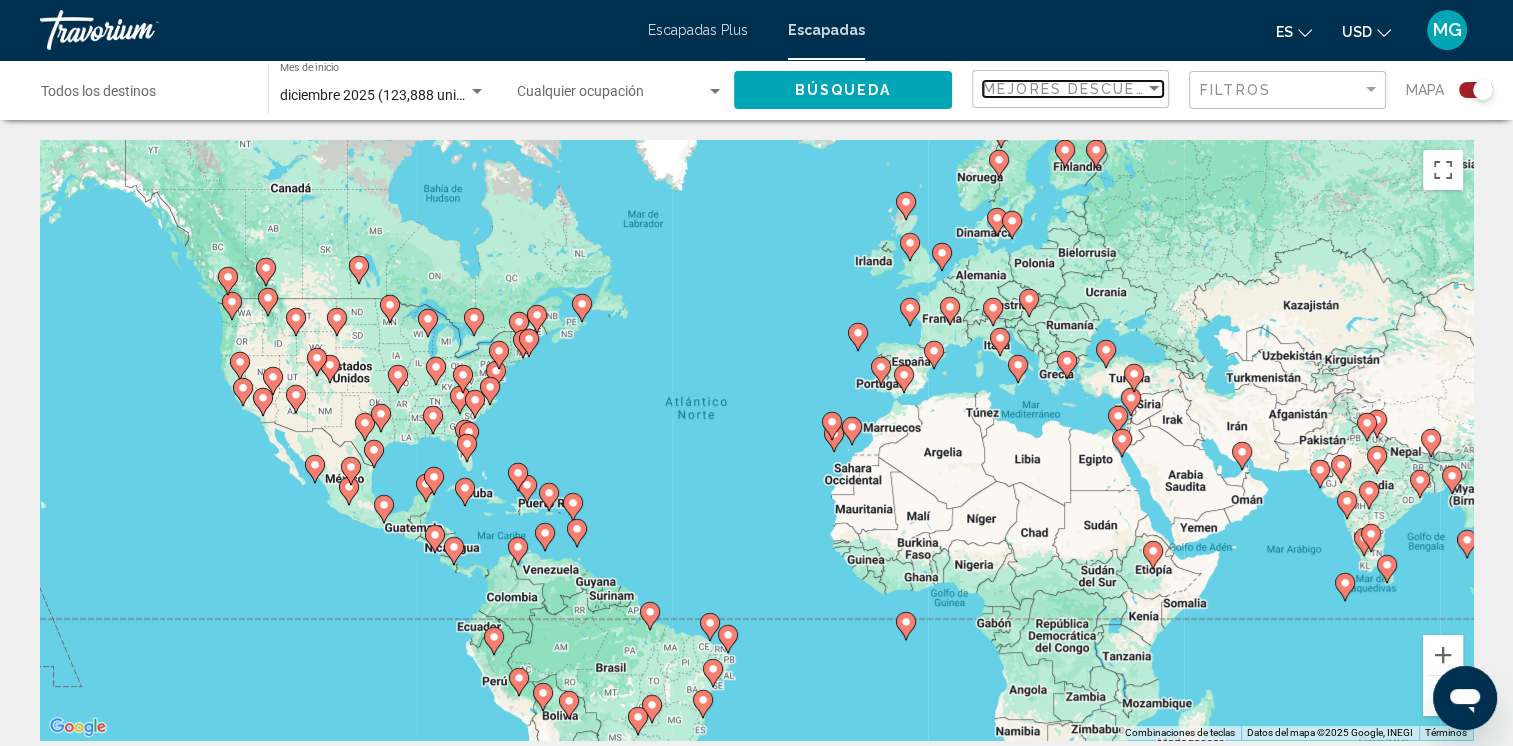 click at bounding box center (1154, 88) 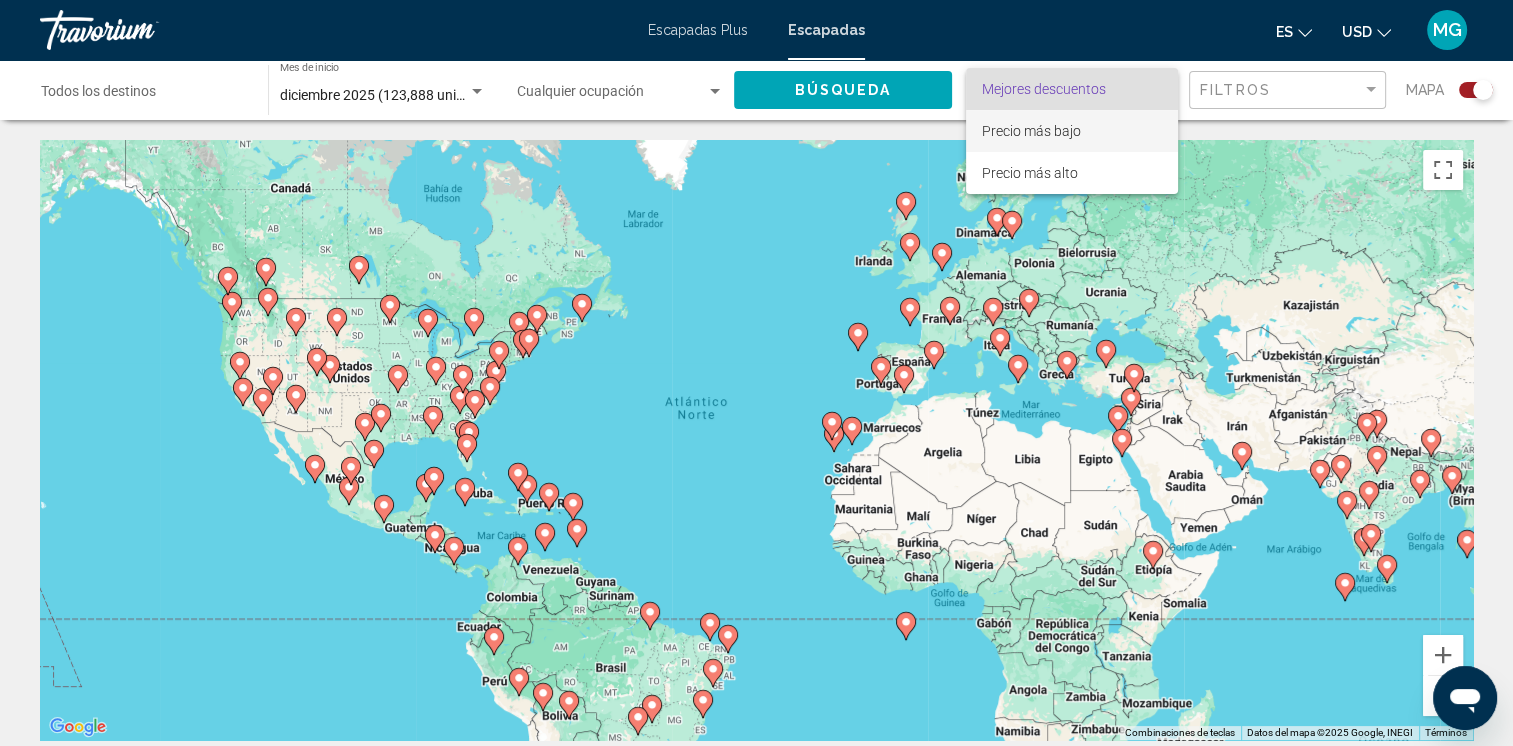 click on "Precio más bajo" at bounding box center [1072, 131] 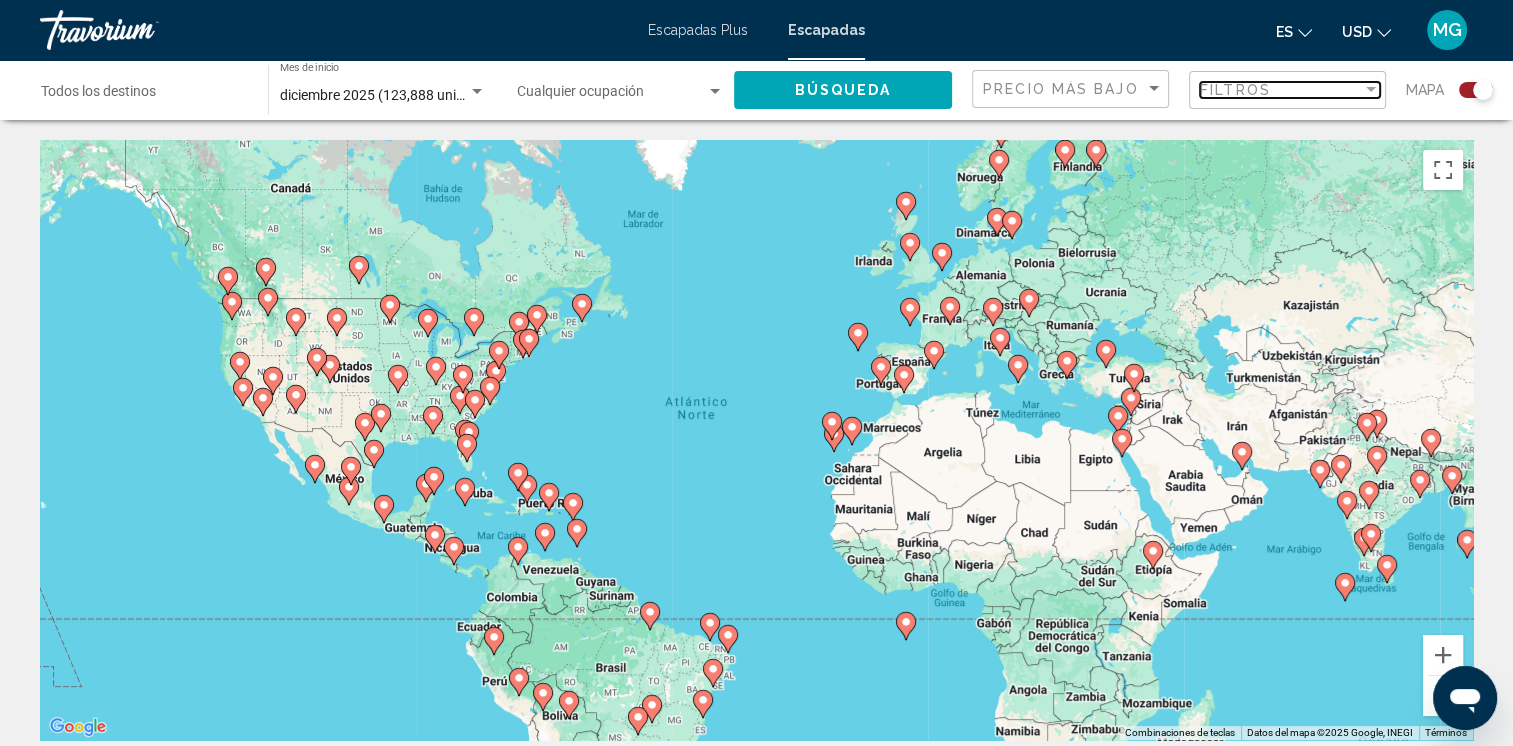 click at bounding box center [1371, 90] 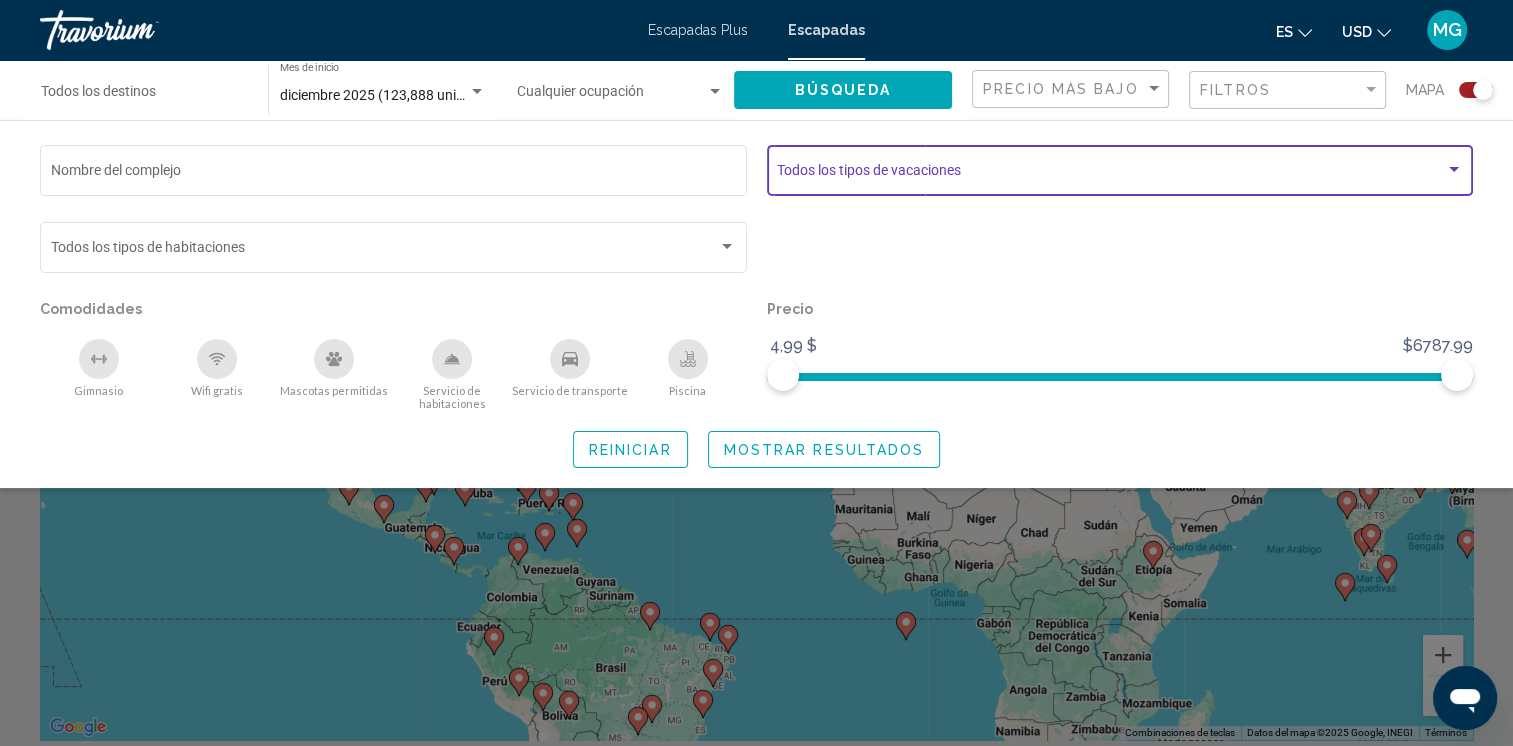 click at bounding box center [1111, 174] 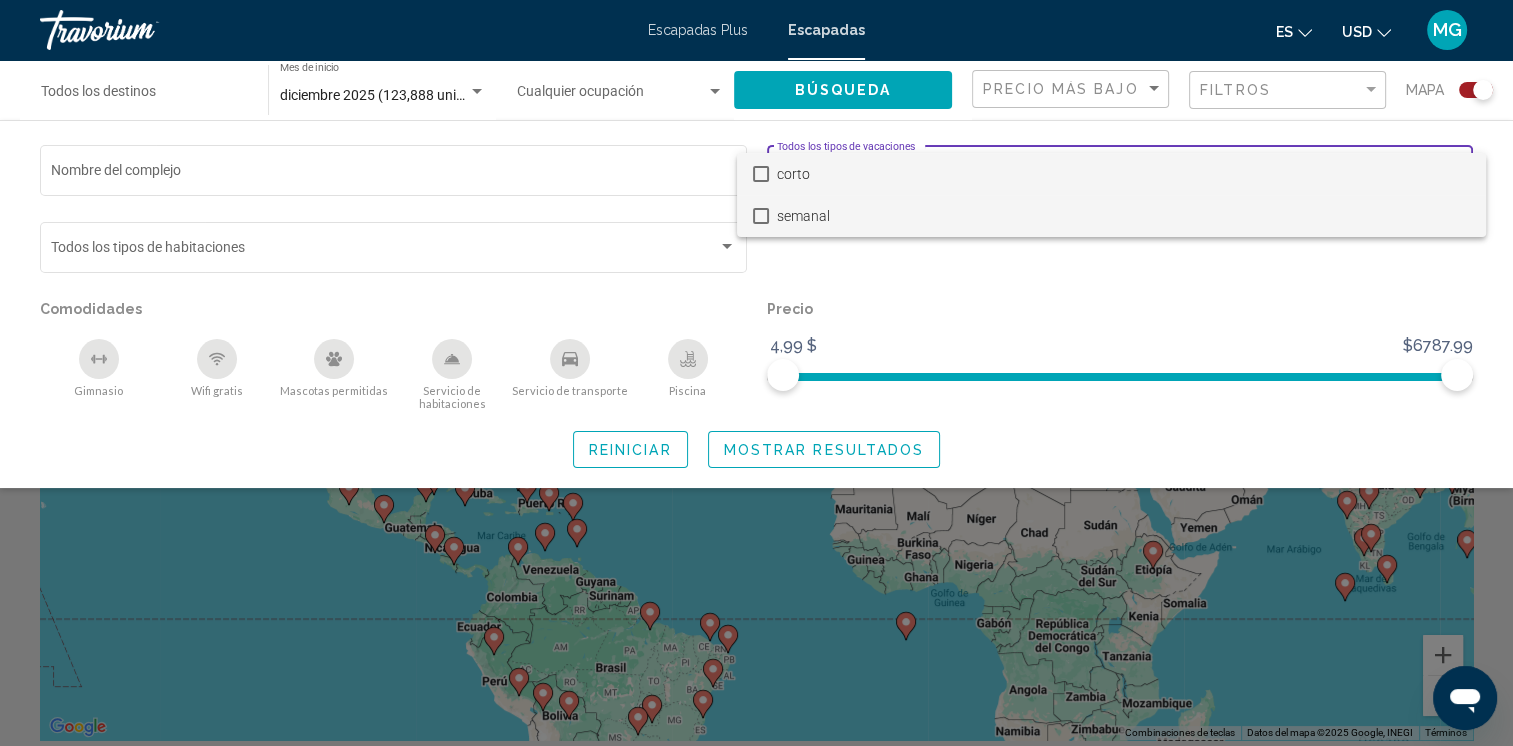 click at bounding box center (761, 216) 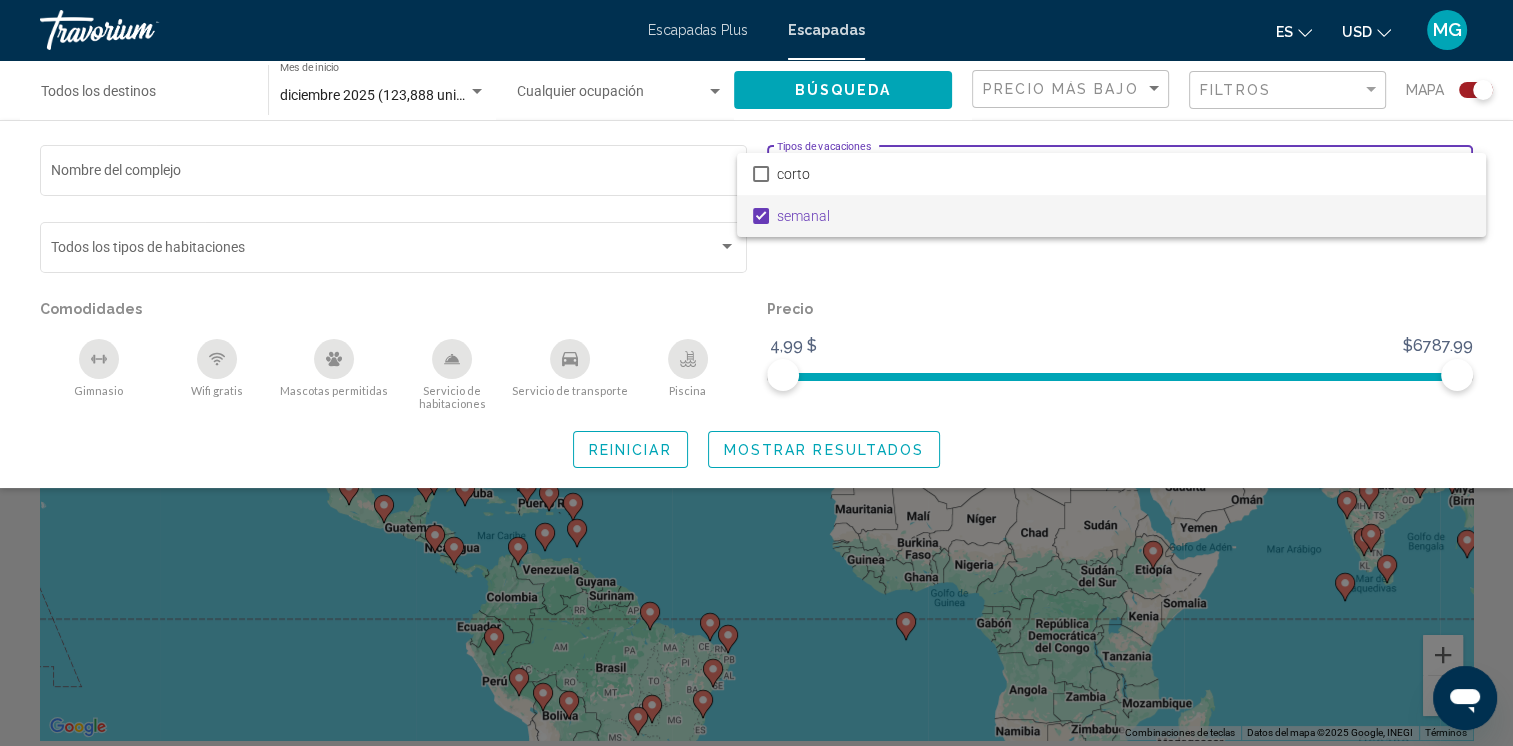 click at bounding box center (756, 373) 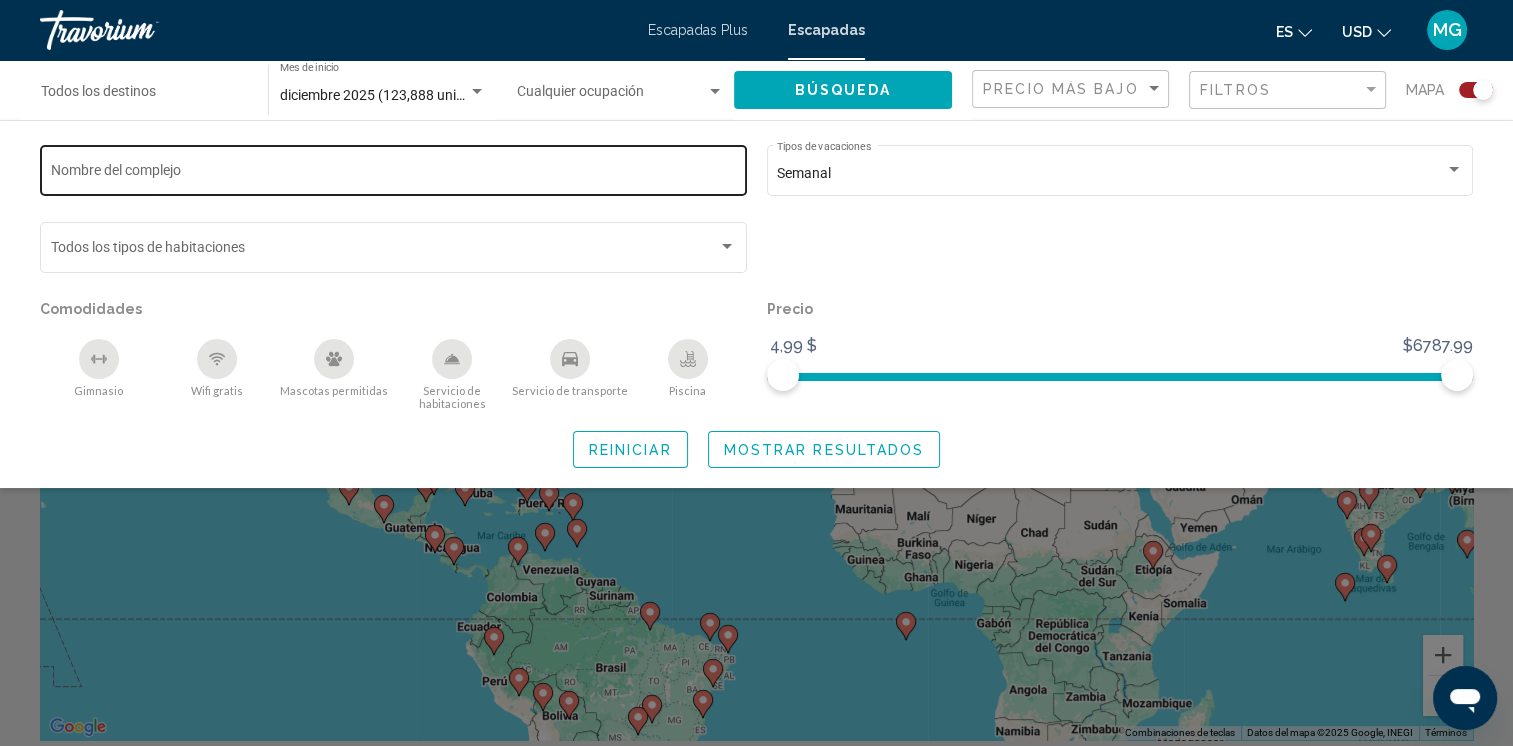 click on "Nombre del complejo" at bounding box center [394, 174] 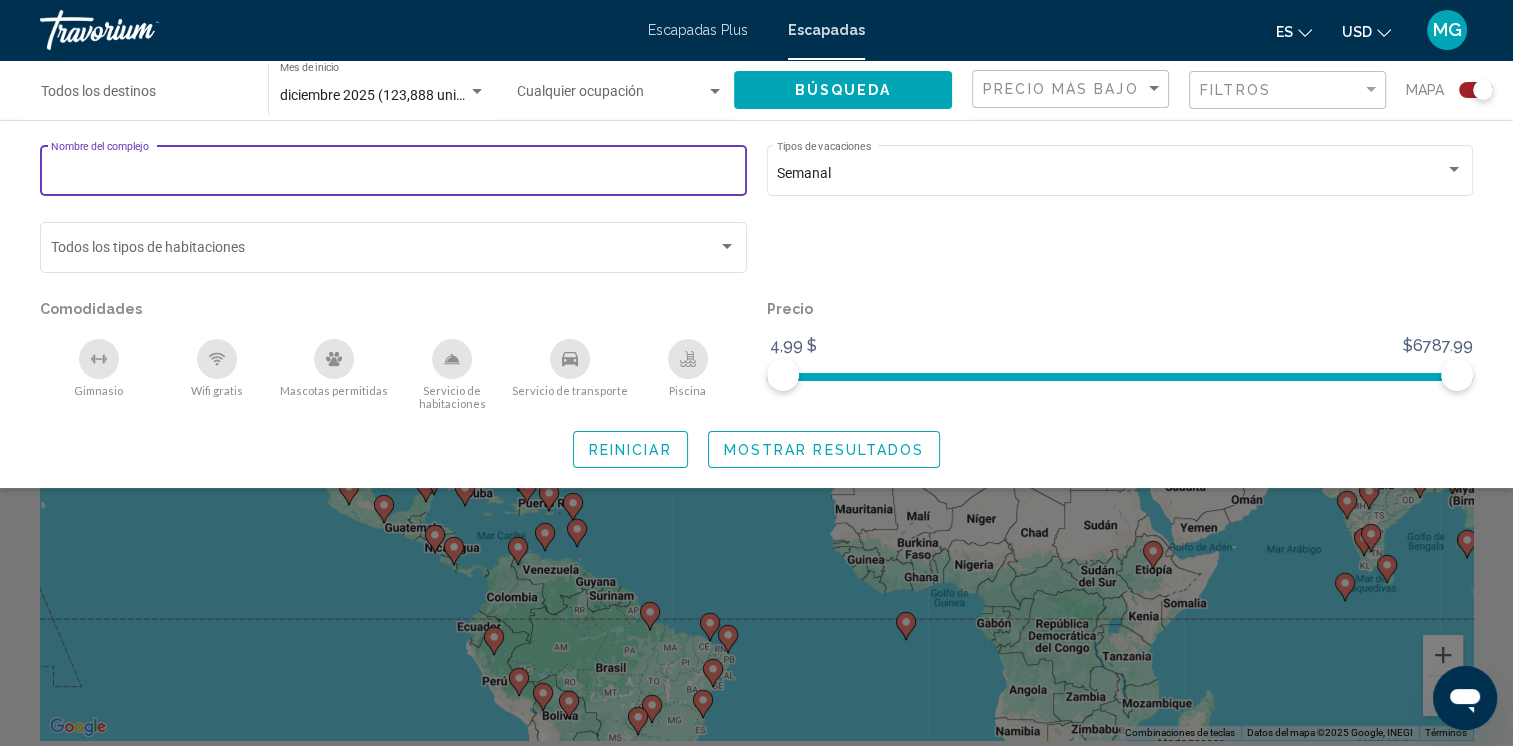 click at bounding box center [611, 96] 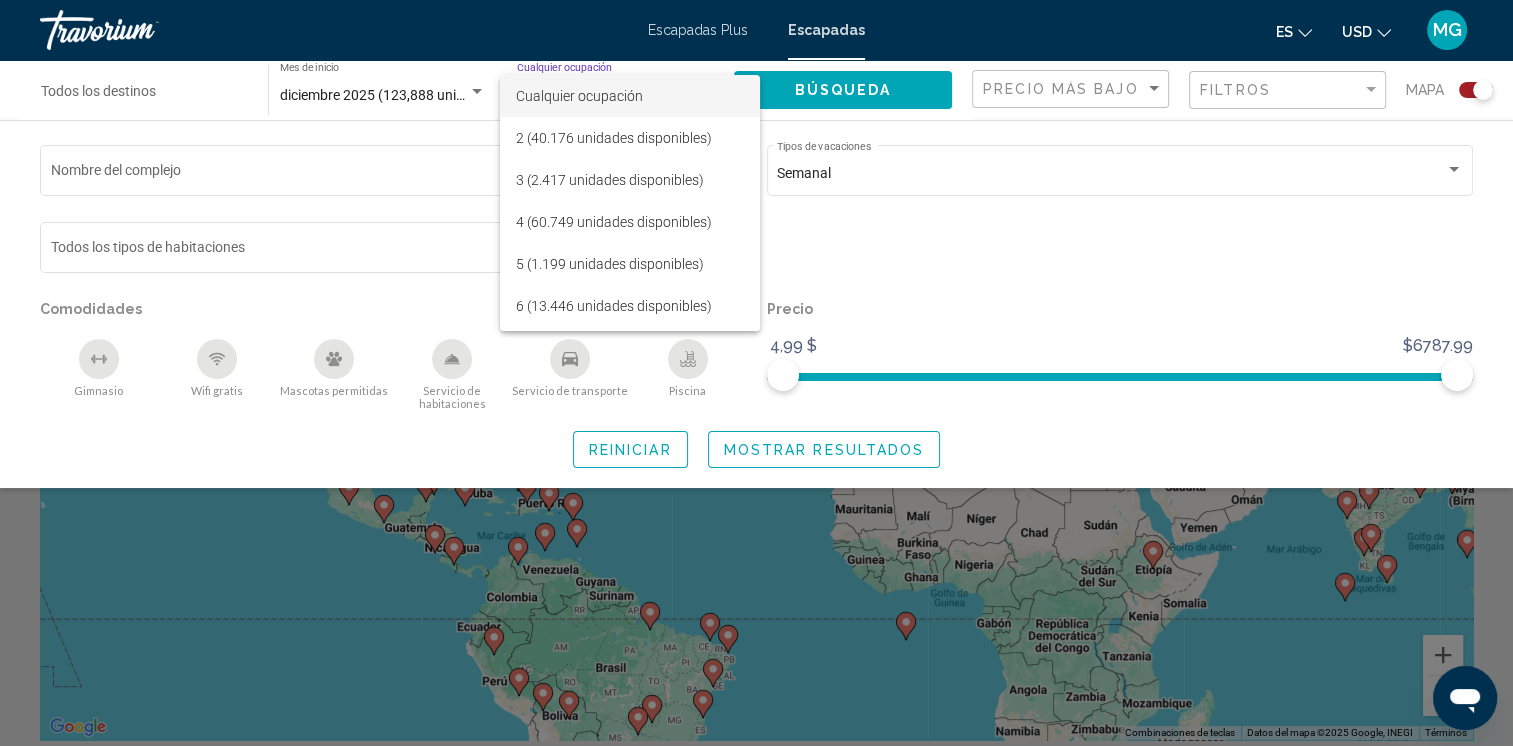 click at bounding box center (756, 373) 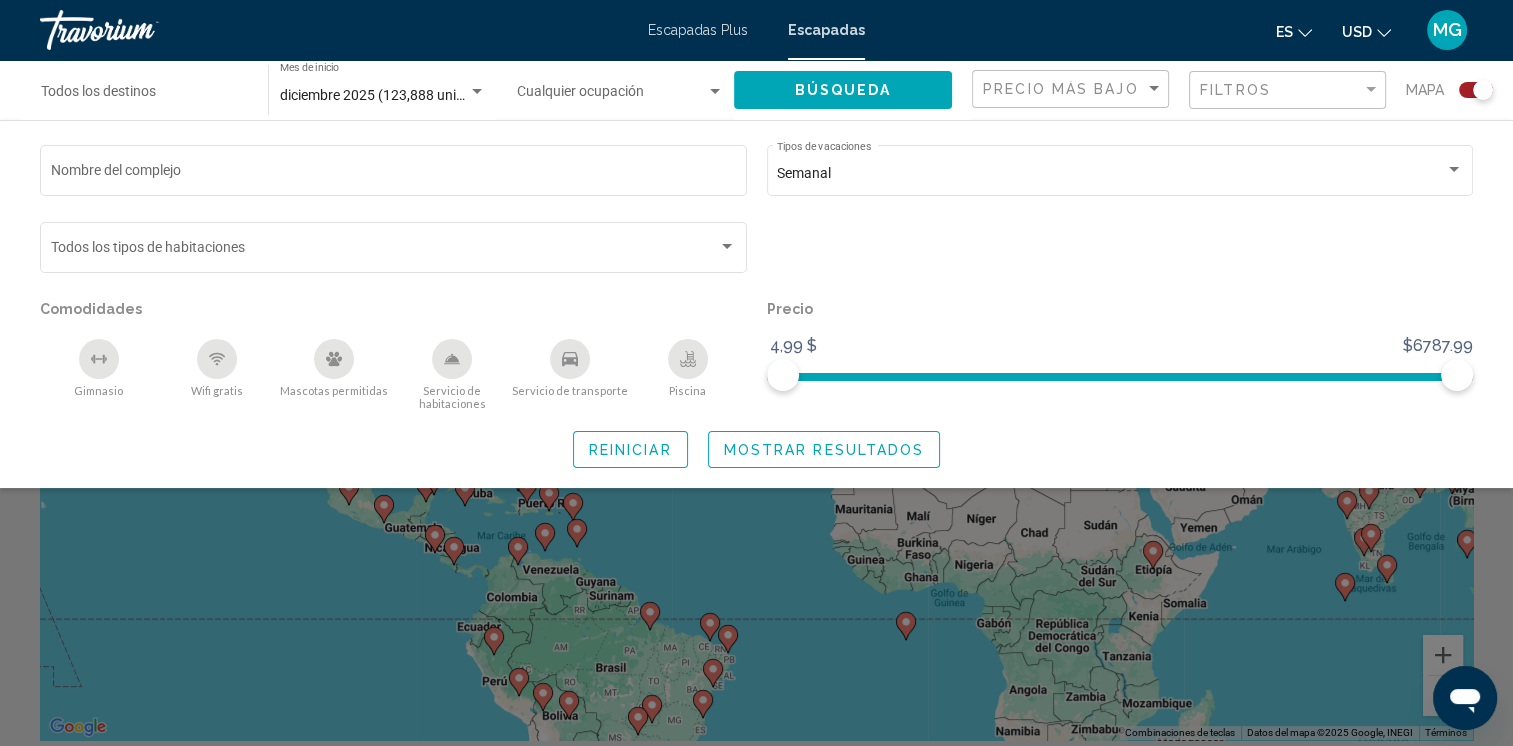 click on "Mostrar resultados" 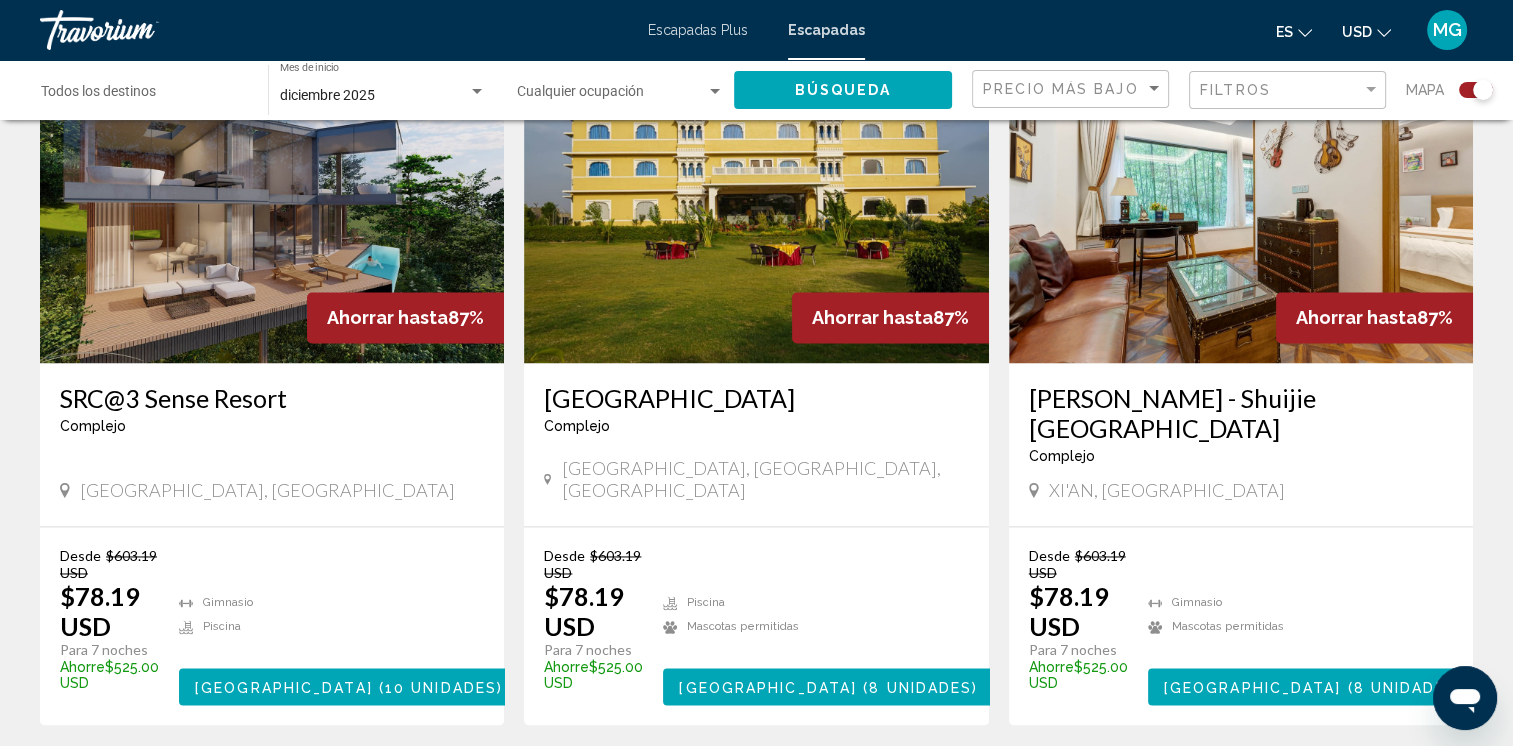 scroll, scrollTop: 3008, scrollLeft: 0, axis: vertical 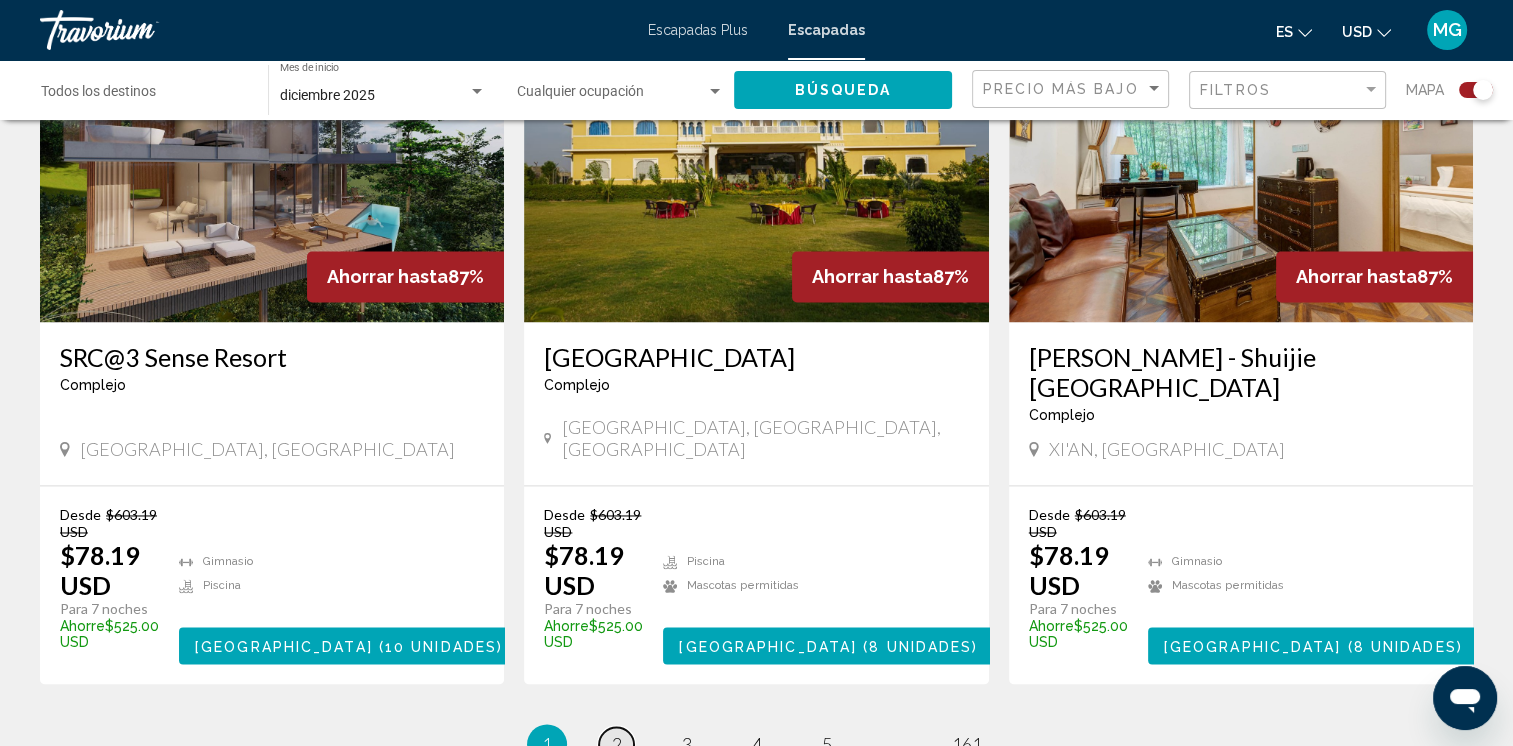 click on "2" at bounding box center (617, 744) 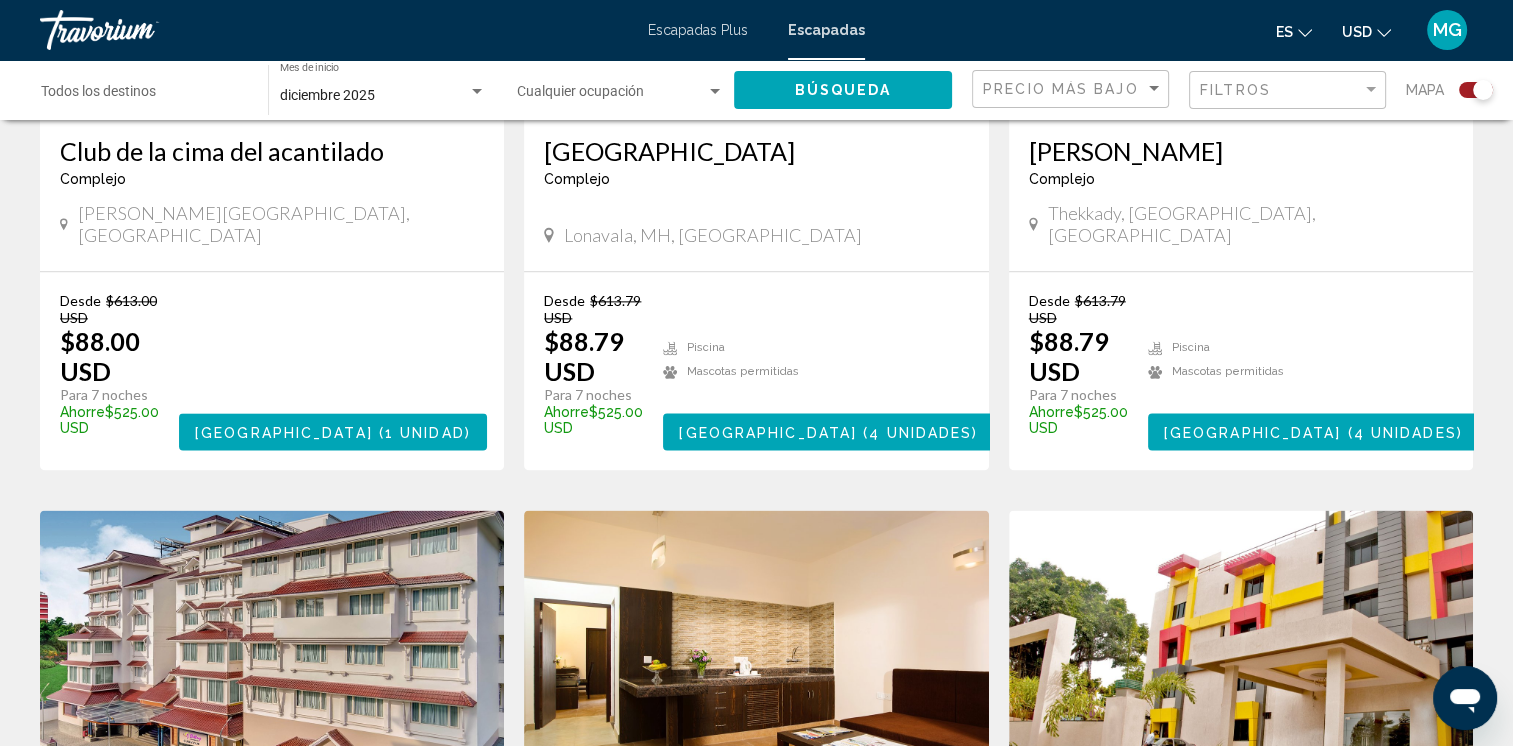 scroll, scrollTop: 2978, scrollLeft: 0, axis: vertical 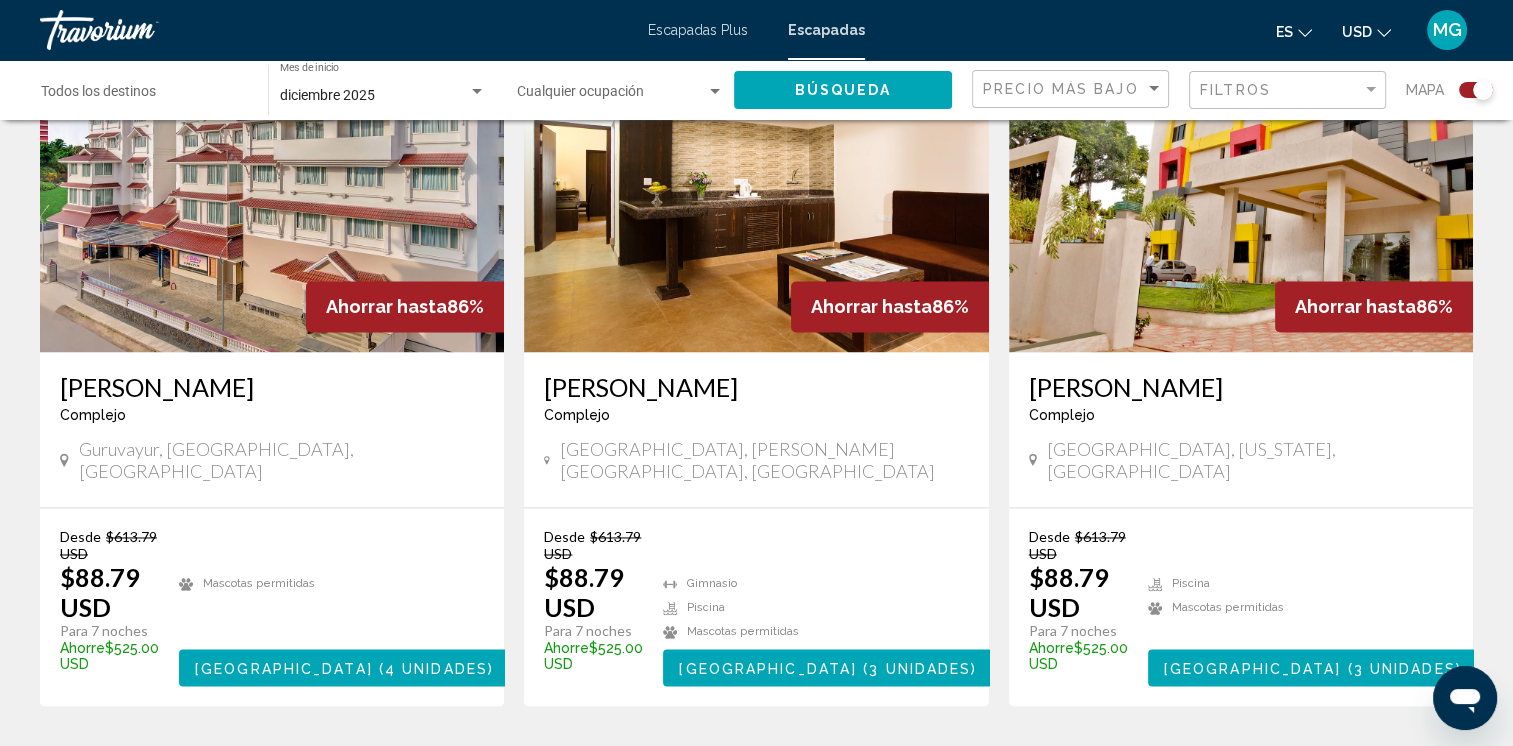 click on "3" at bounding box center [687, 766] 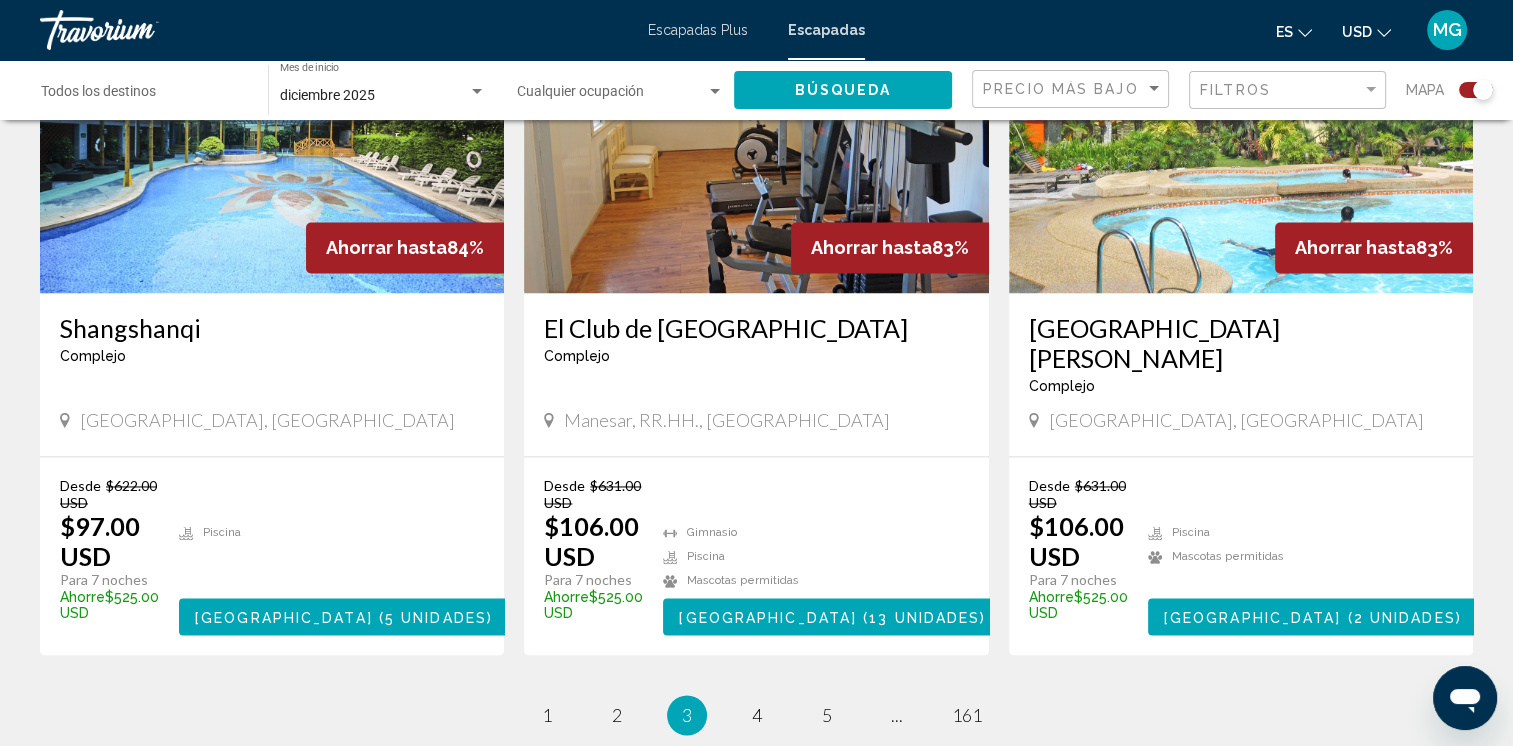 scroll, scrollTop: 2995, scrollLeft: 0, axis: vertical 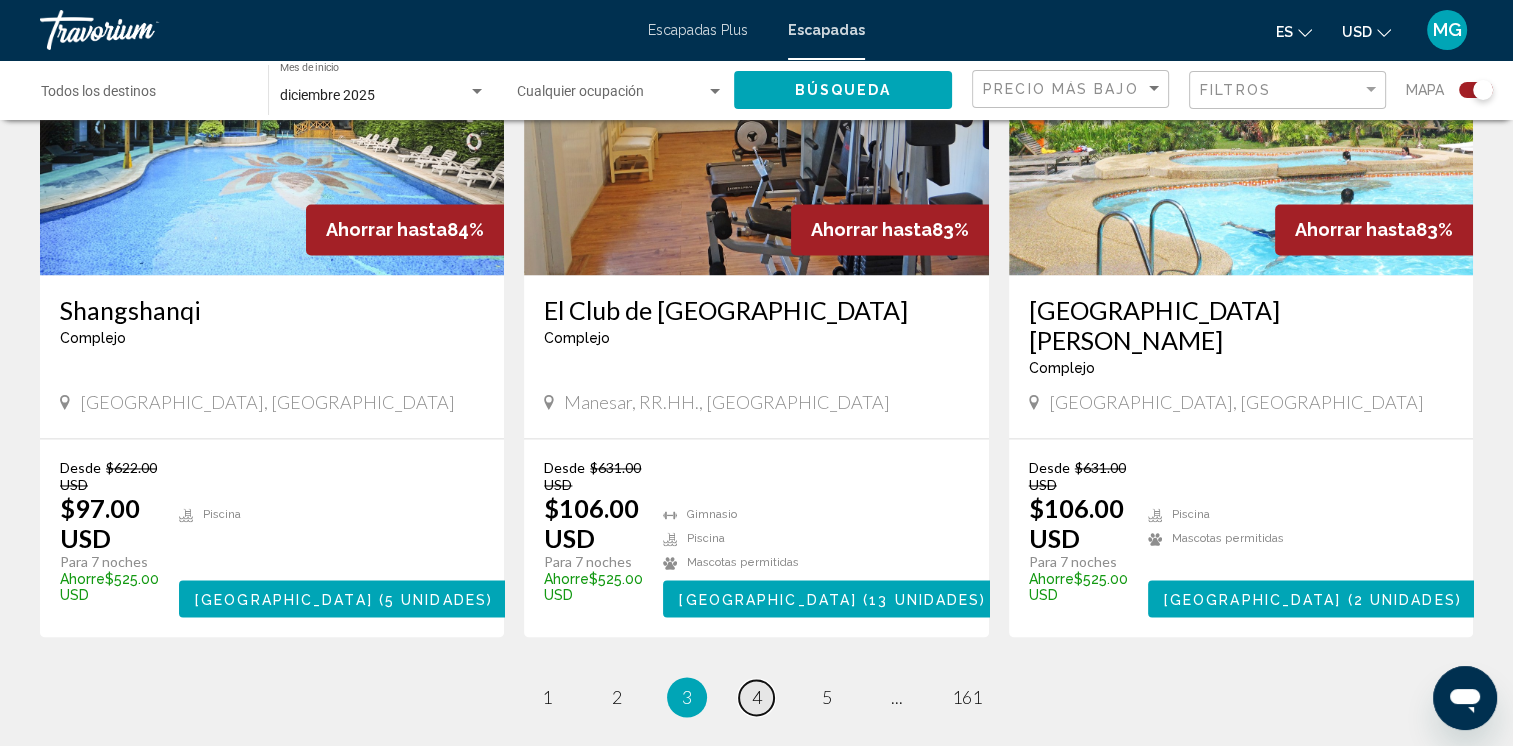 click on "4" at bounding box center [757, 697] 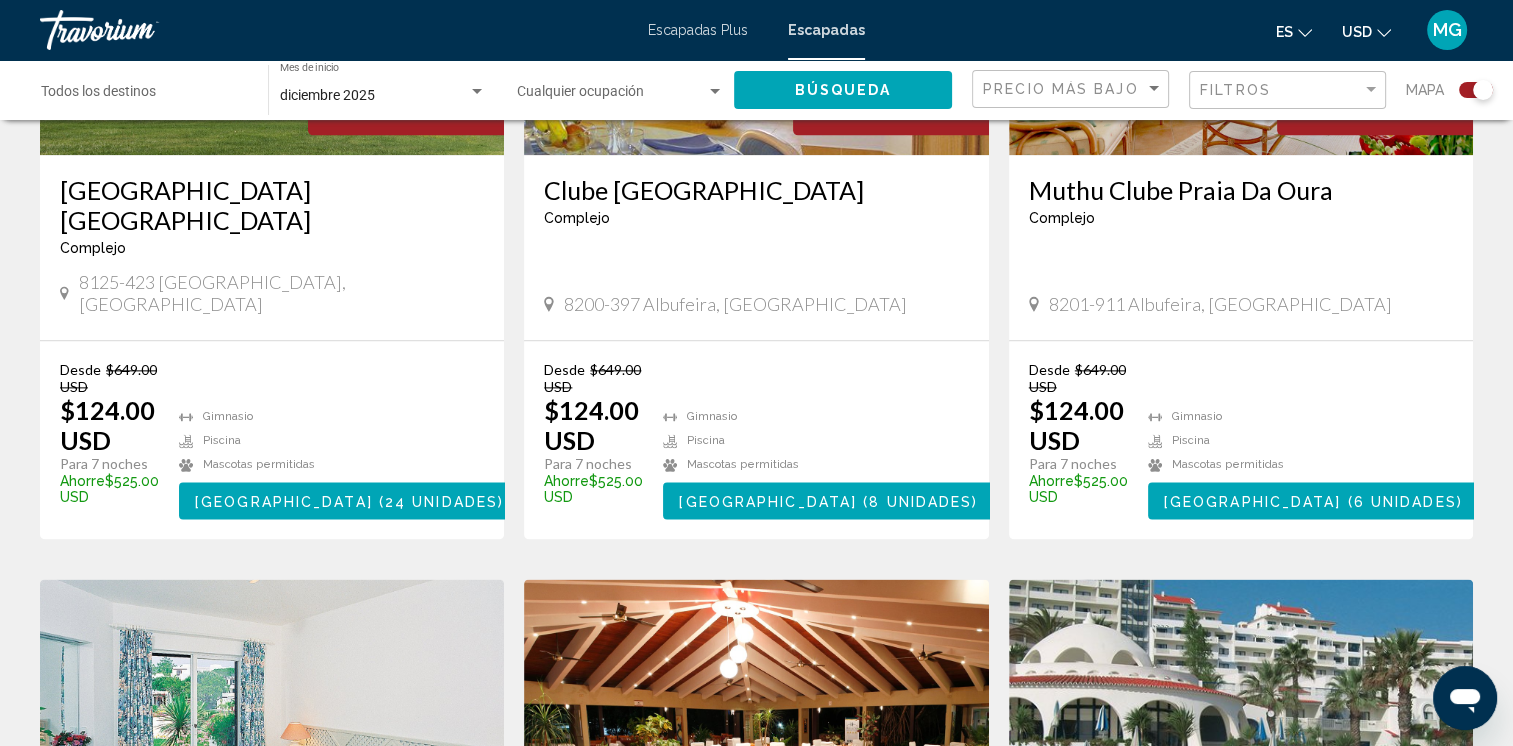 scroll, scrollTop: 3073, scrollLeft: 0, axis: vertical 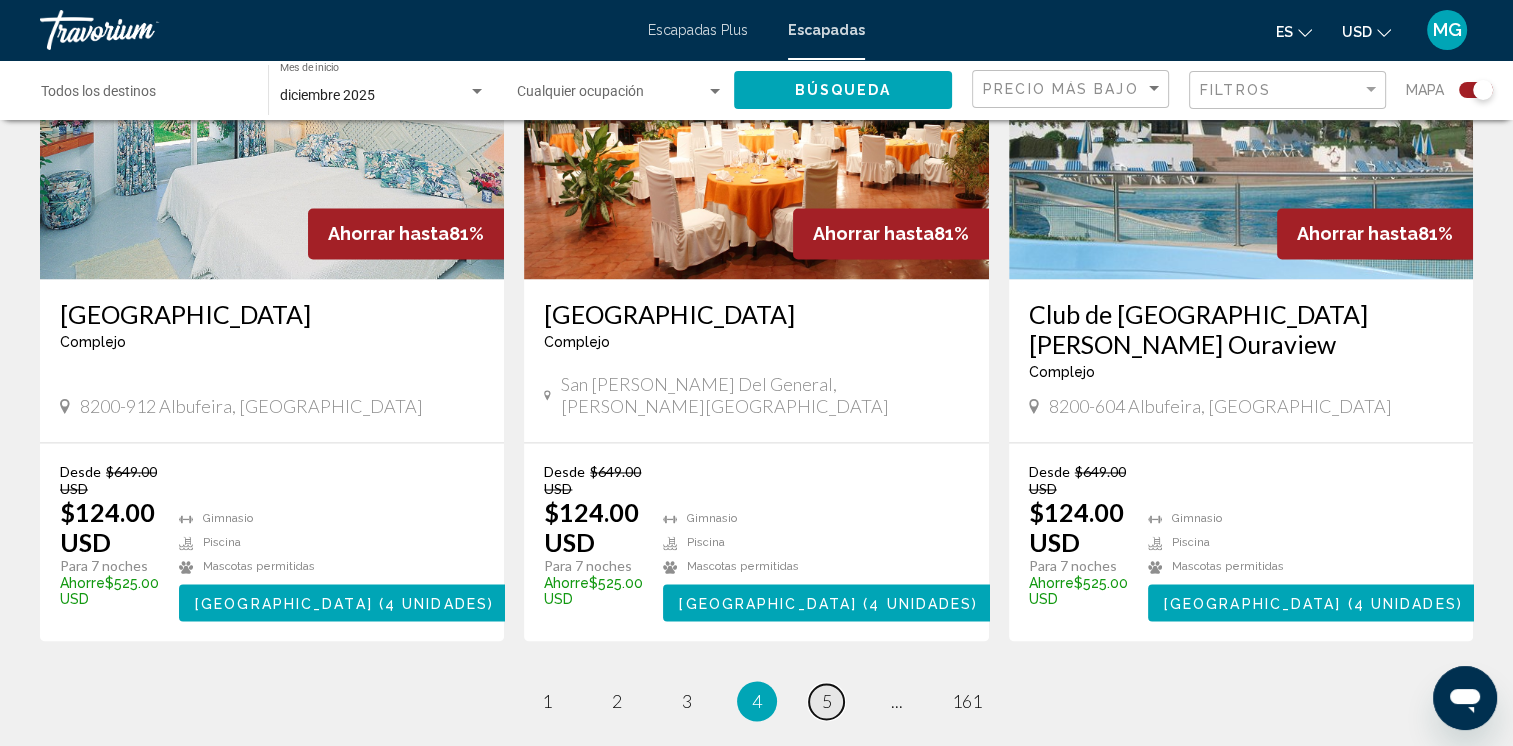 click on "página  5" at bounding box center [826, 701] 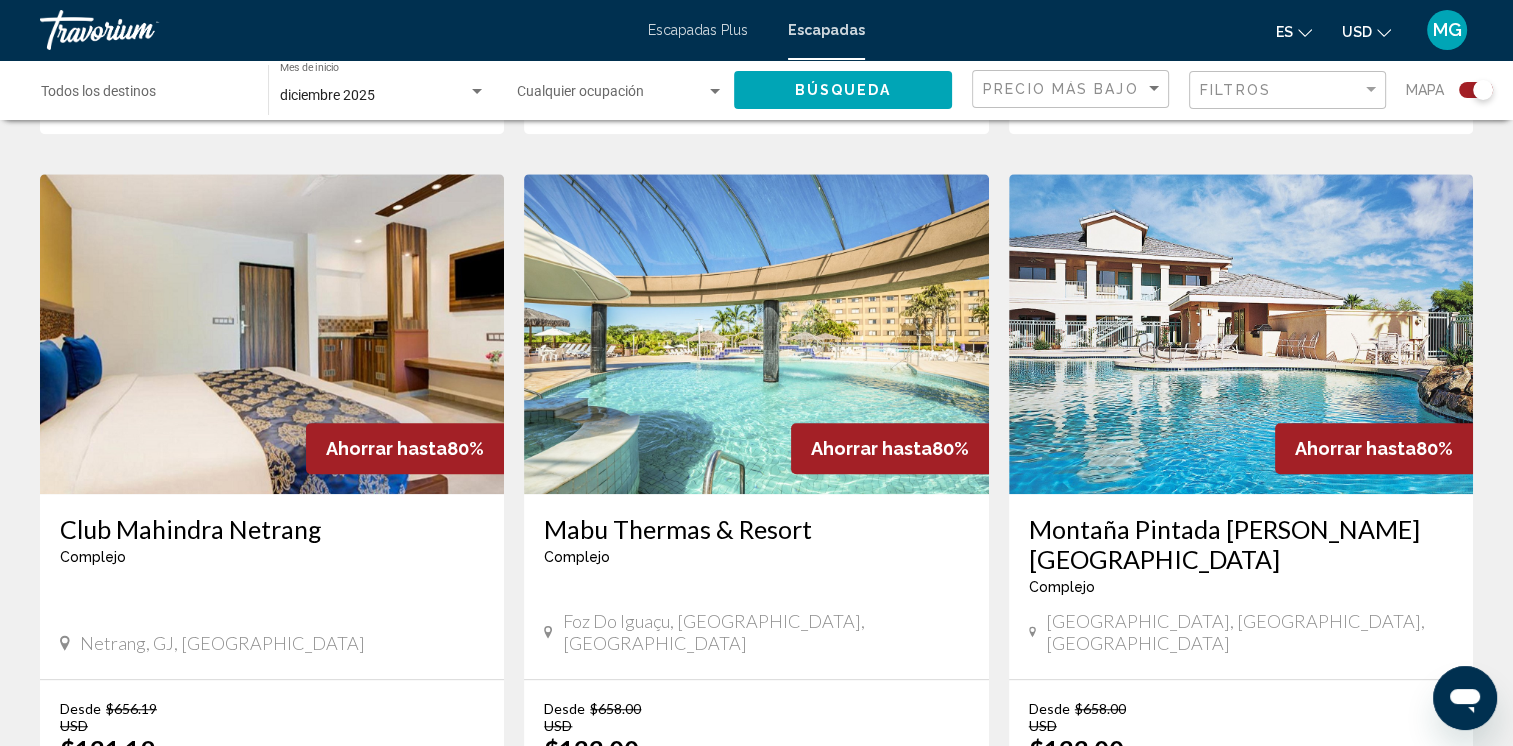 scroll, scrollTop: 1418, scrollLeft: 0, axis: vertical 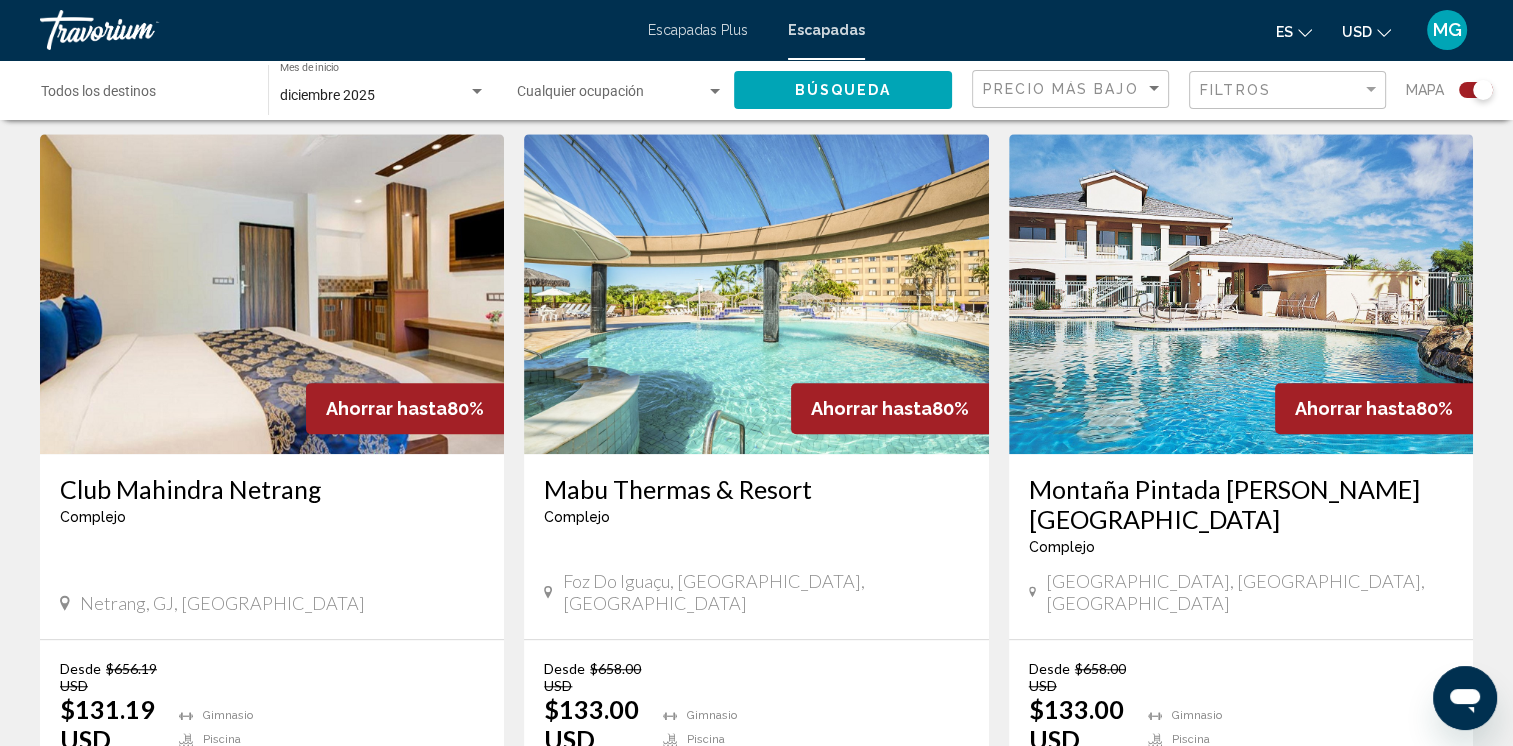 click at bounding box center (756, 294) 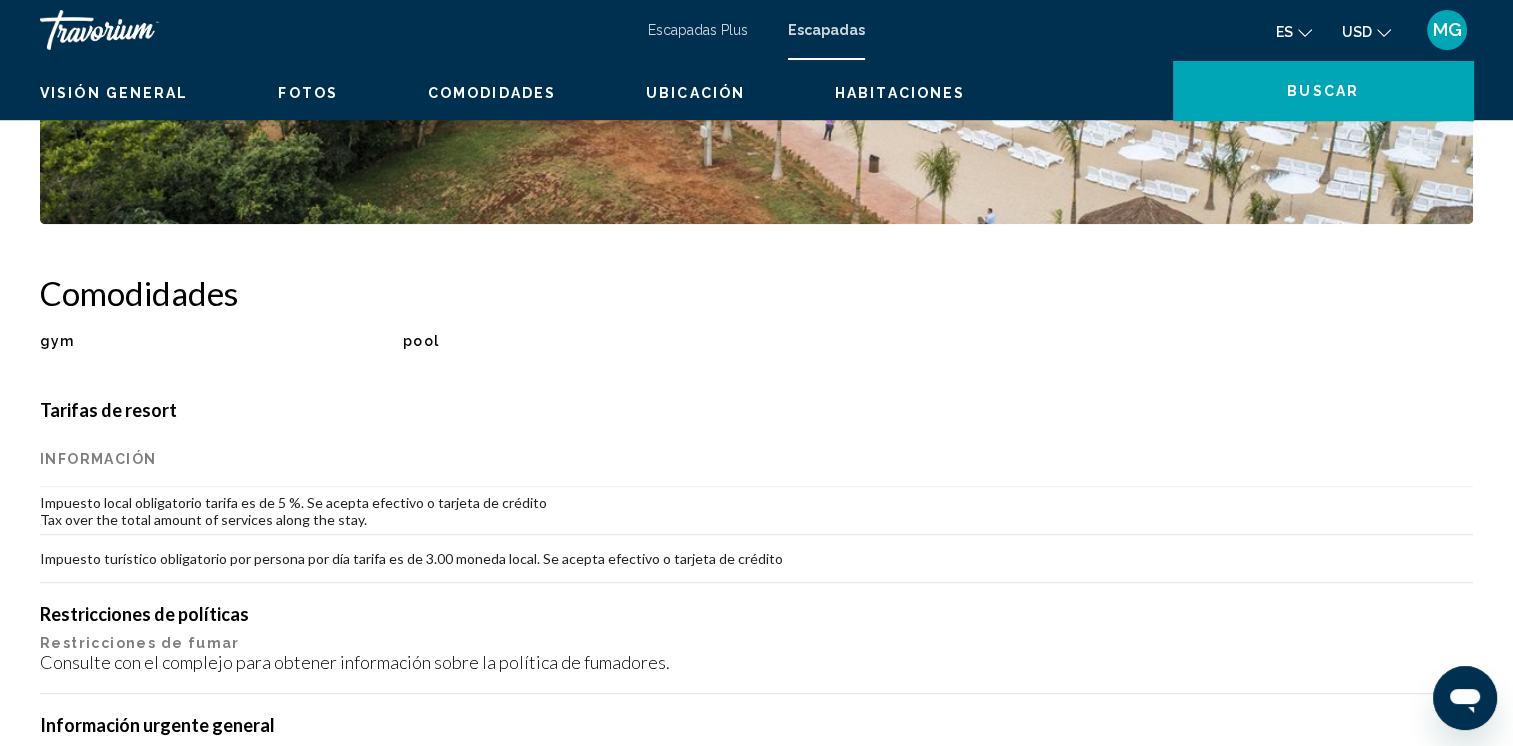 scroll, scrollTop: 0, scrollLeft: 0, axis: both 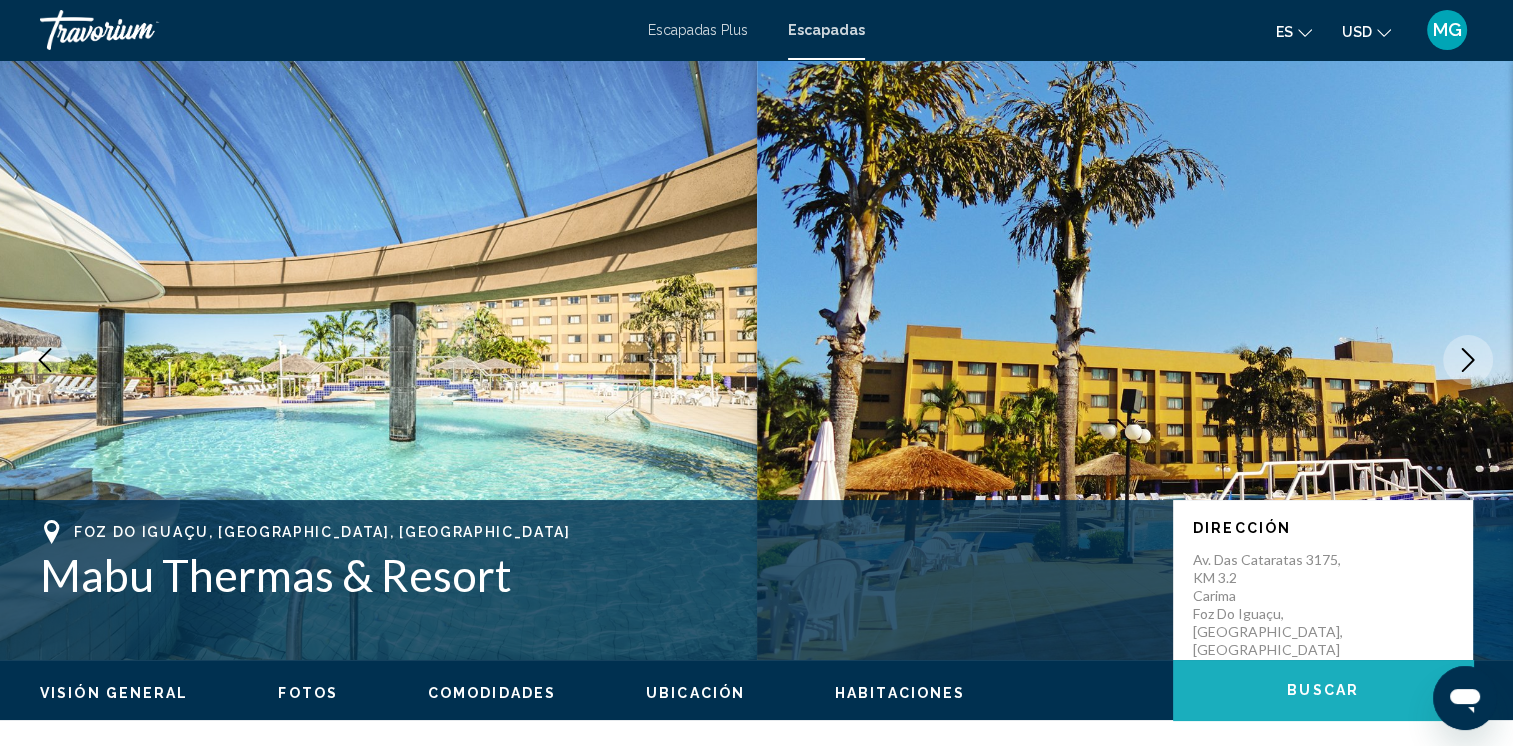 click on "Buscar" 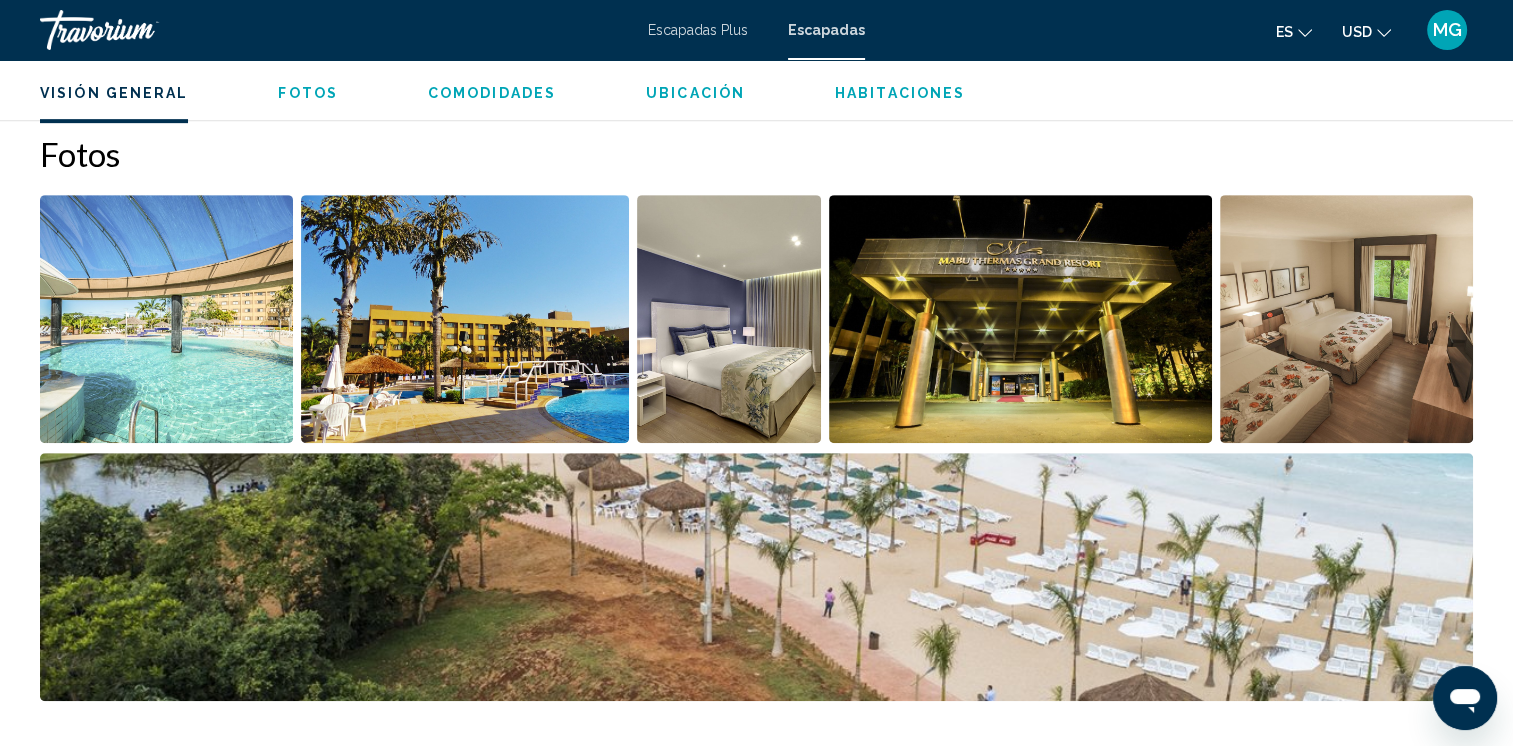 scroll, scrollTop: 442, scrollLeft: 0, axis: vertical 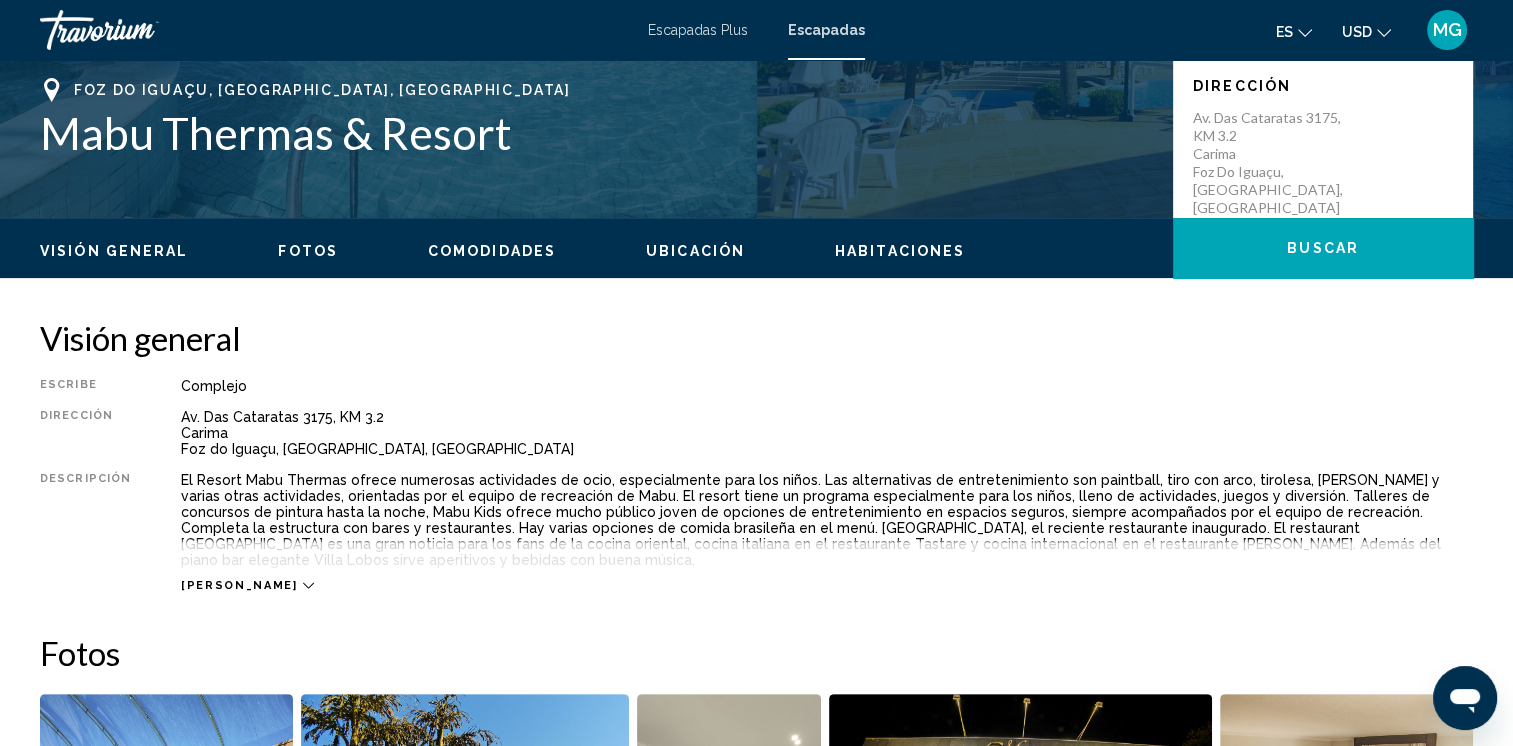 click on "Ubicación" at bounding box center [695, 251] 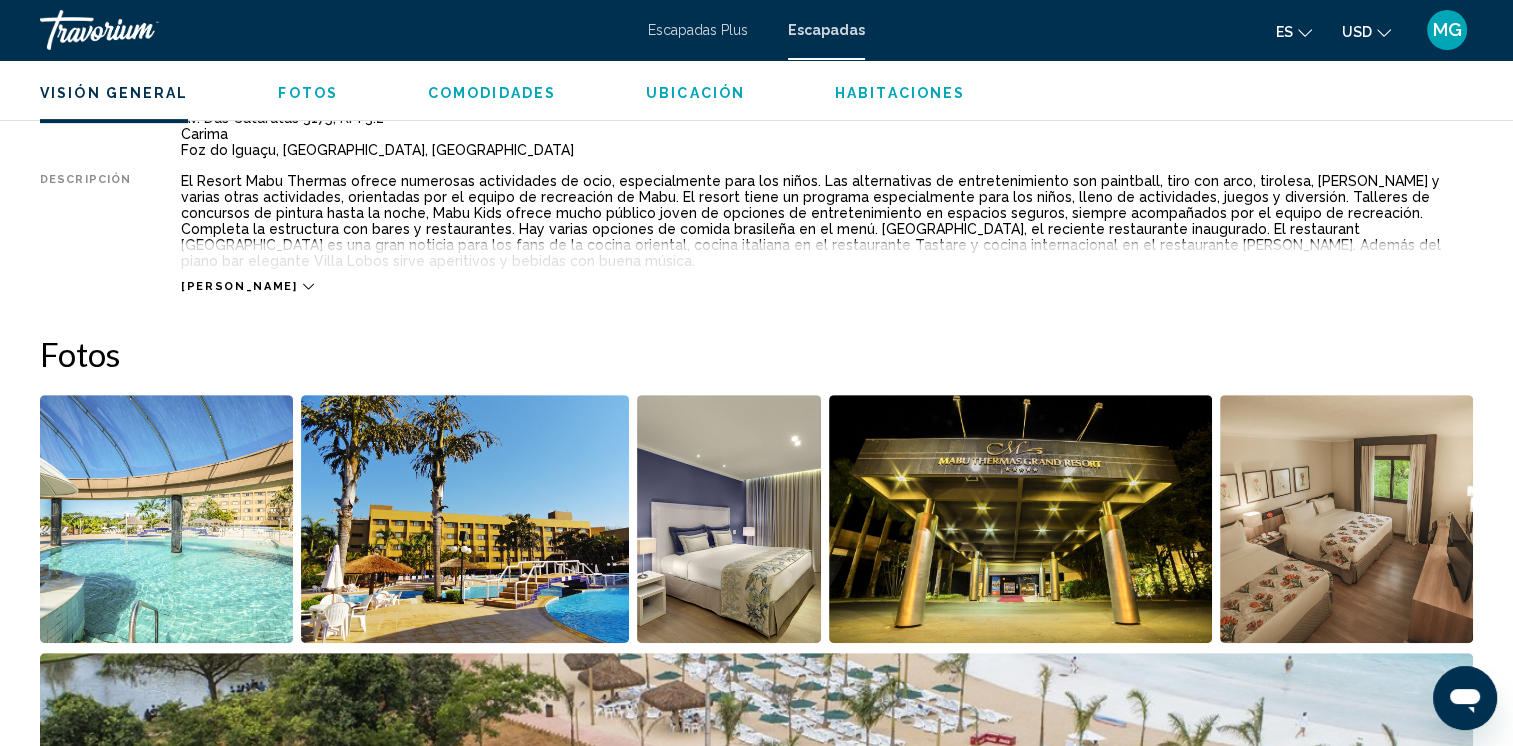 scroll, scrollTop: 1242, scrollLeft: 0, axis: vertical 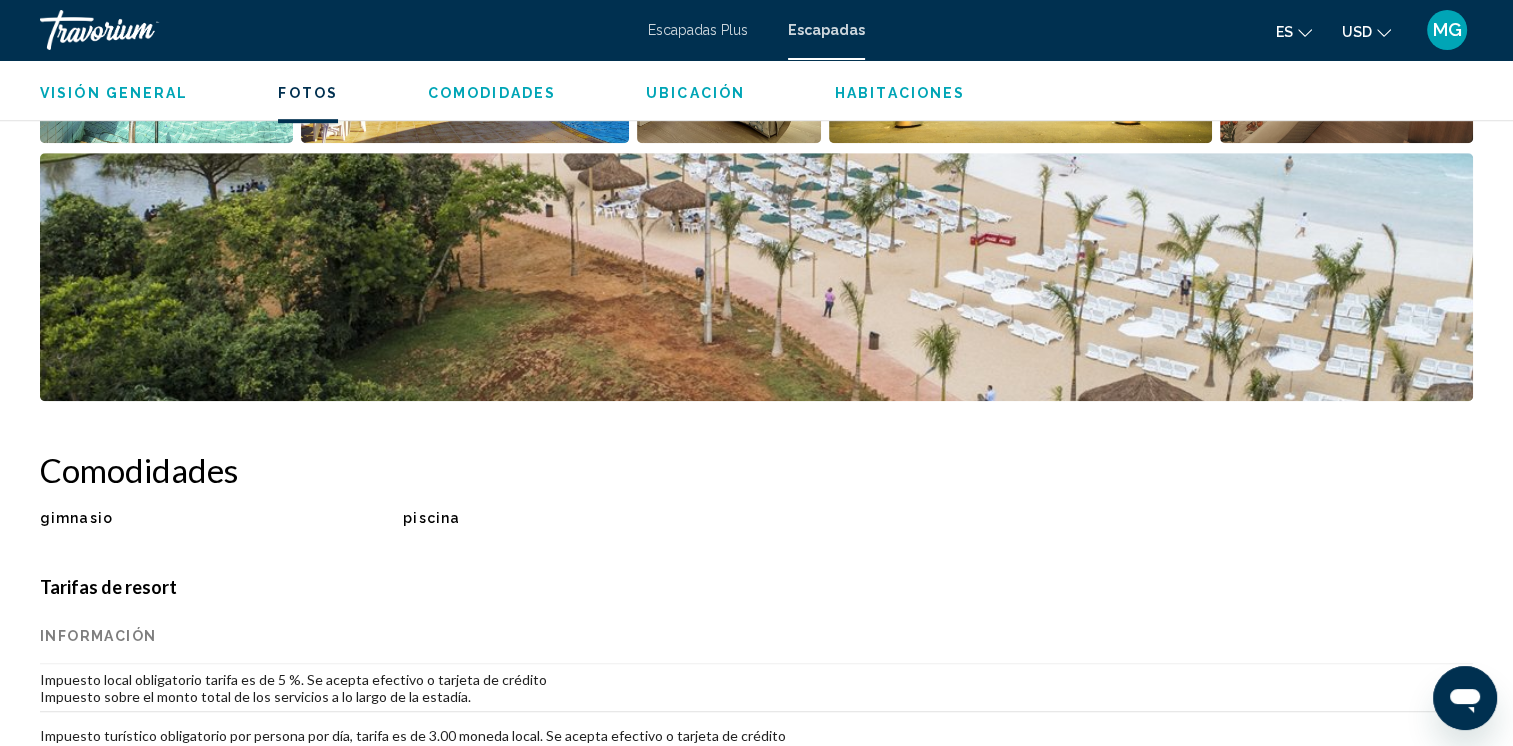 click at bounding box center [756, 277] 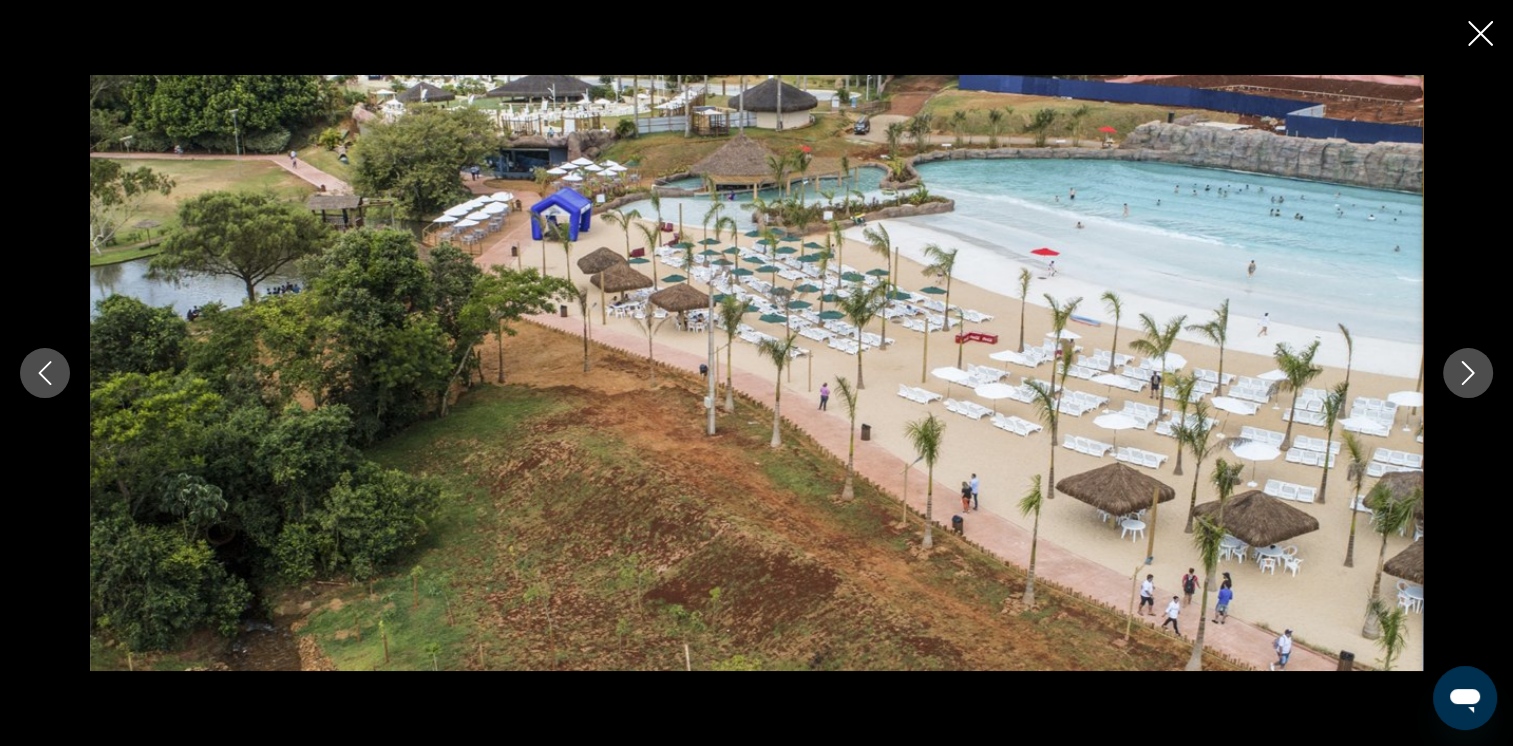 scroll, scrollTop: 742, scrollLeft: 0, axis: vertical 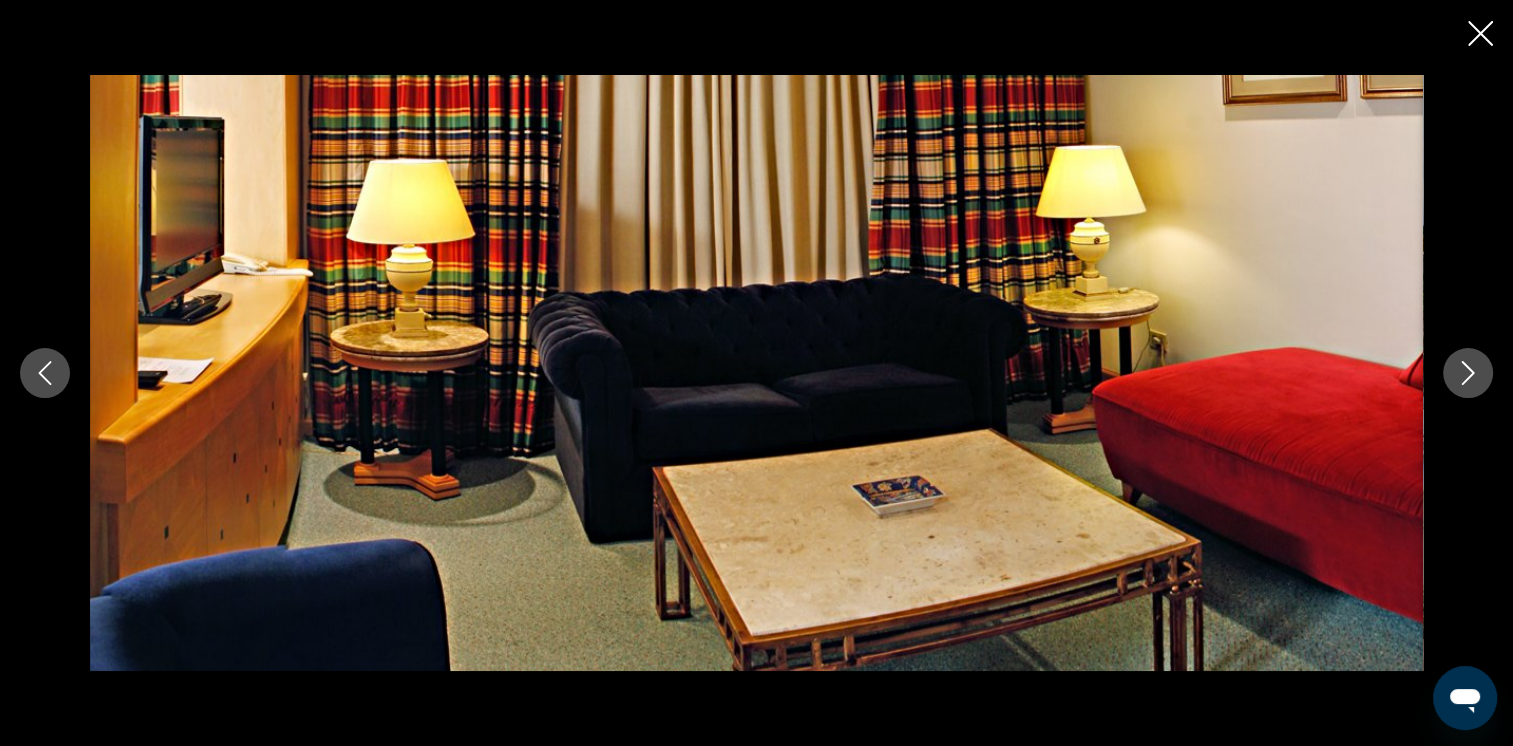 click 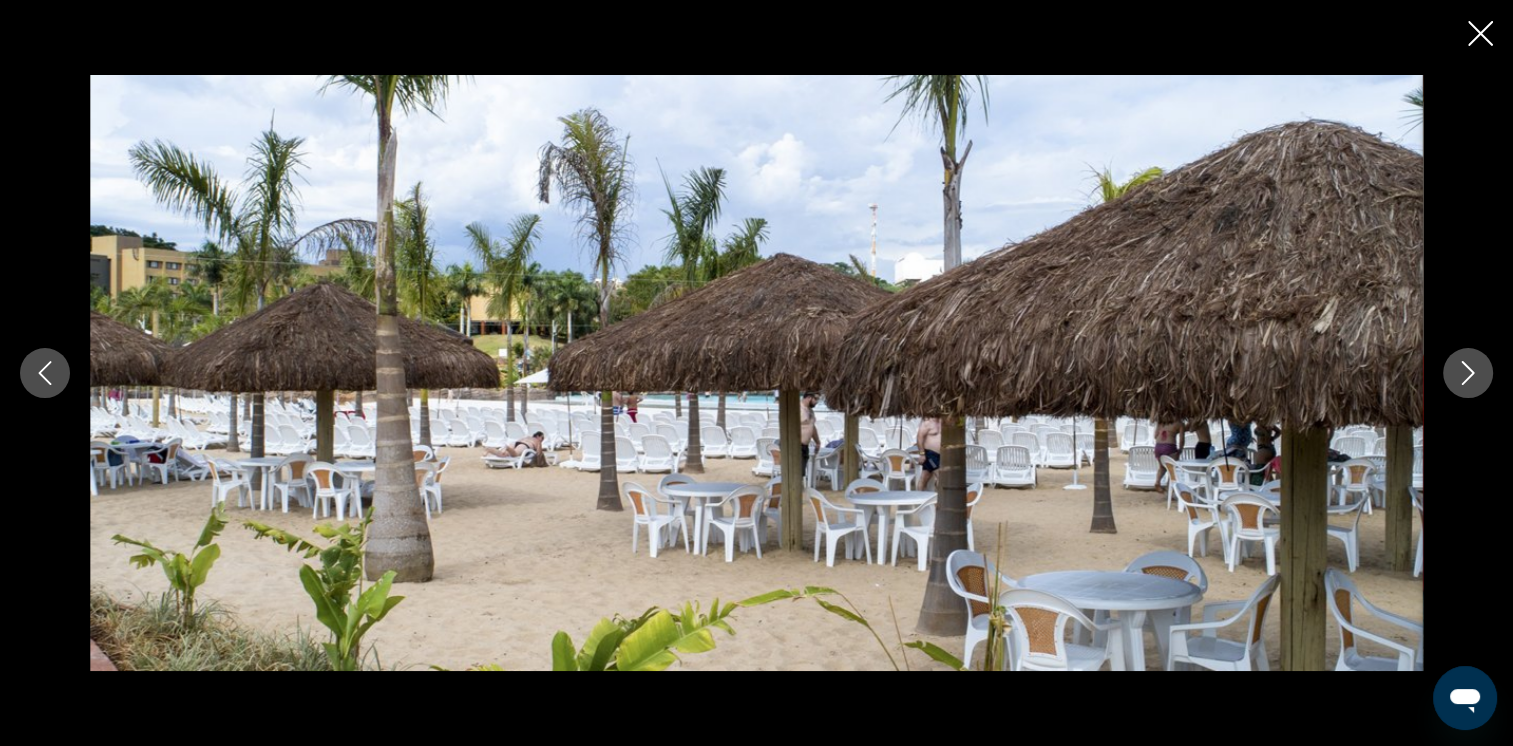 click 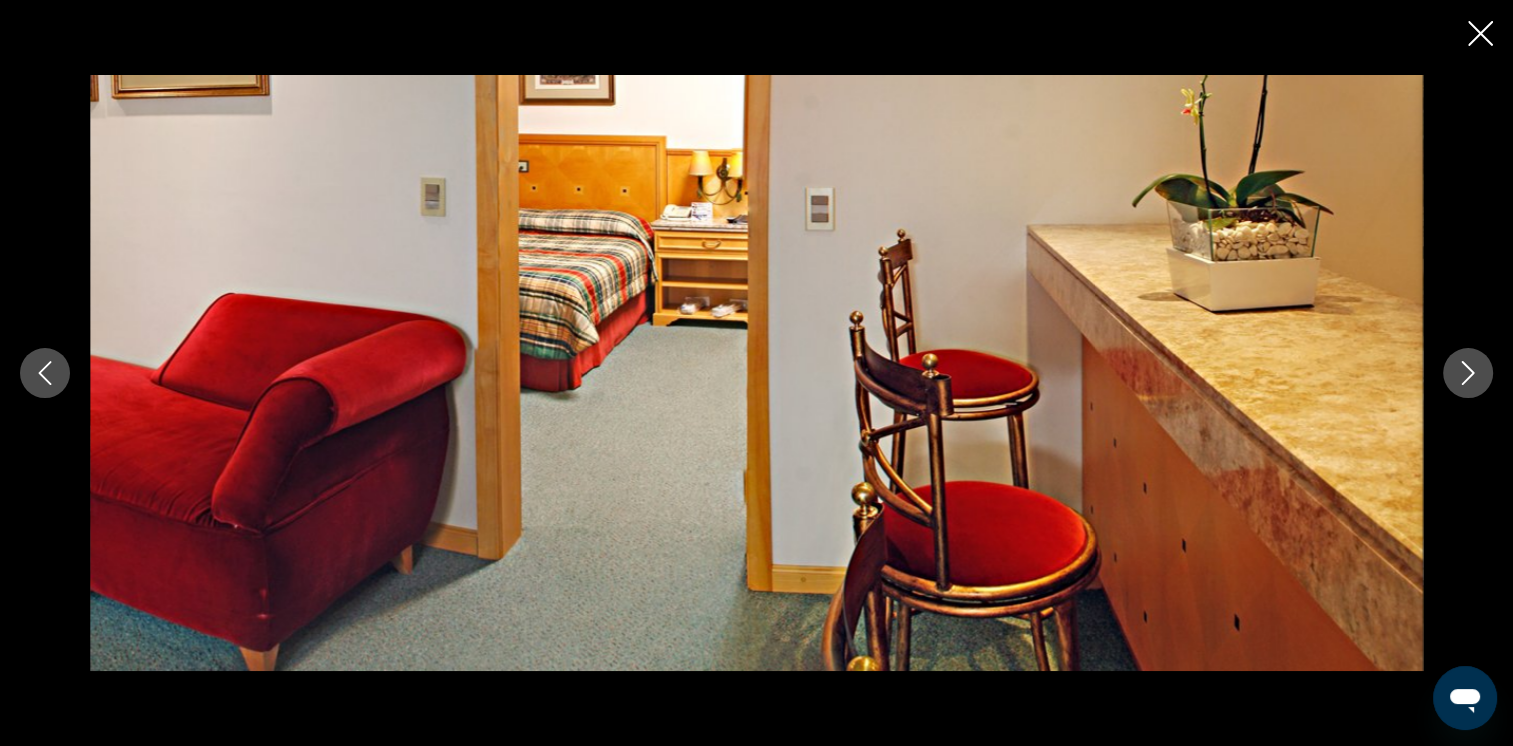 click 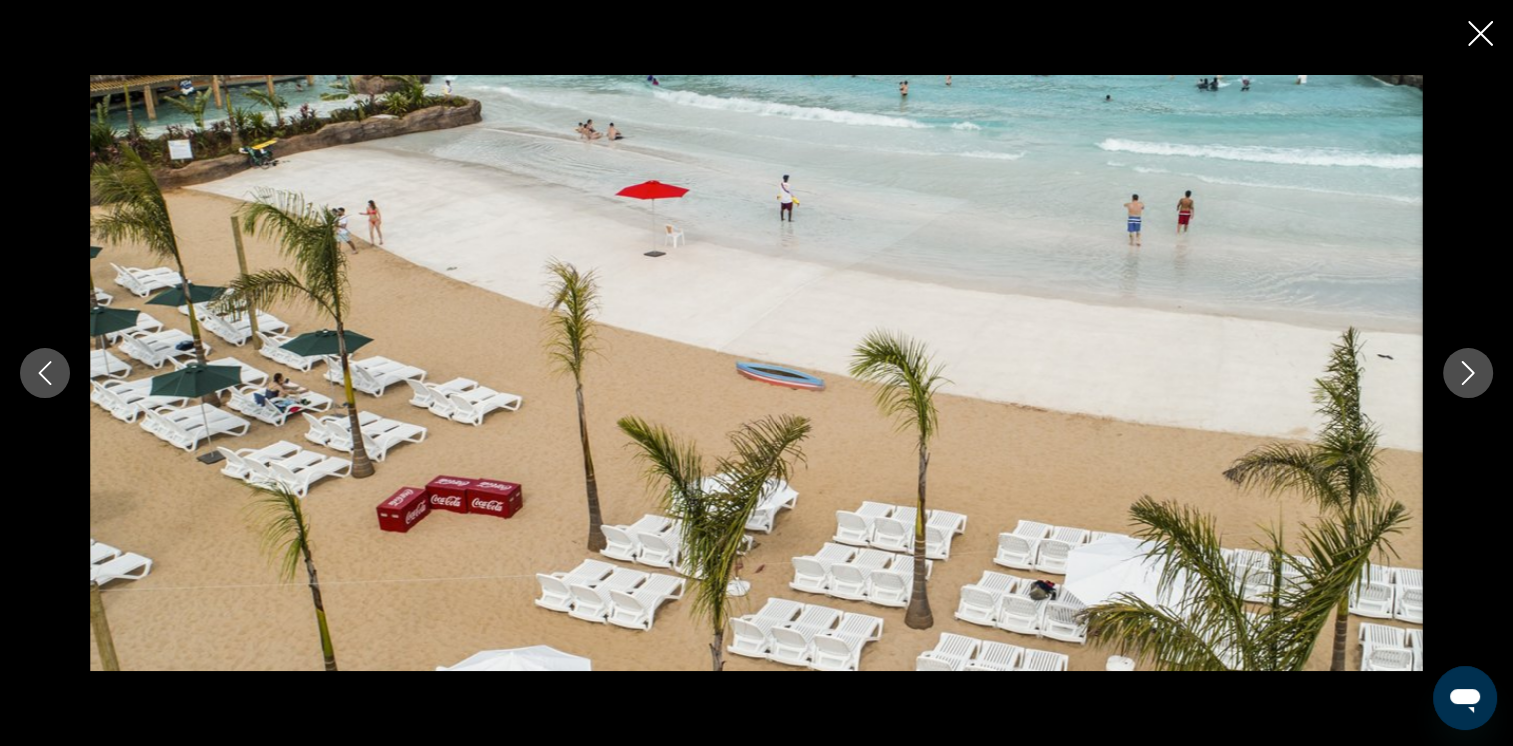scroll, scrollTop: 242, scrollLeft: 0, axis: vertical 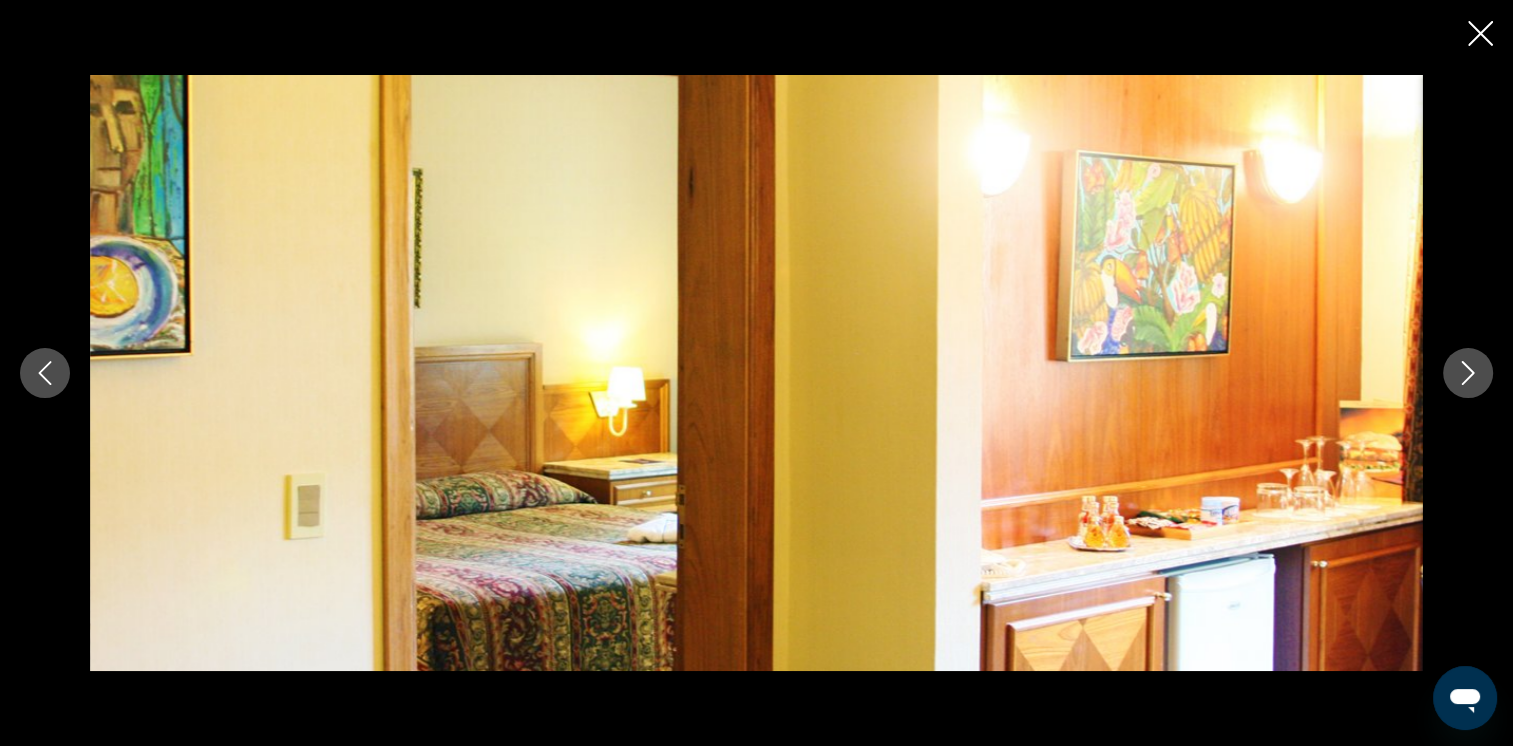 click 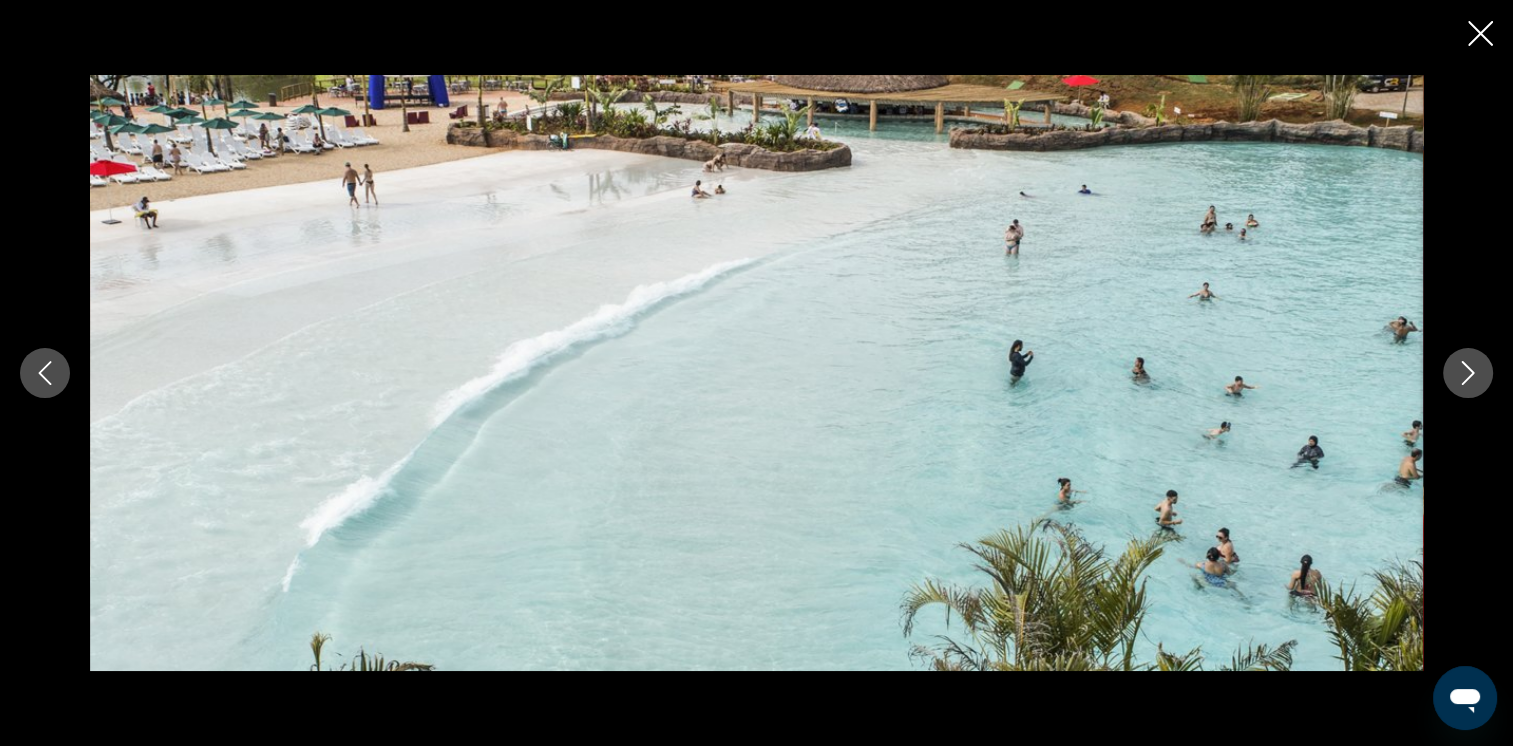 click 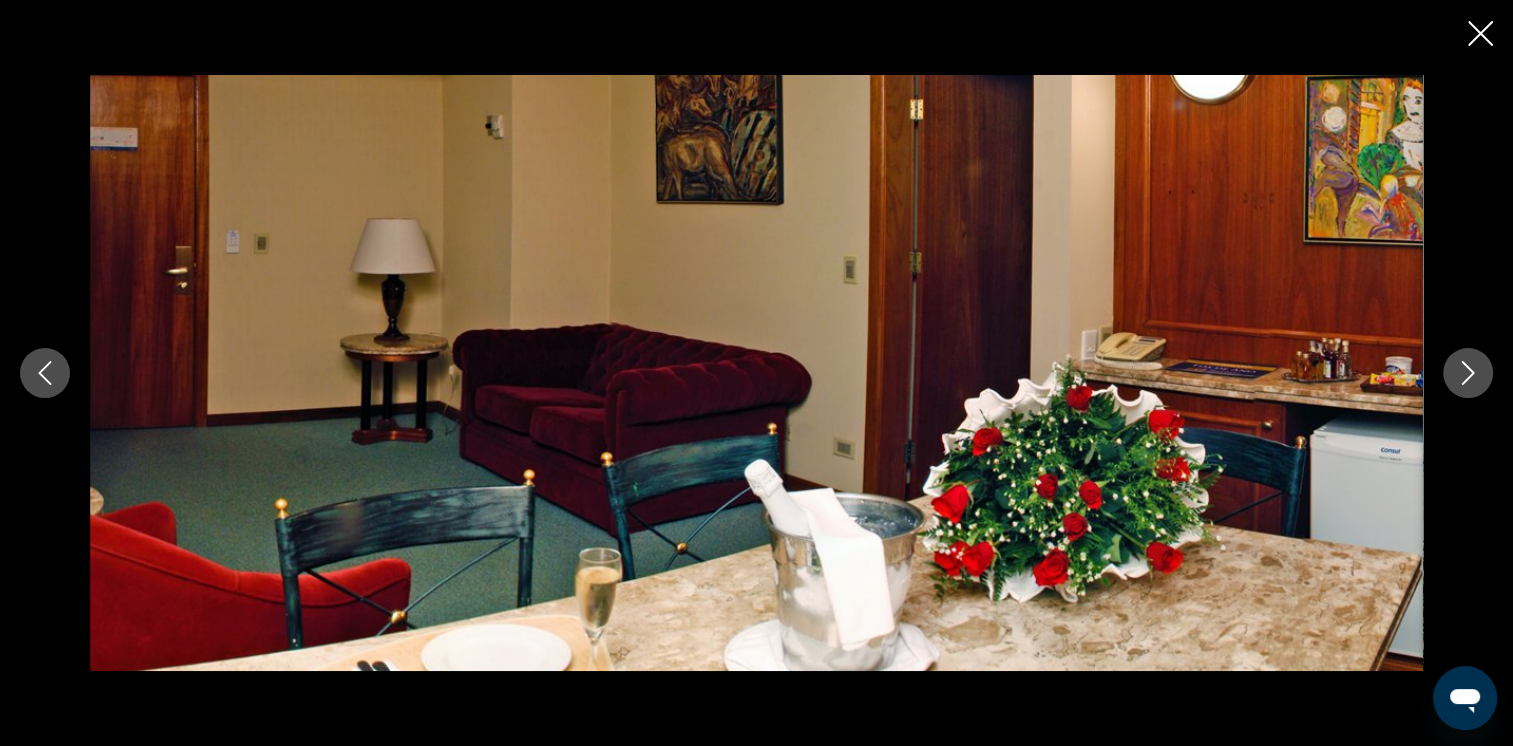click 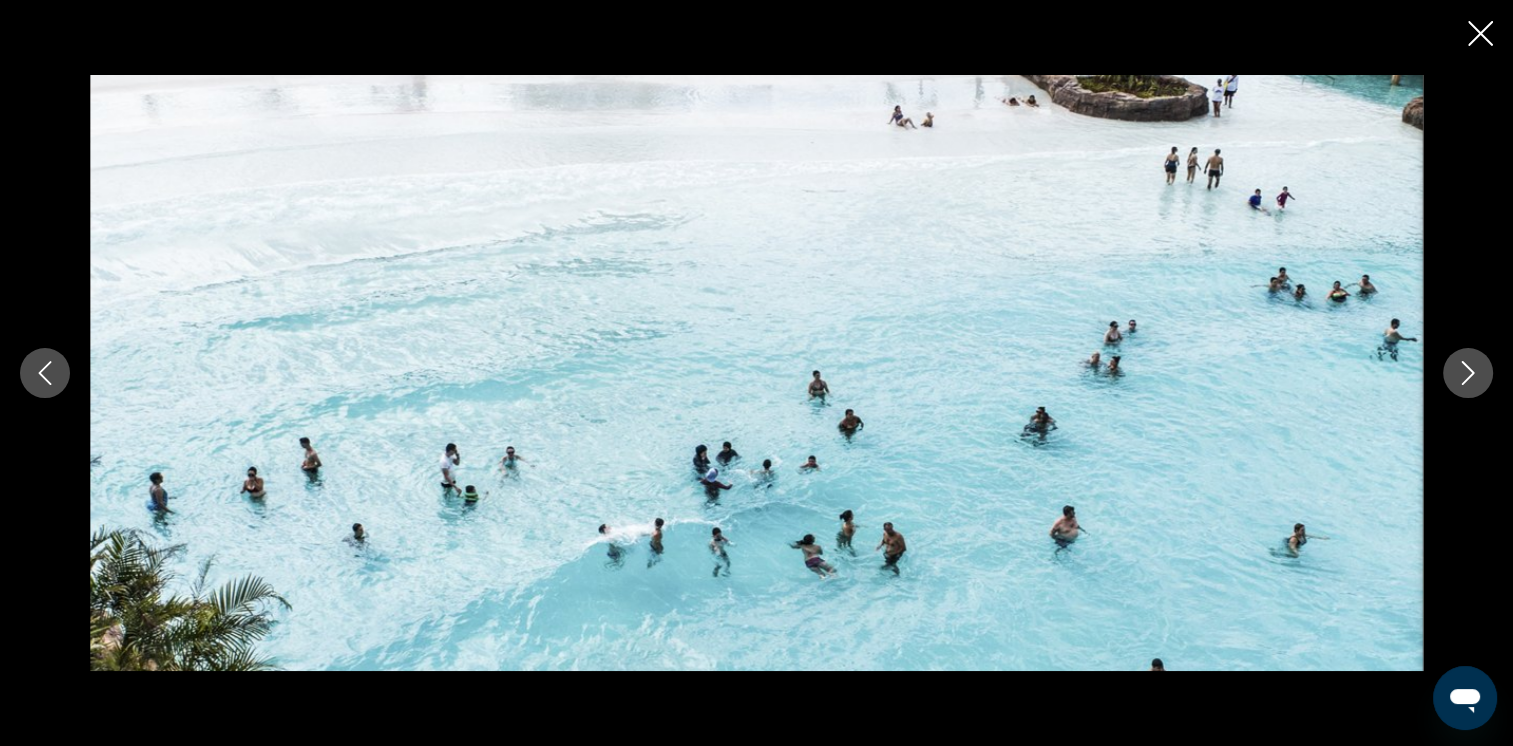 click 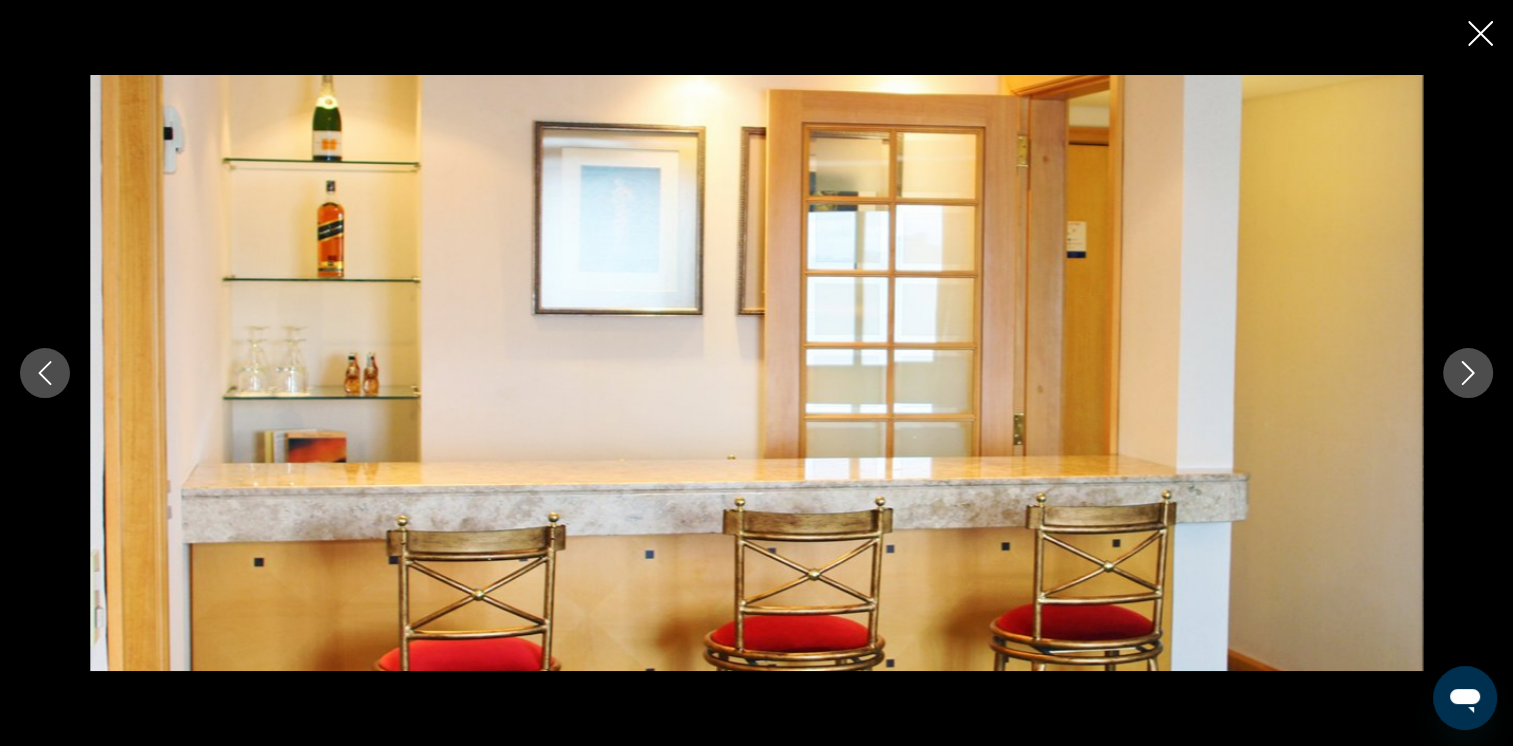 click 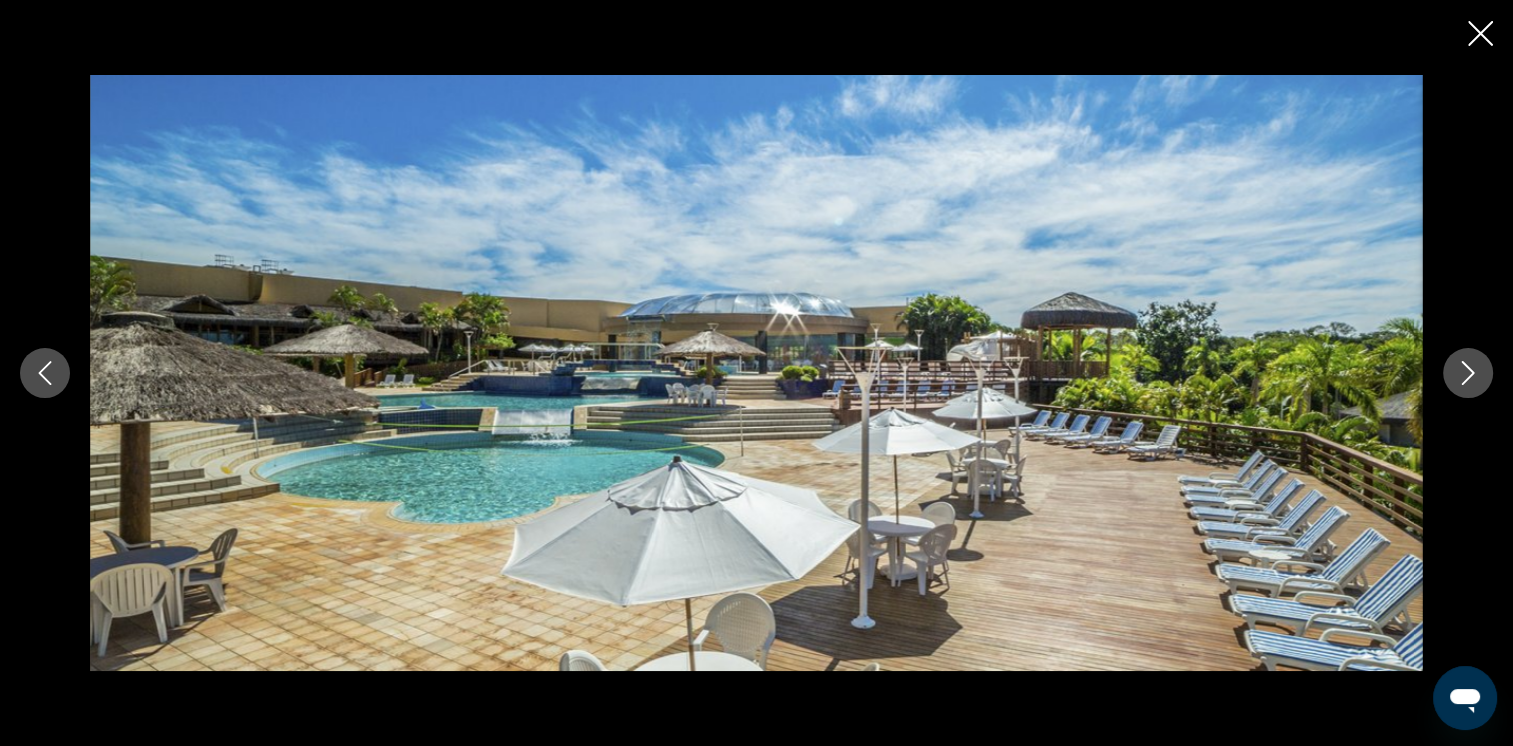 click 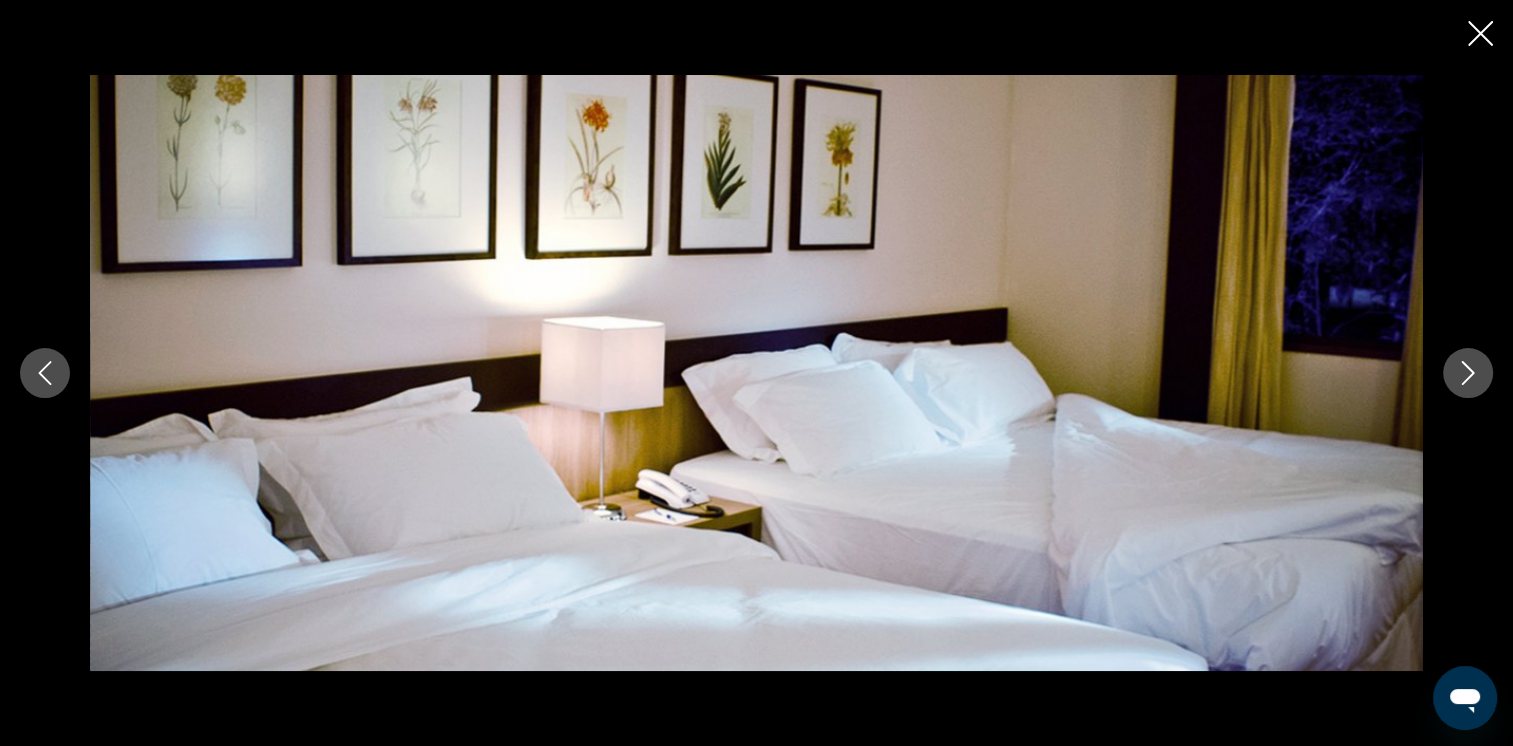 click 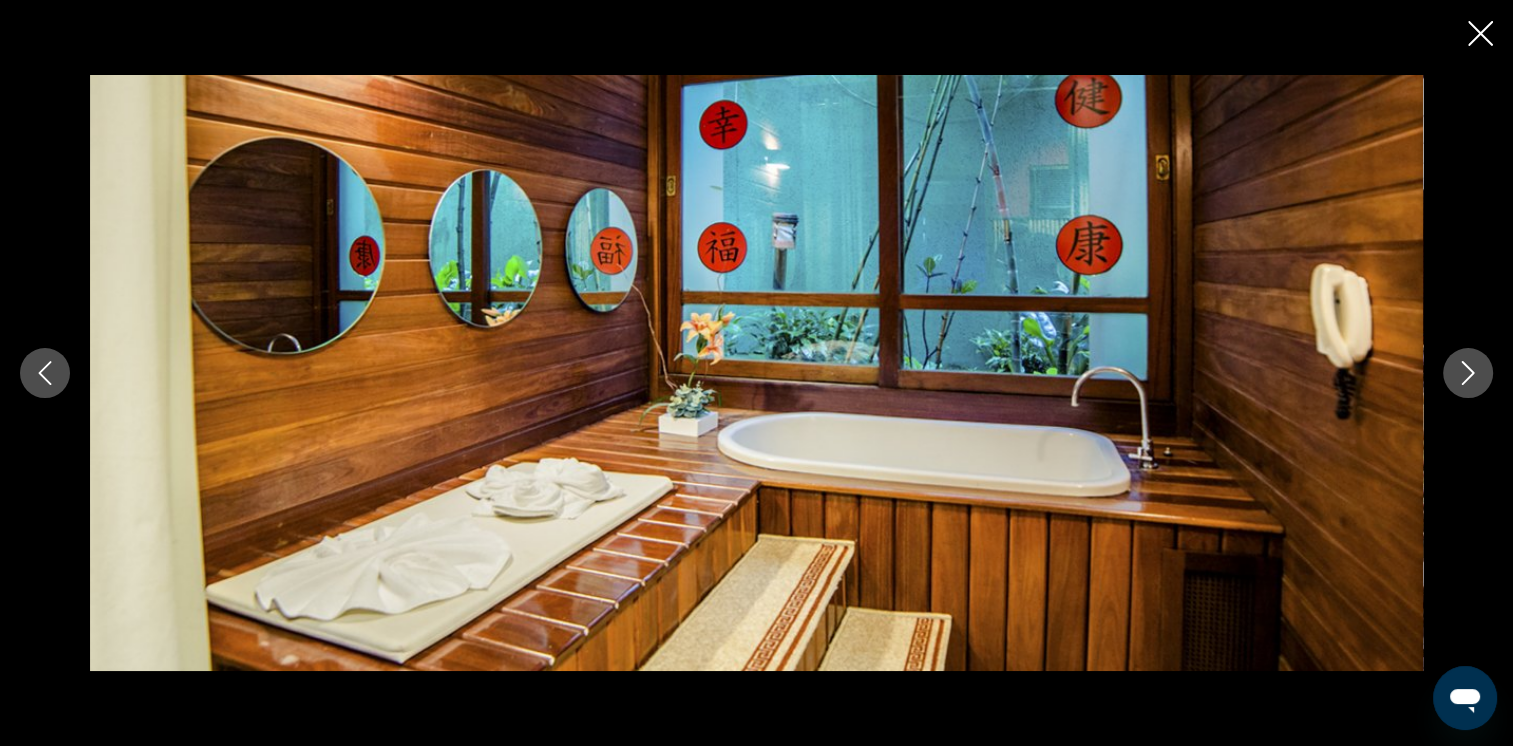 click 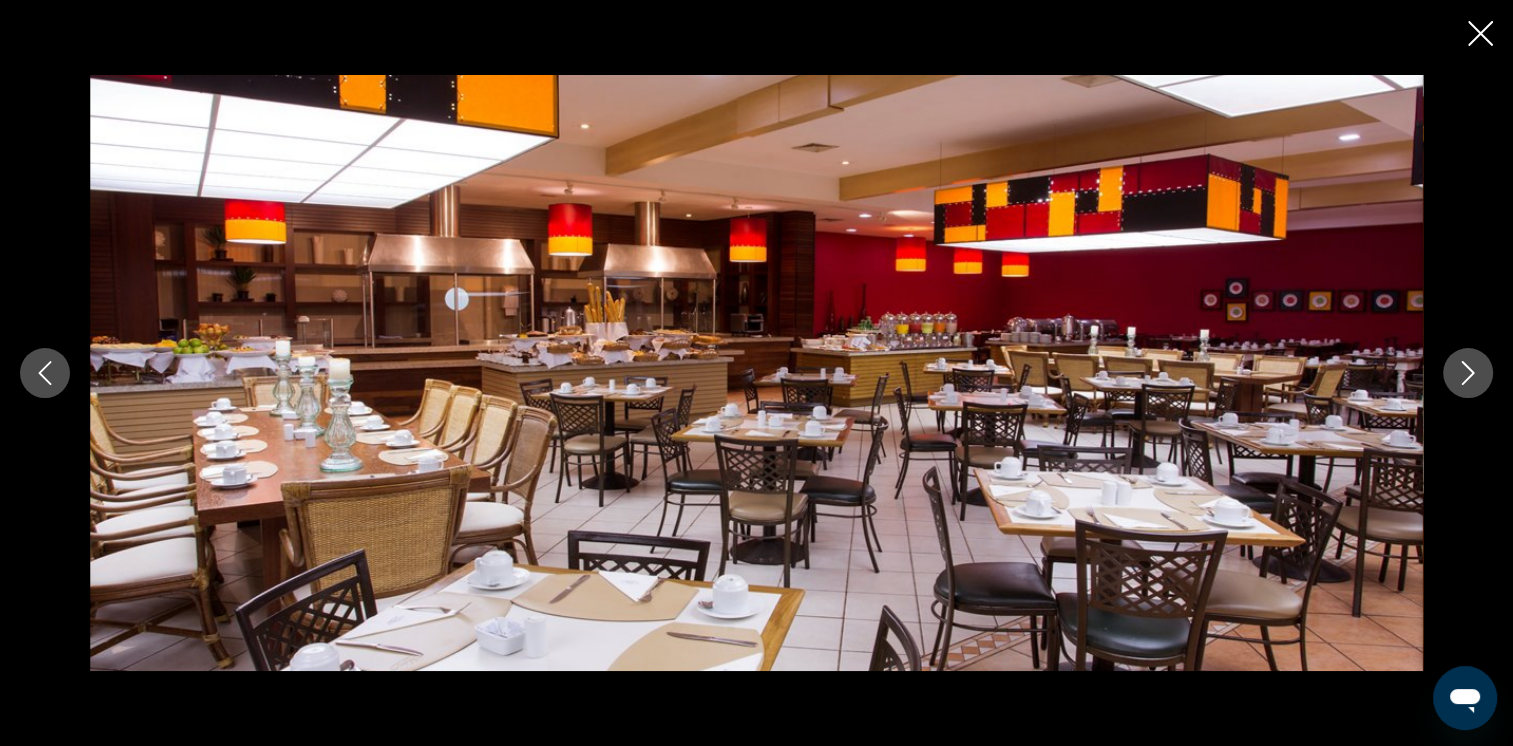 click 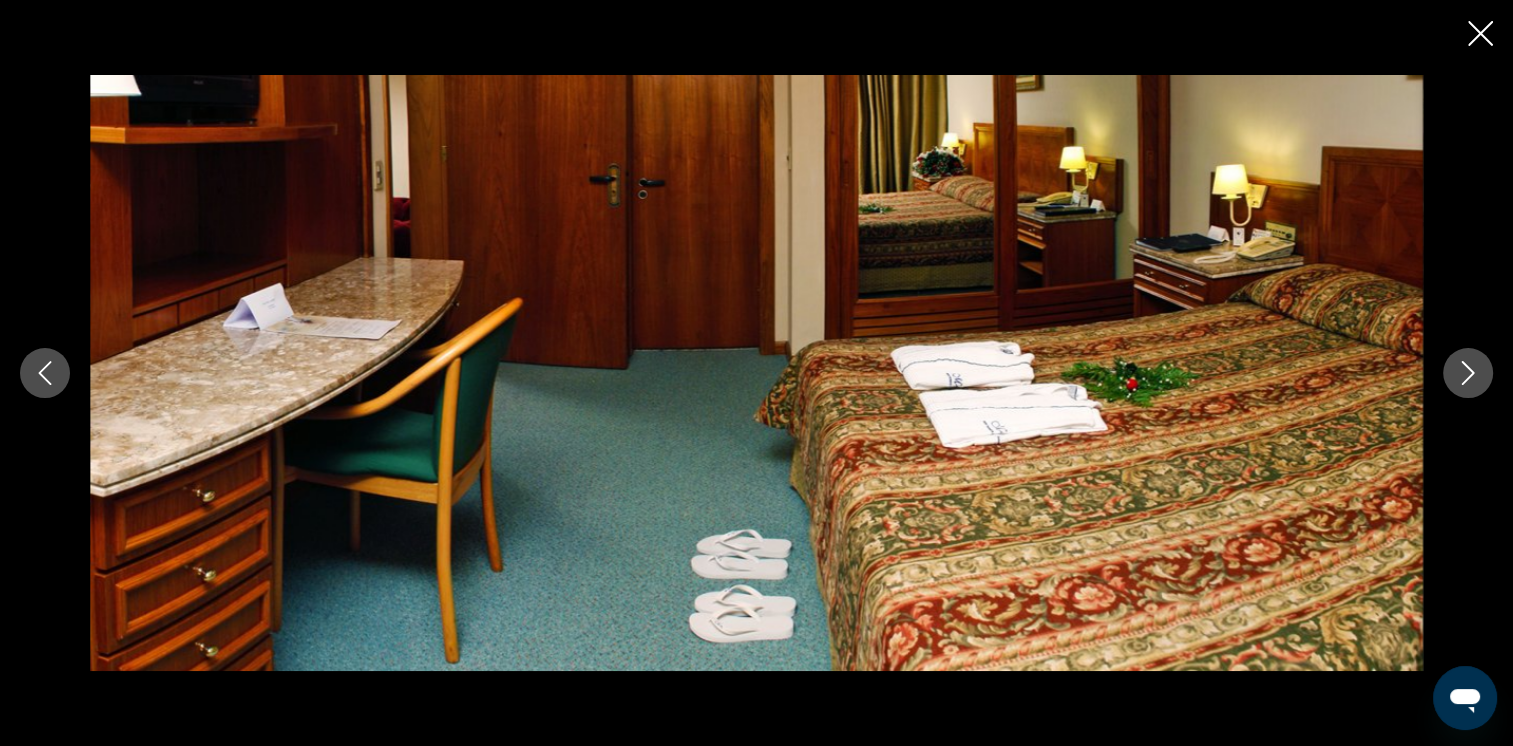 click 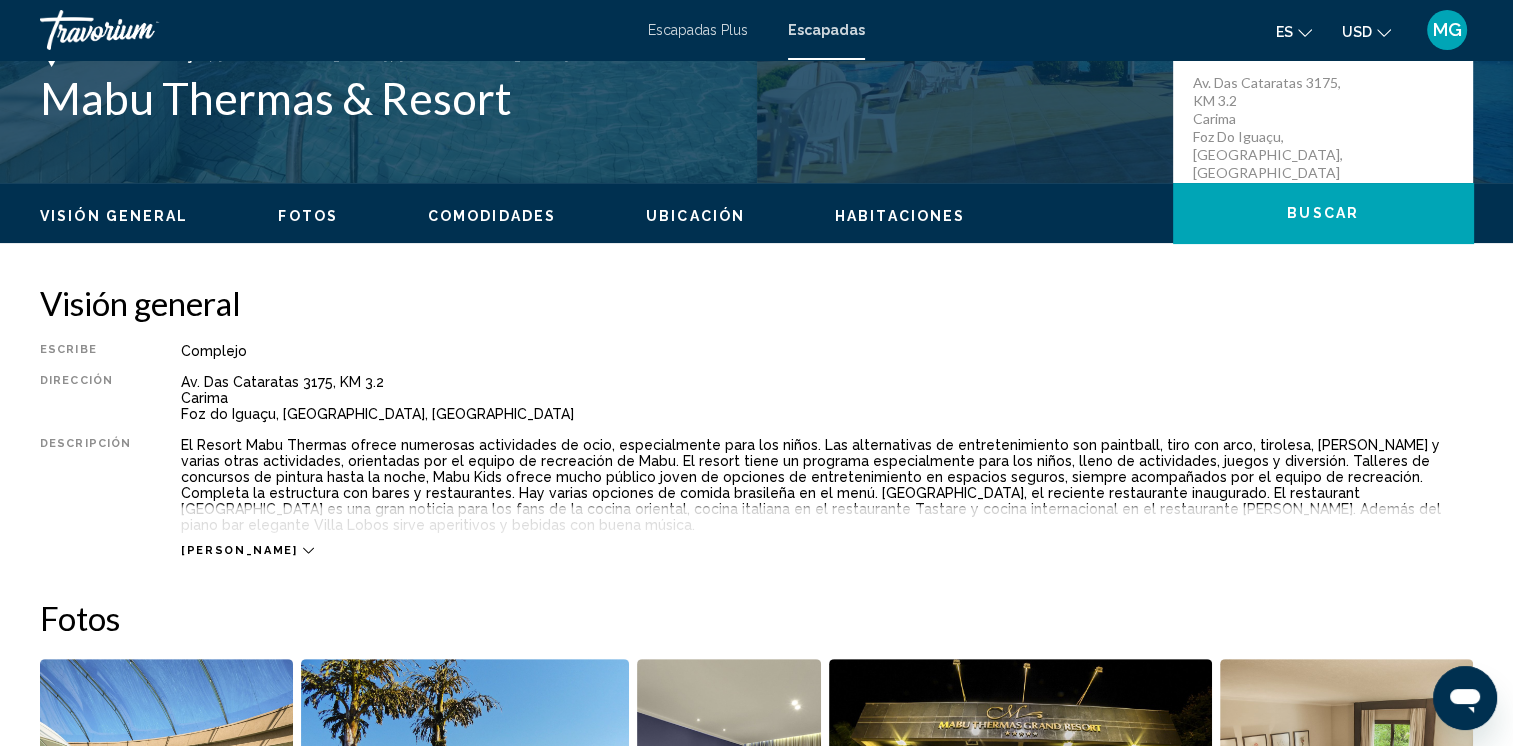 scroll, scrollTop: 482, scrollLeft: 0, axis: vertical 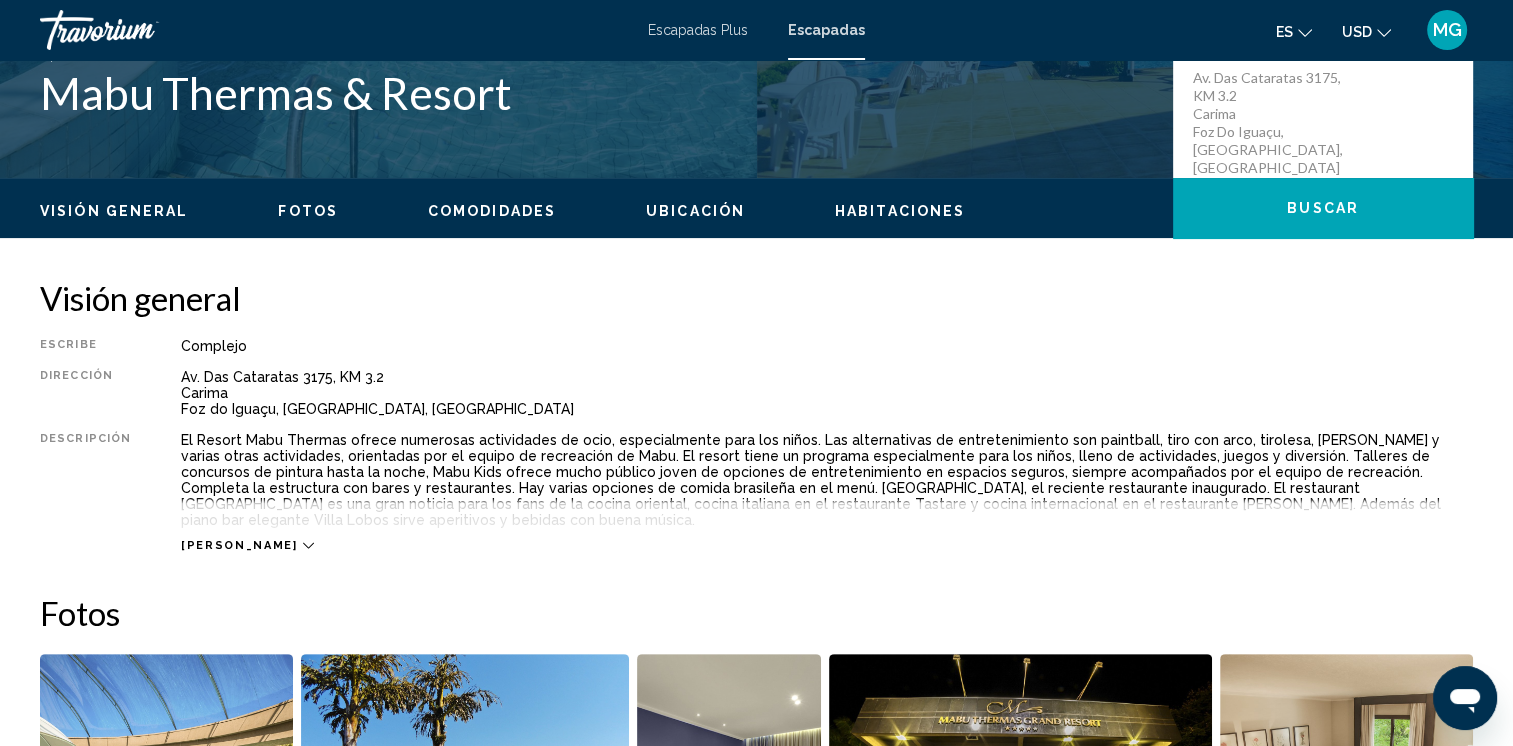 click on "[PERSON_NAME]" at bounding box center (247, 545) 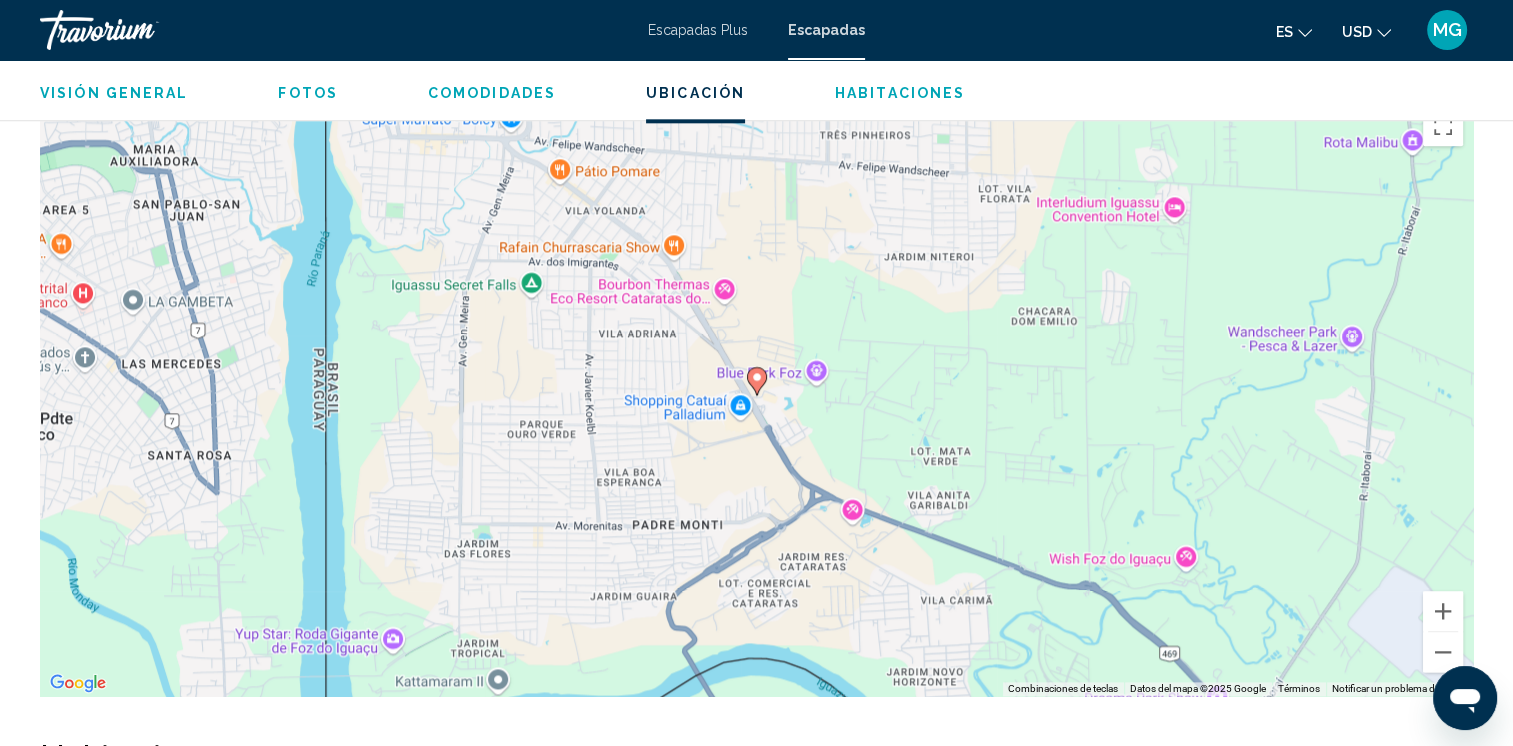 scroll, scrollTop: 2402, scrollLeft: 0, axis: vertical 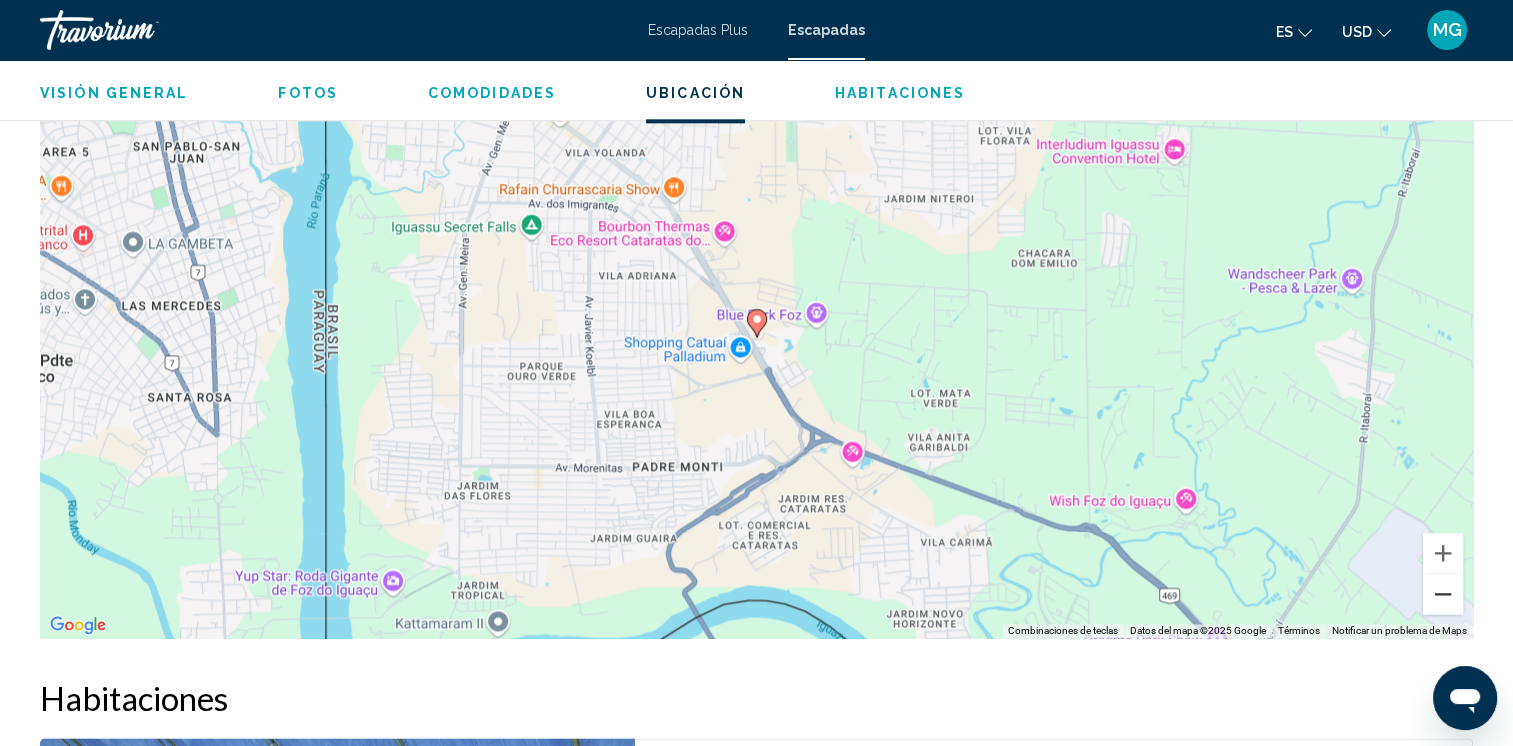 click at bounding box center (1443, 594) 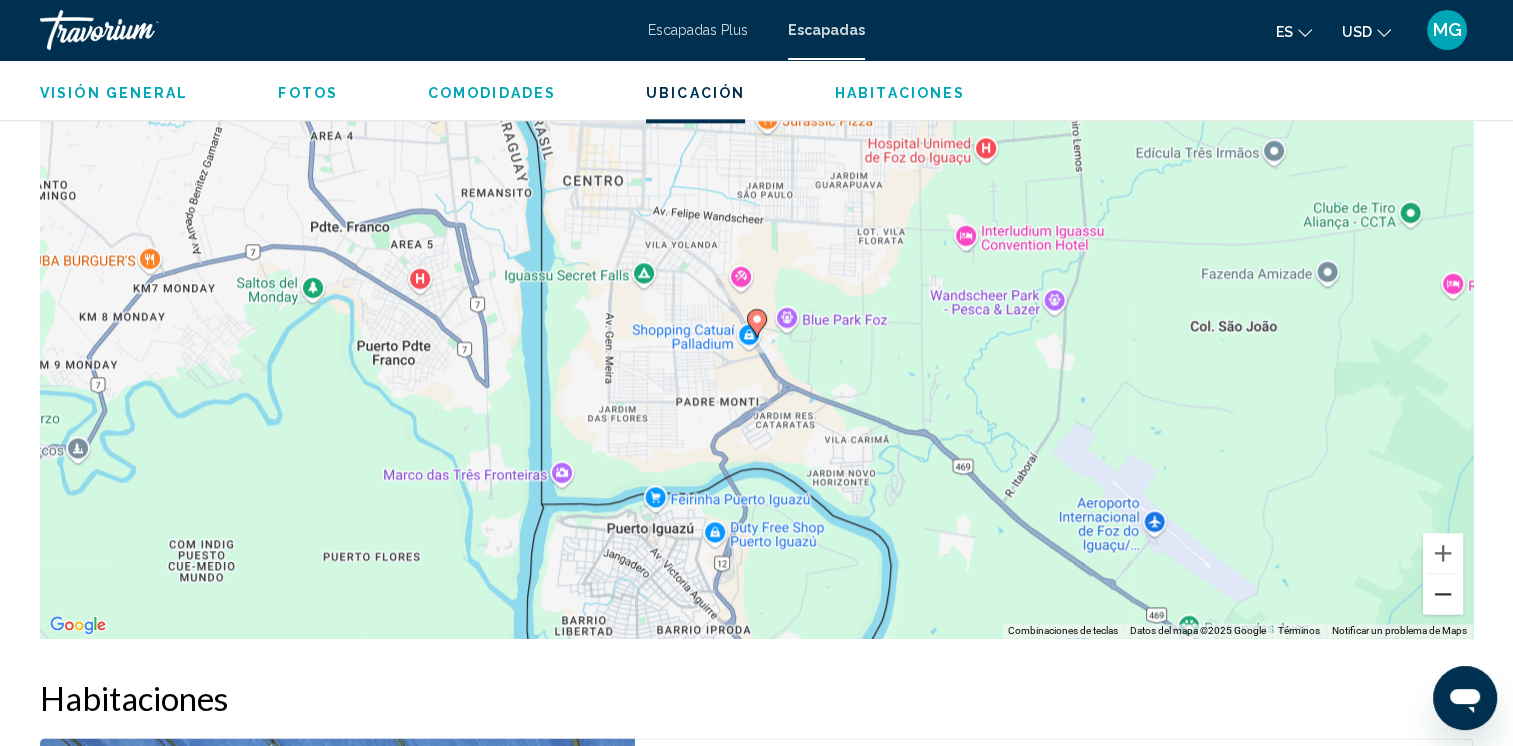 click at bounding box center (1443, 594) 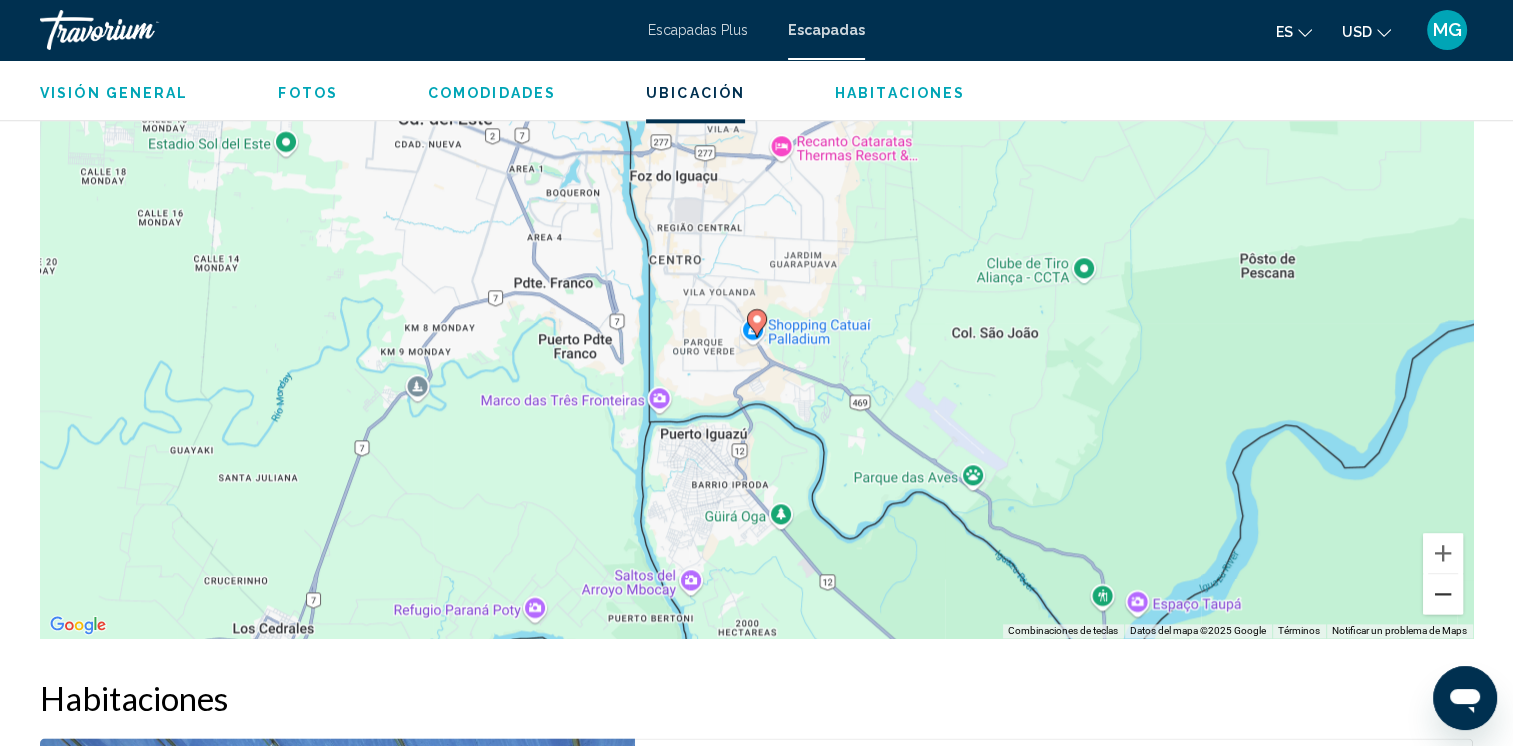 click at bounding box center (1443, 594) 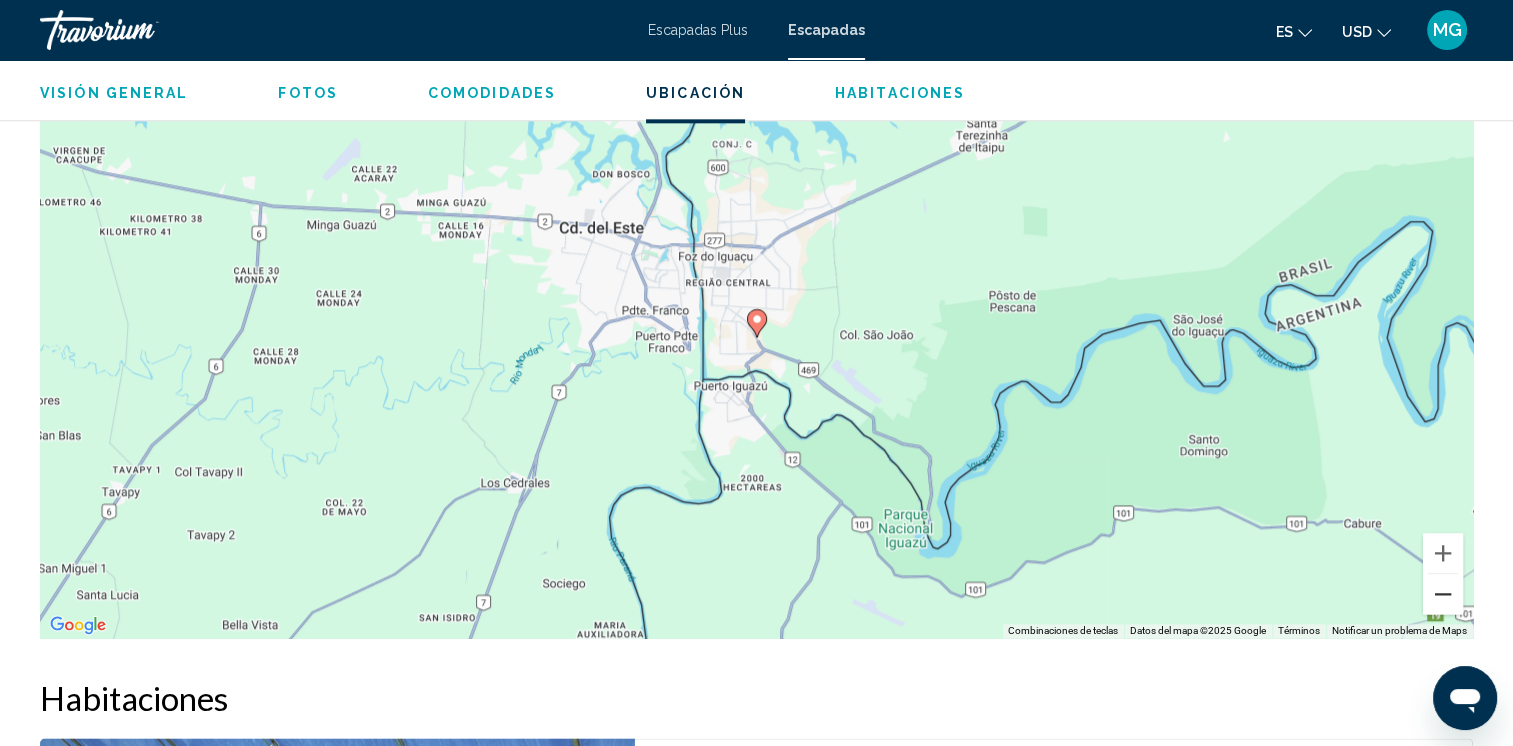 click at bounding box center (1443, 594) 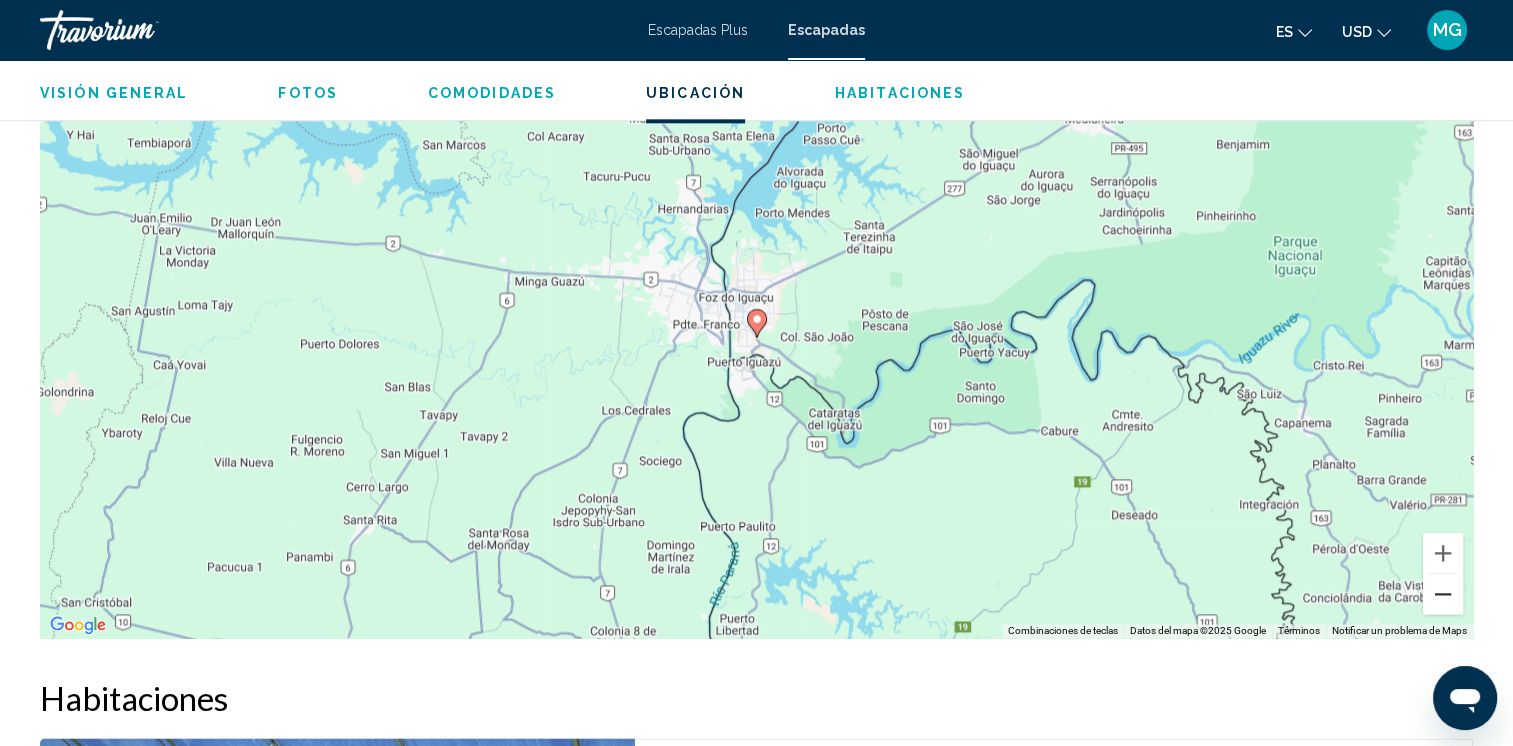 click at bounding box center [1443, 594] 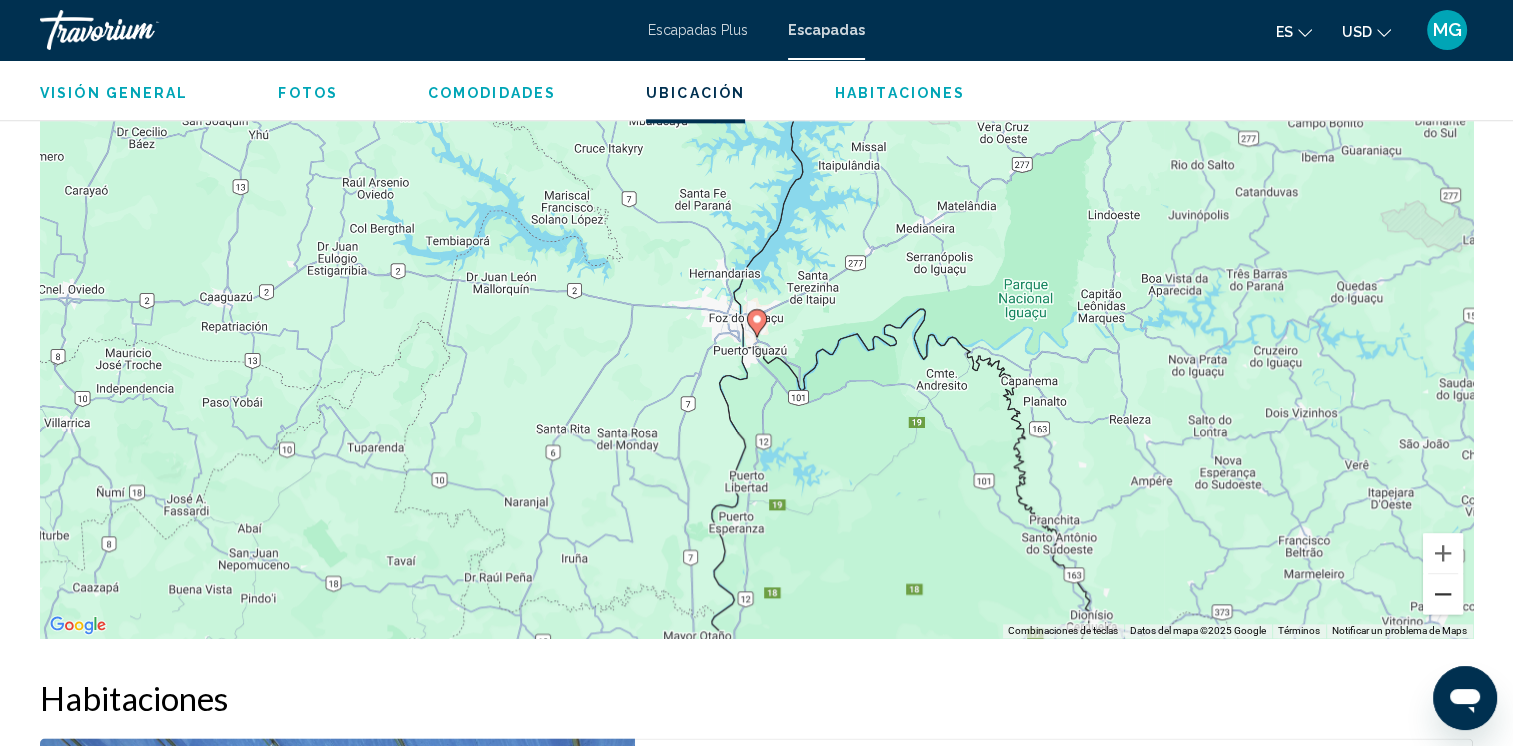 click at bounding box center (1443, 594) 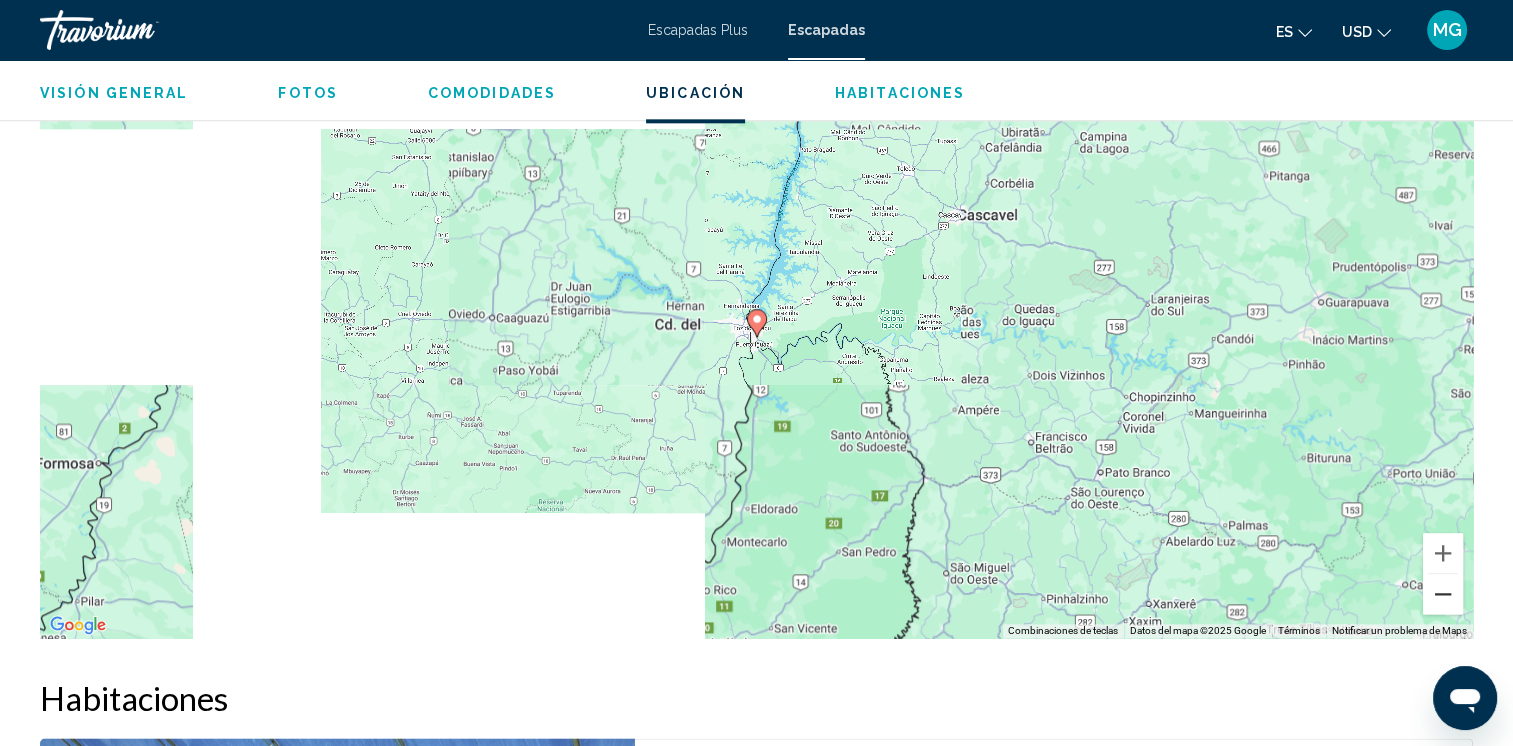 click at bounding box center (1443, 594) 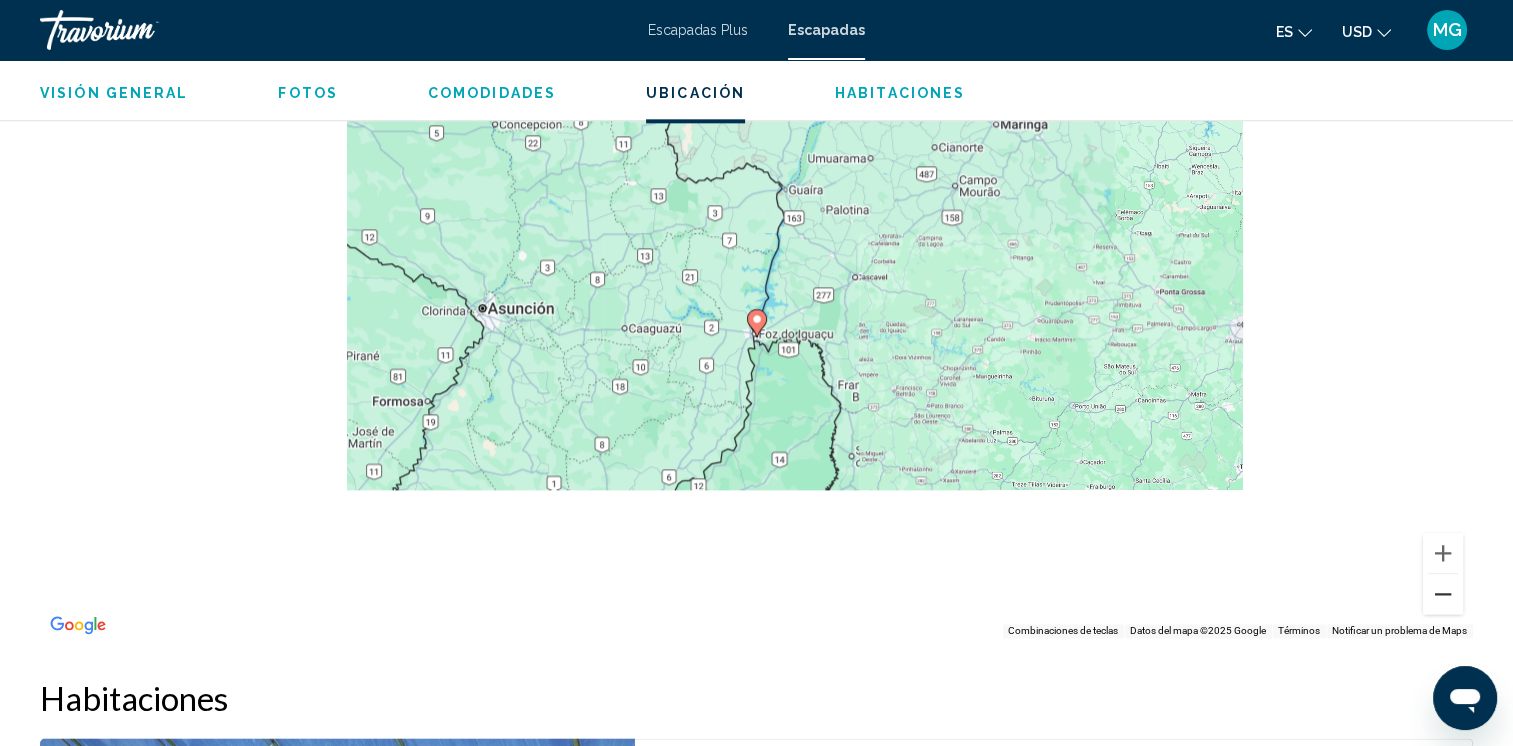 click at bounding box center [1443, 594] 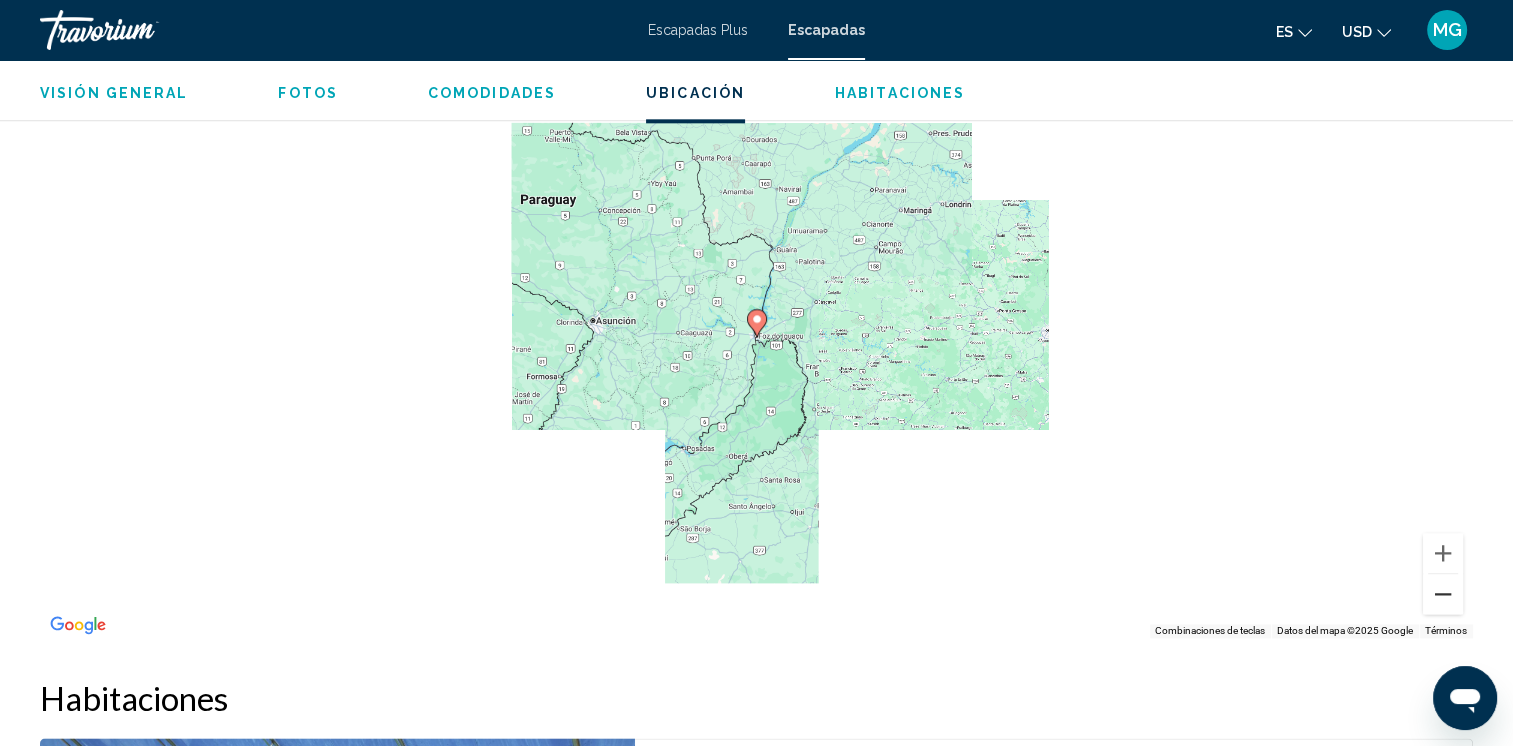 click at bounding box center (1443, 594) 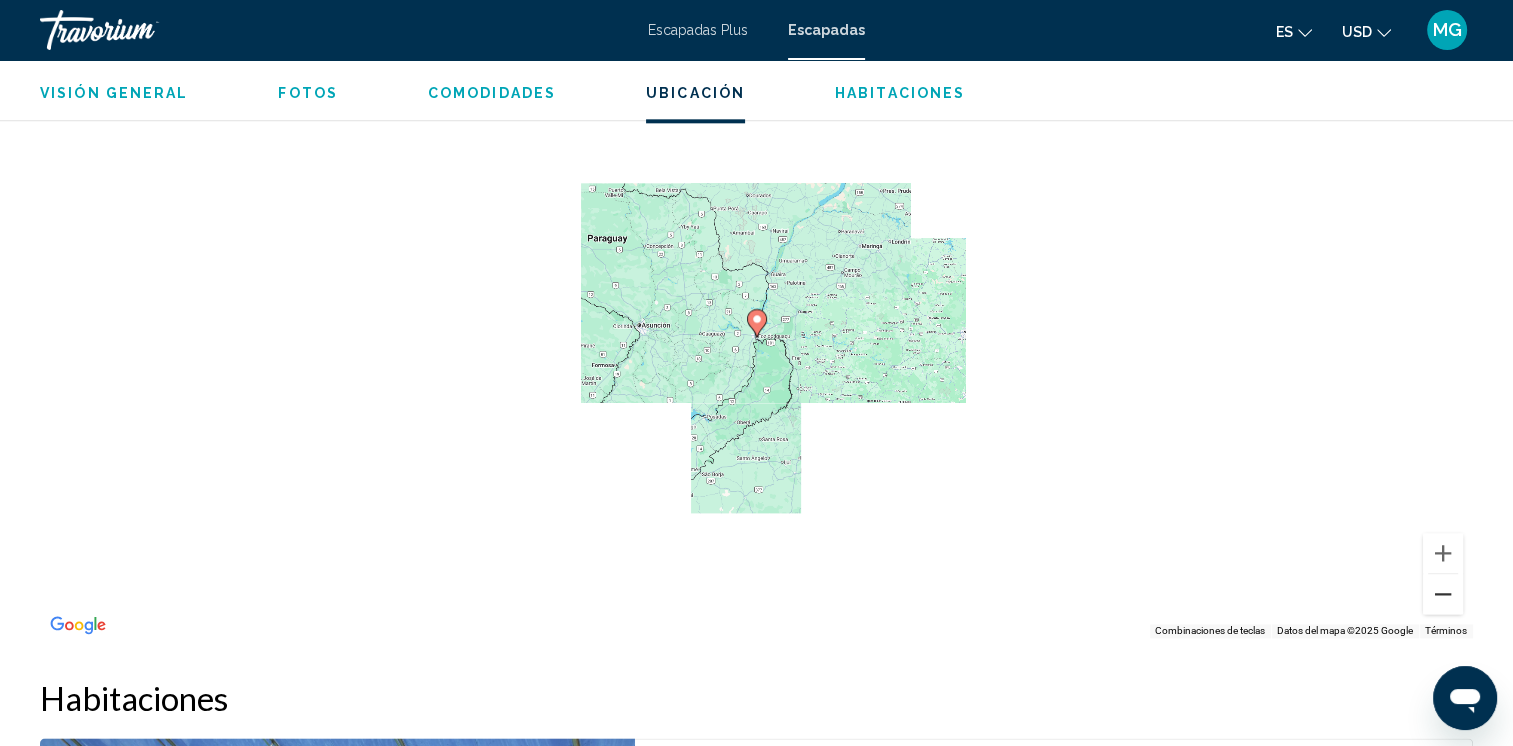 click at bounding box center (1443, 594) 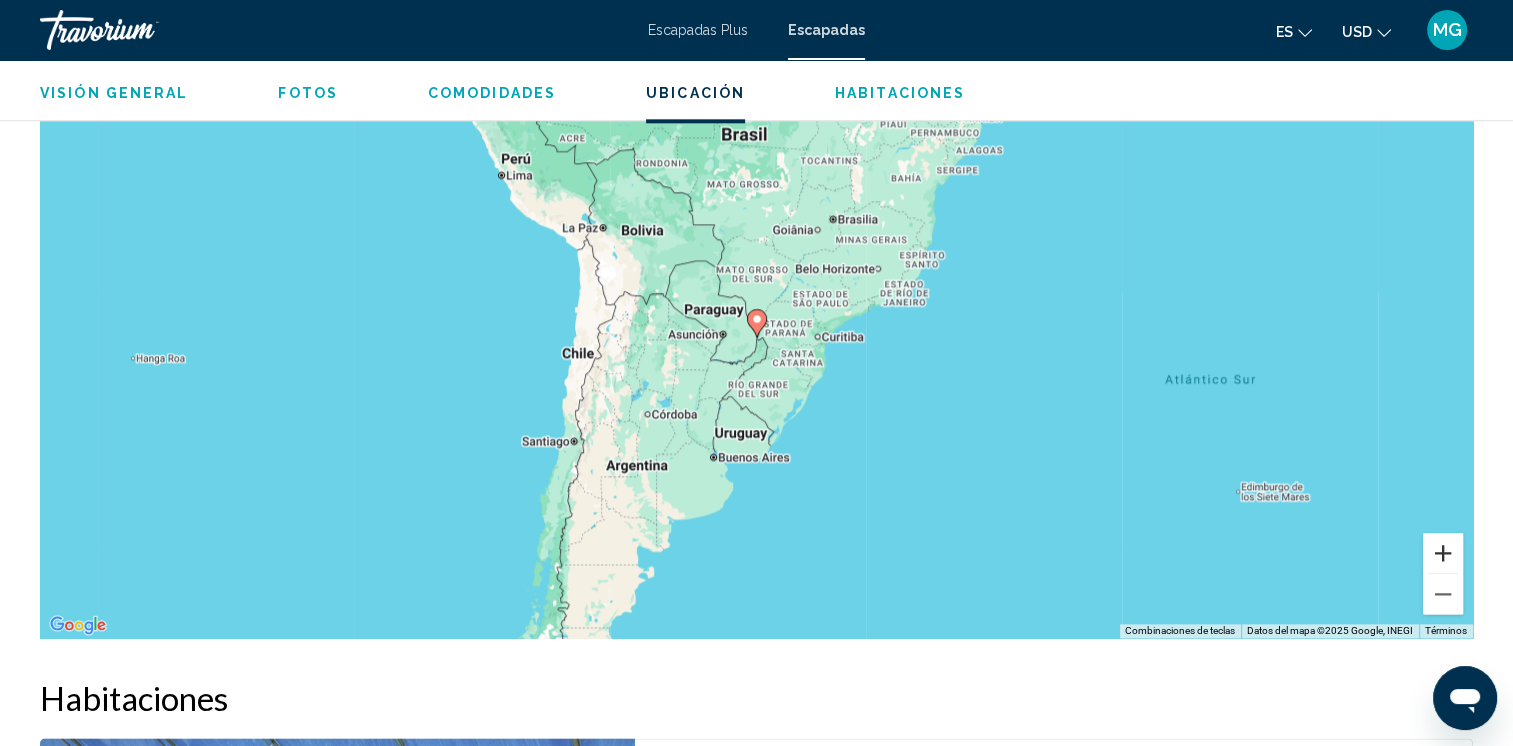 click at bounding box center (1443, 553) 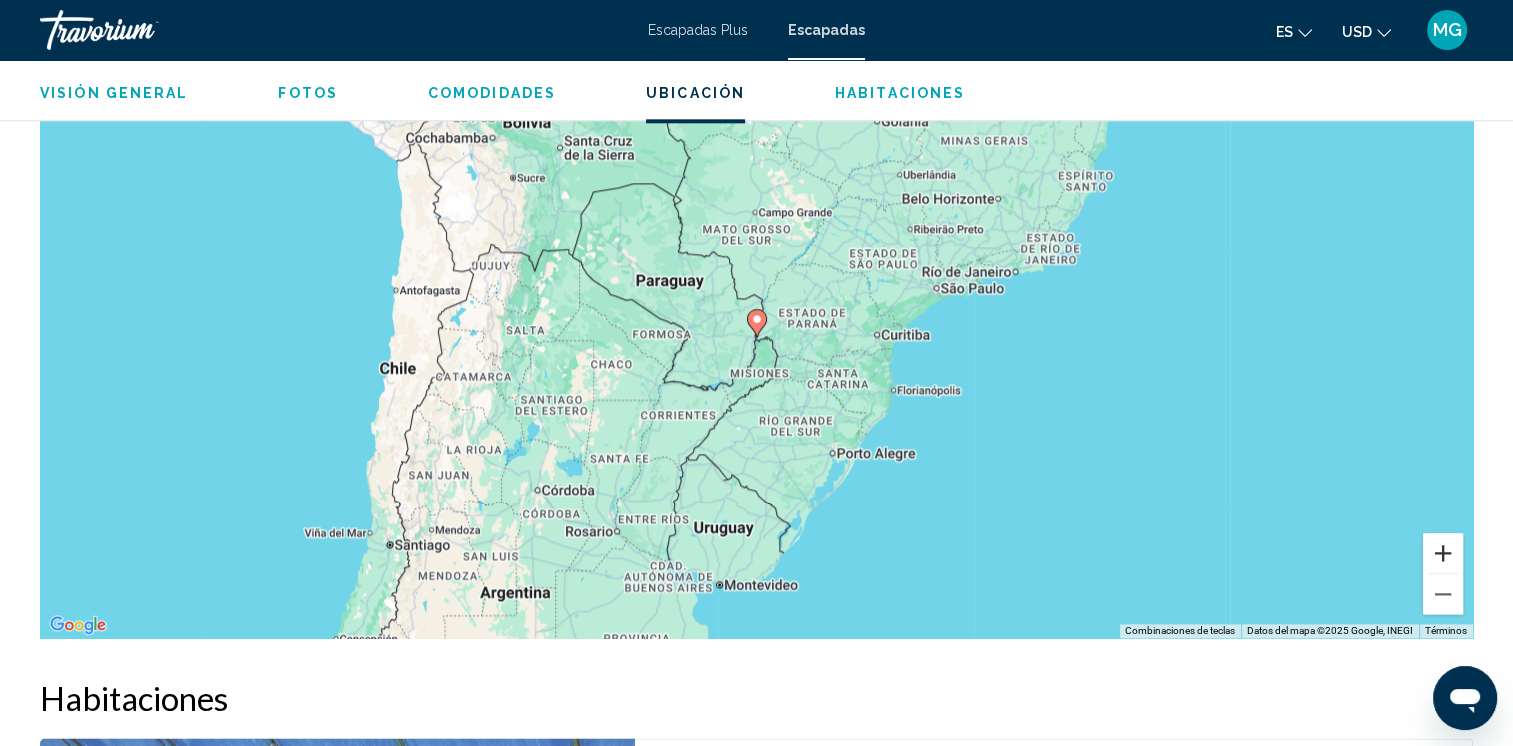 click at bounding box center (1443, 553) 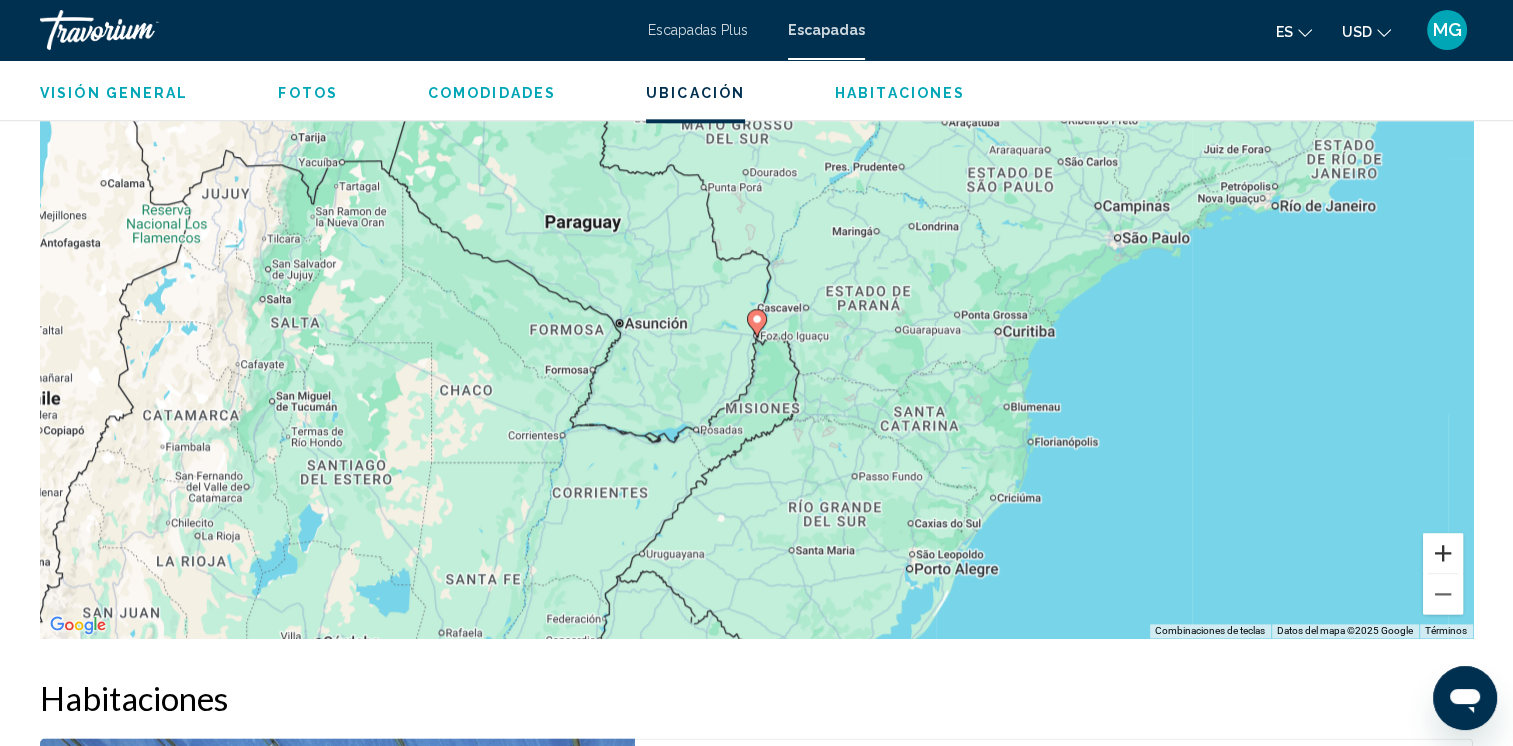click at bounding box center [1443, 553] 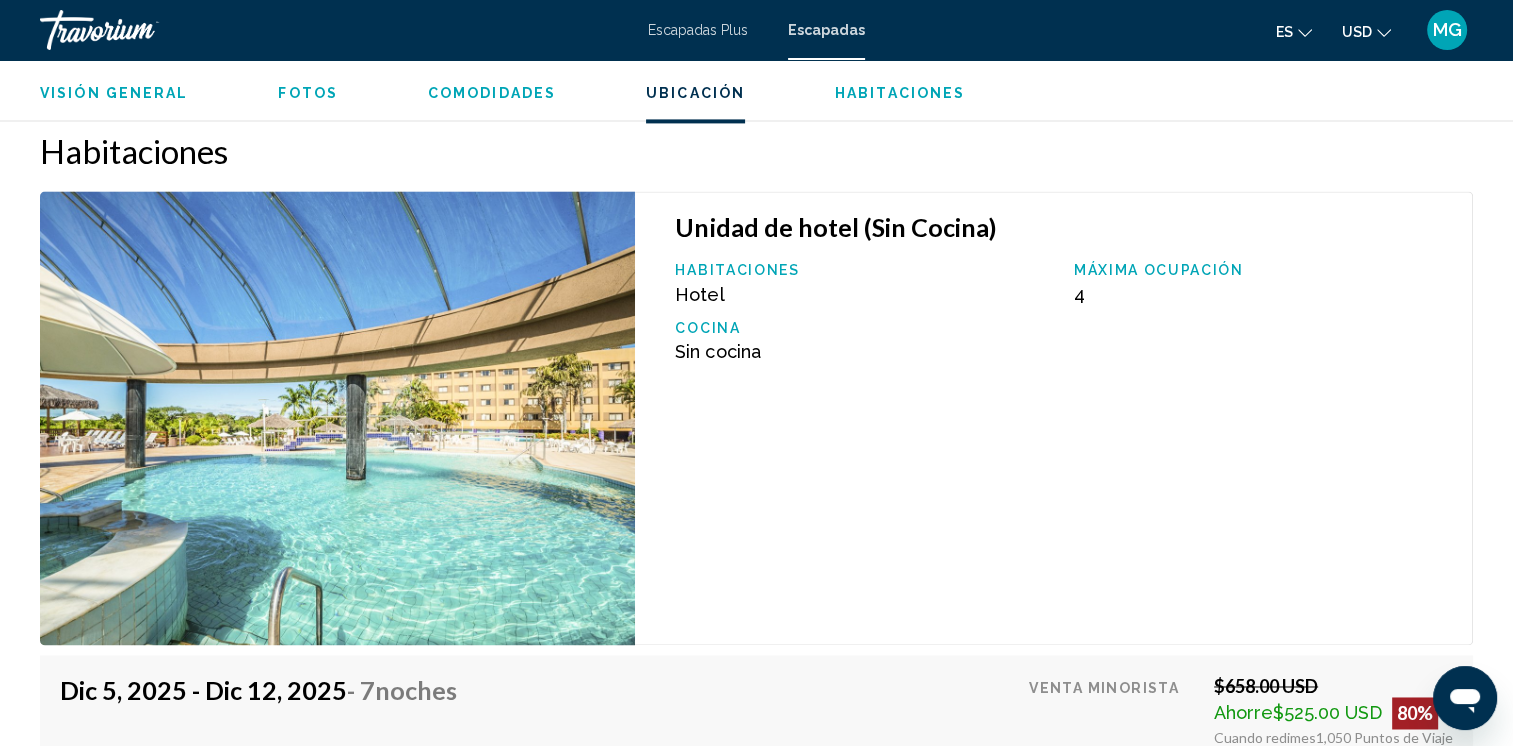 scroll, scrollTop: 2449, scrollLeft: 0, axis: vertical 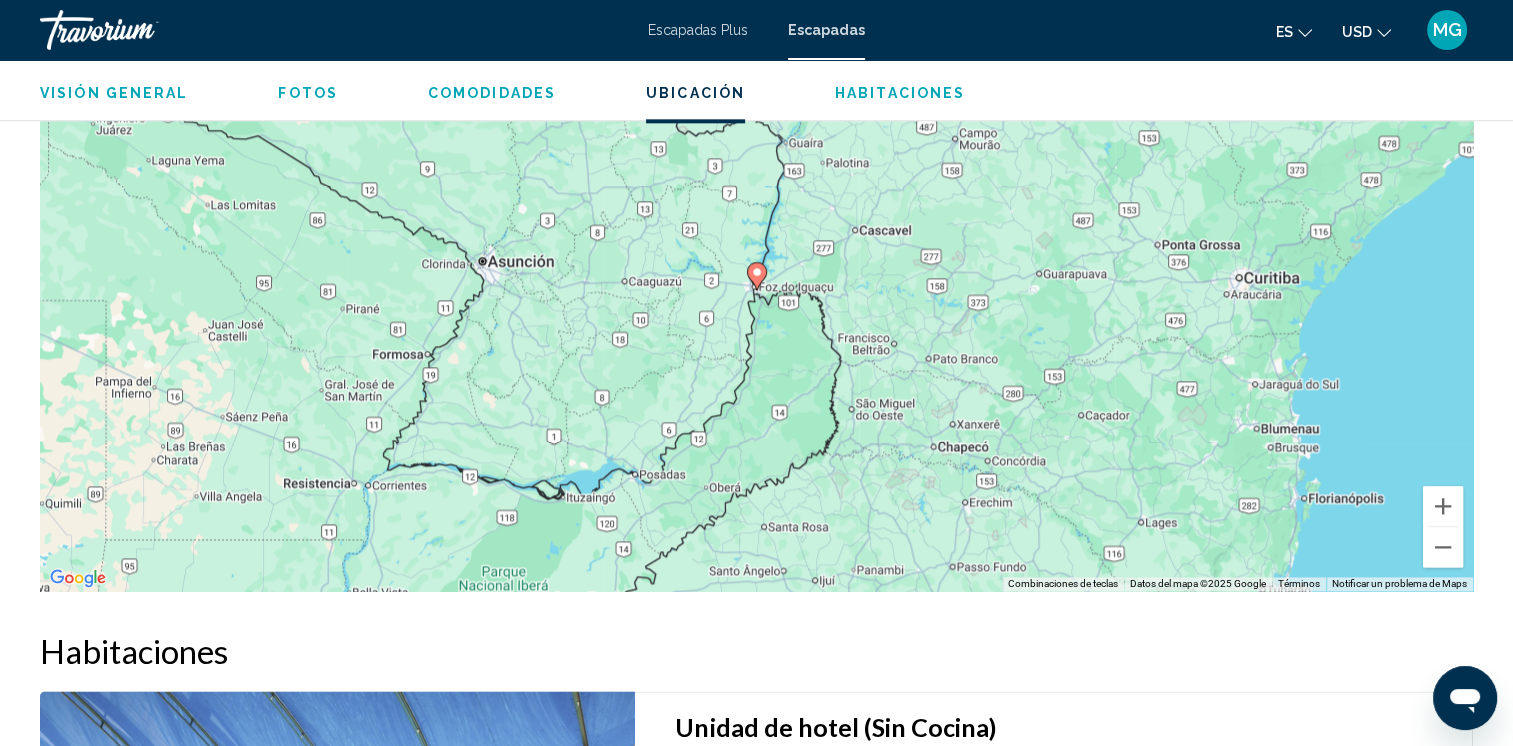 click on "Visión general
Fotos
Comodidades
Ubicación
Habitaciones
[GEOGRAPHIC_DATA]" 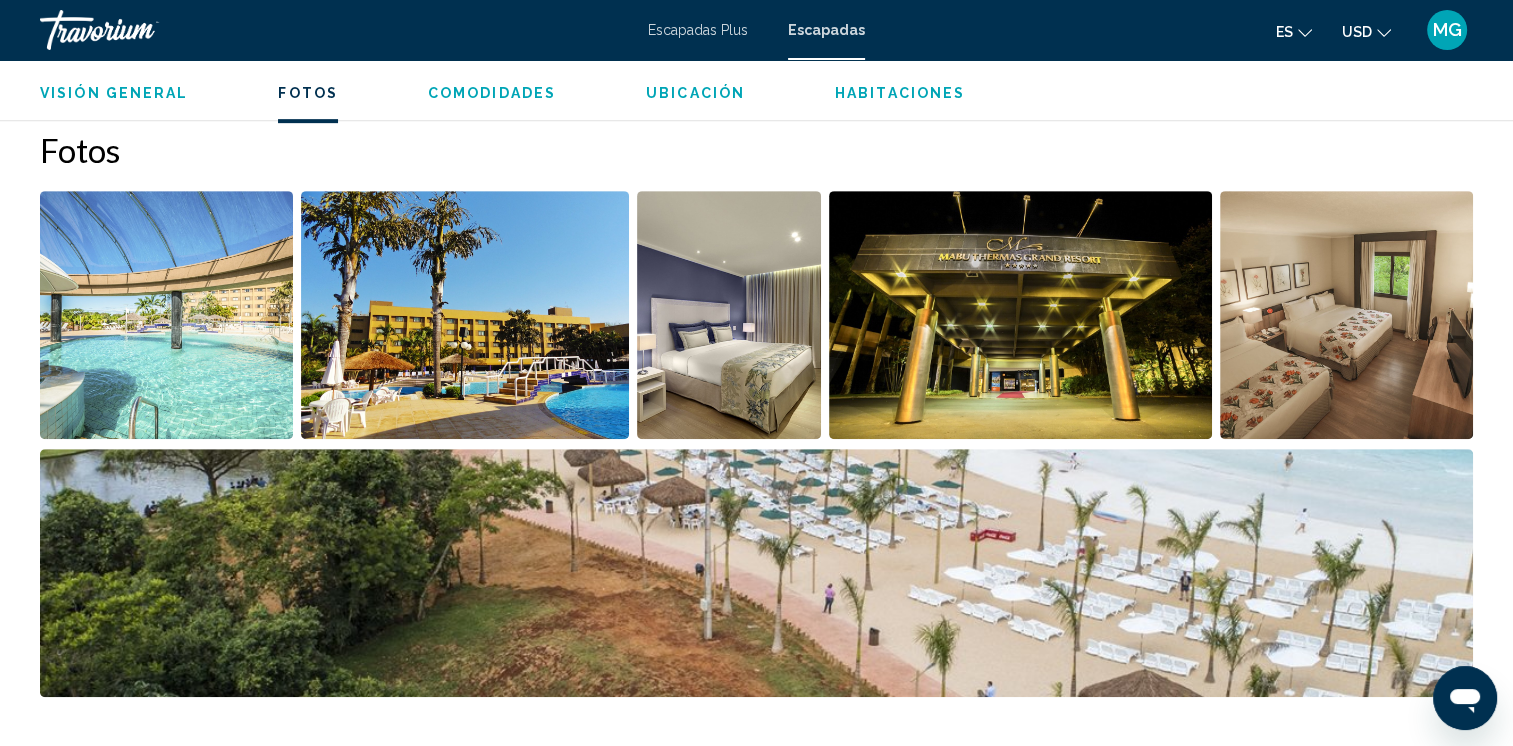 scroll, scrollTop: 940, scrollLeft: 0, axis: vertical 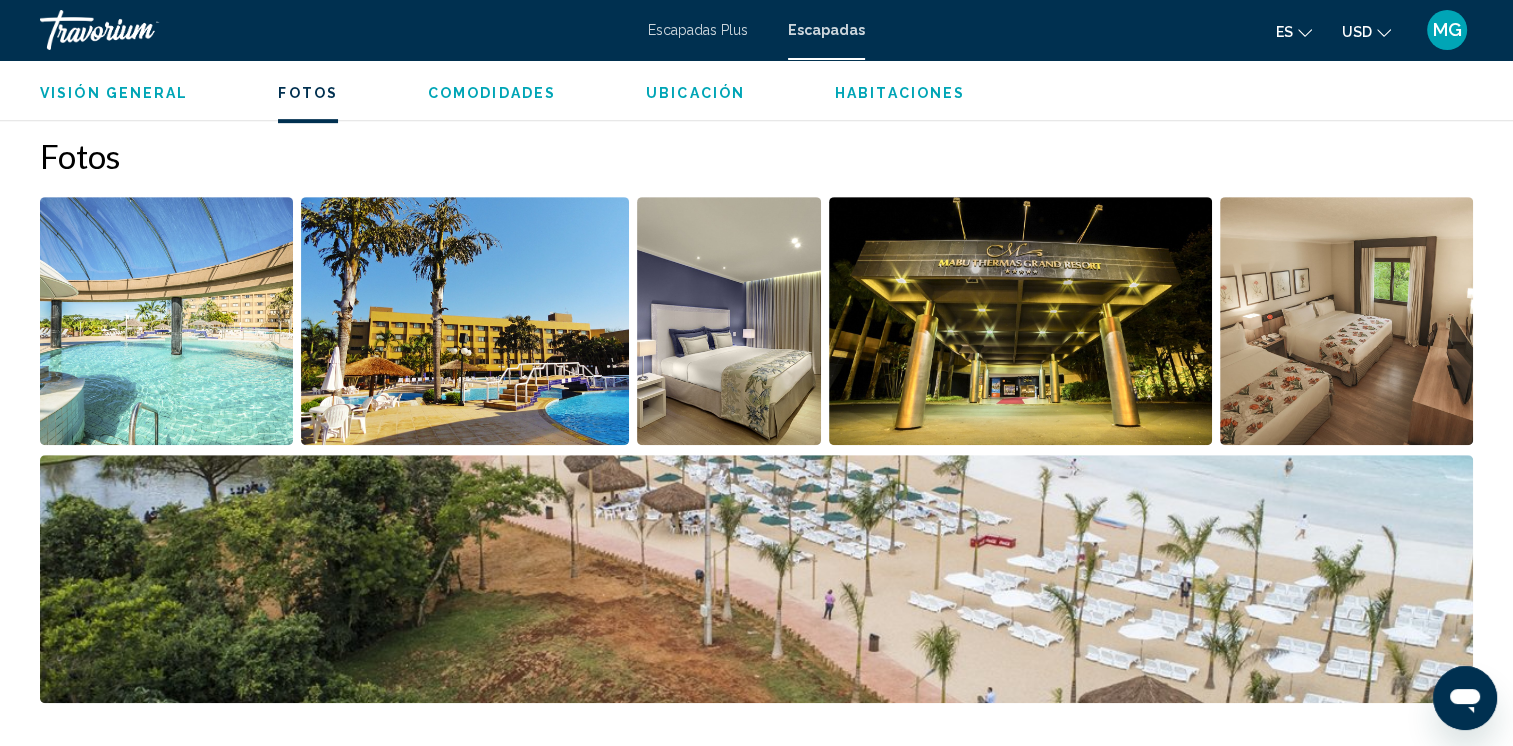 click at bounding box center (756, 579) 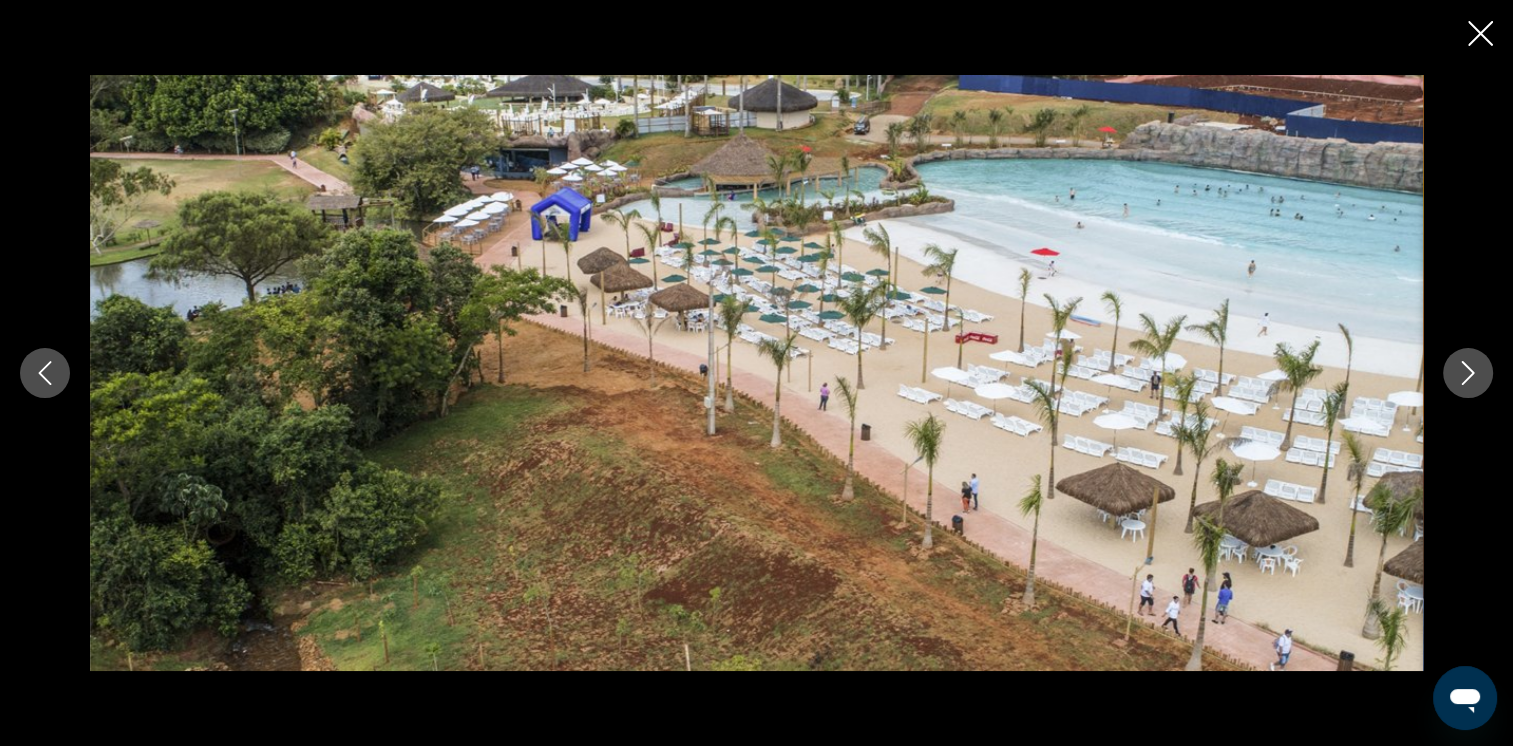 scroll, scrollTop: 440, scrollLeft: 0, axis: vertical 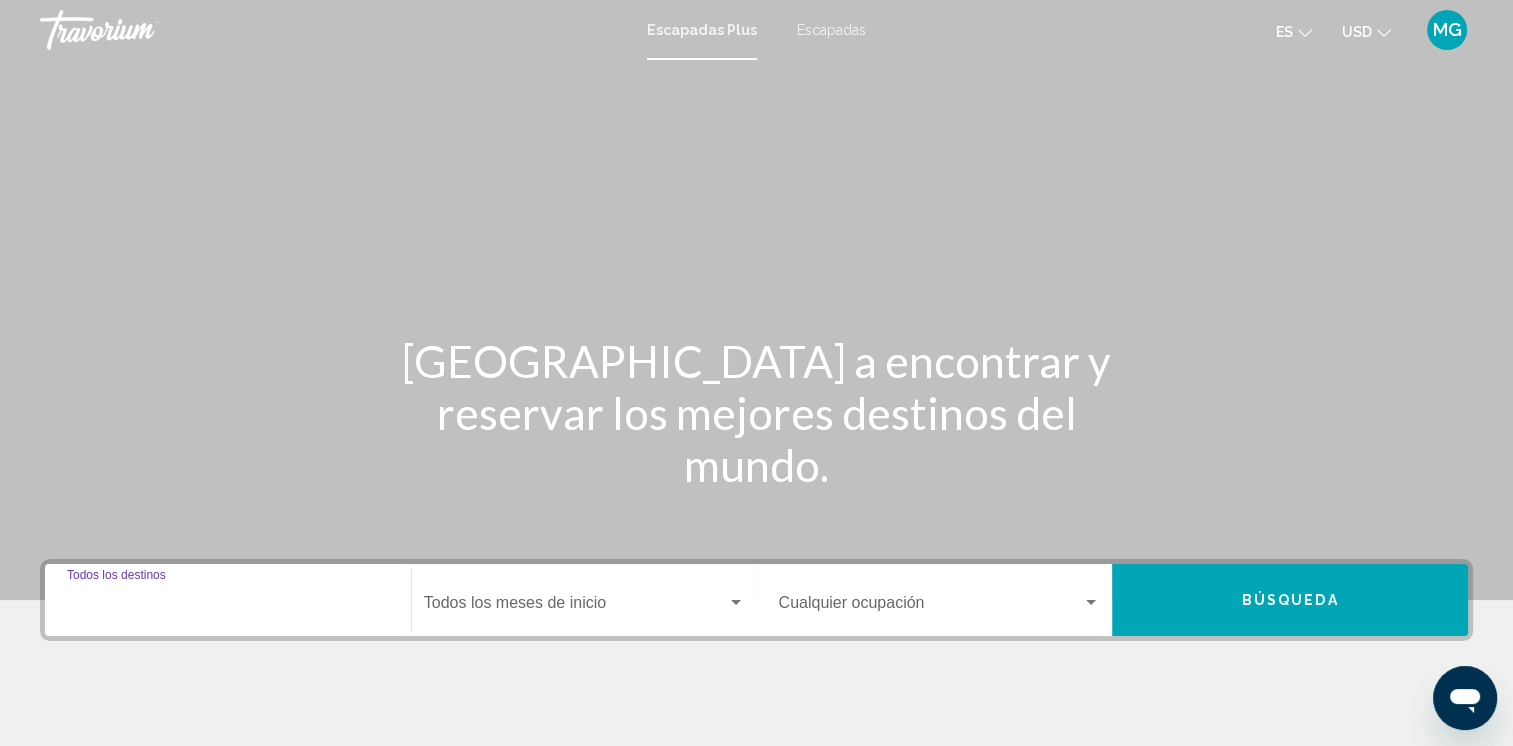 click on "Destination Todos los destinos" at bounding box center [228, 607] 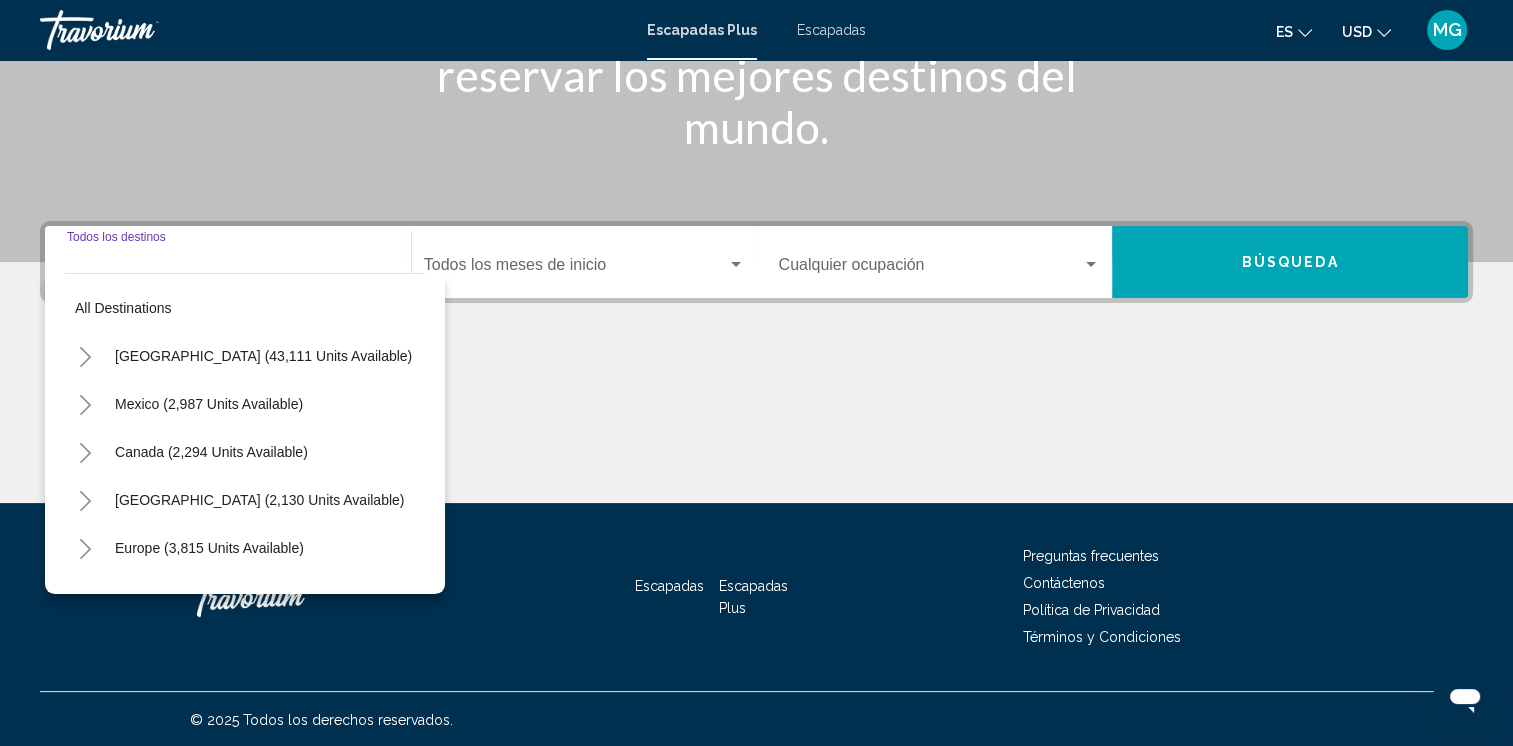 scroll, scrollTop: 339, scrollLeft: 0, axis: vertical 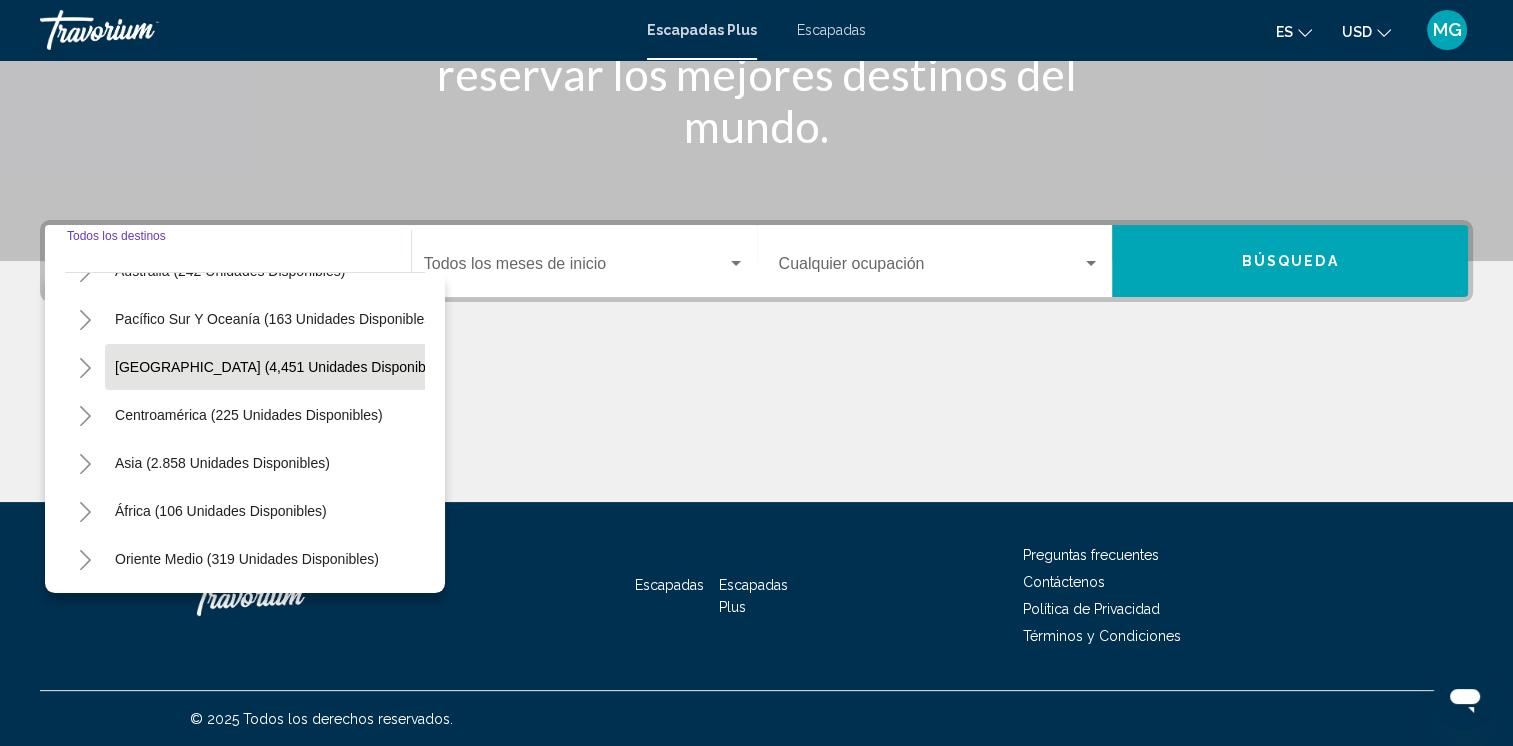 click on "América del Sur (4,451 unidades disponibles)" at bounding box center (249, 415) 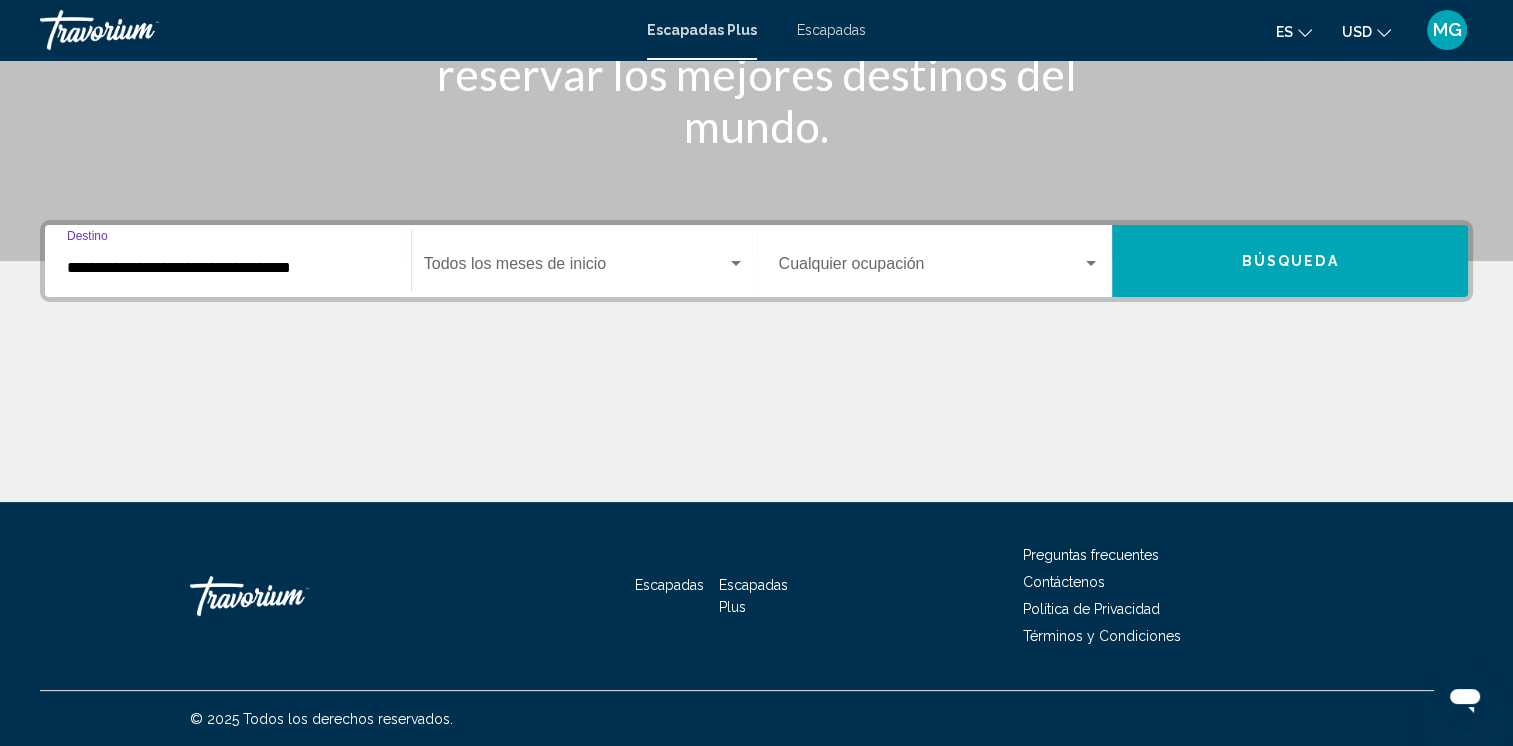 click at bounding box center (736, 264) 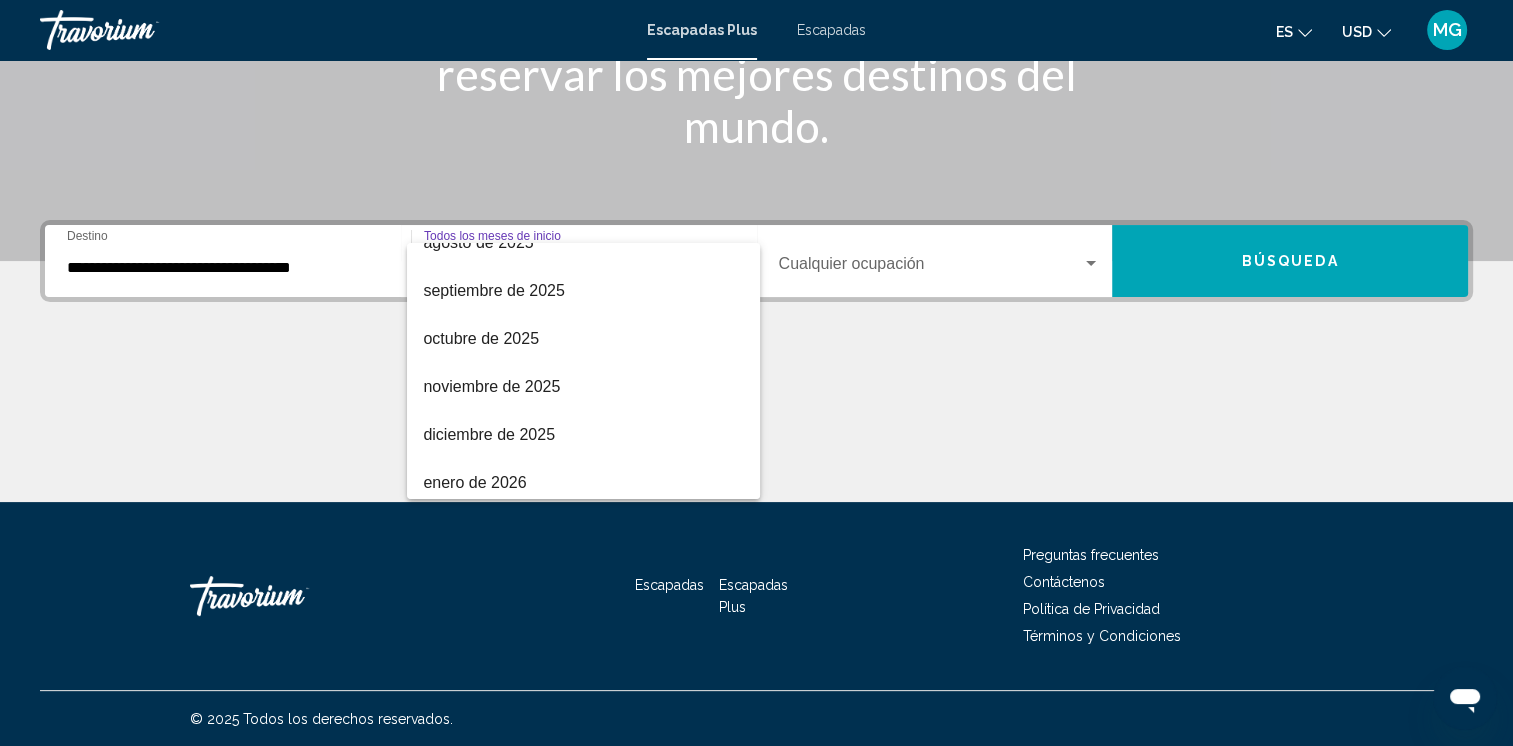 scroll, scrollTop: 160, scrollLeft: 0, axis: vertical 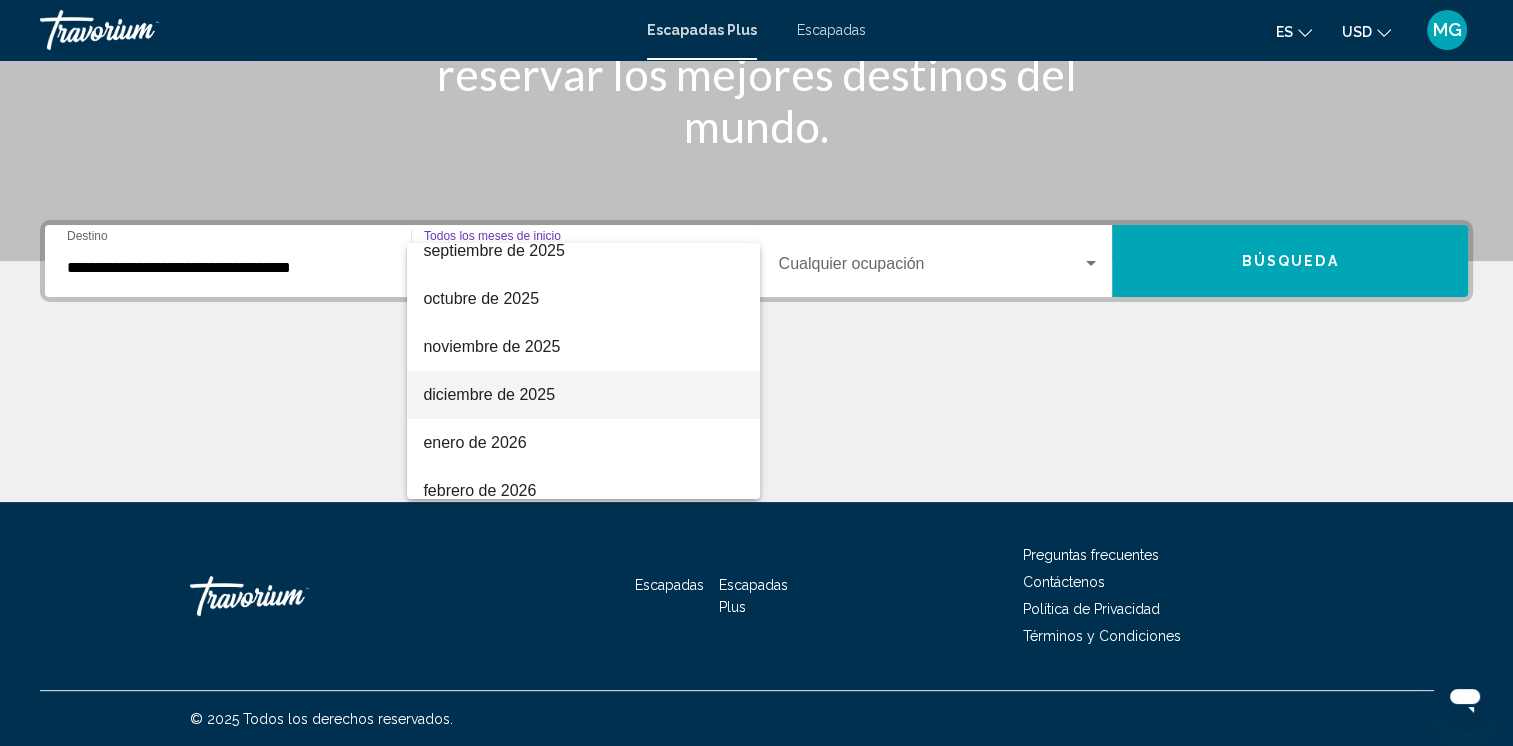 click on "diciembre de 2025" at bounding box center [583, 395] 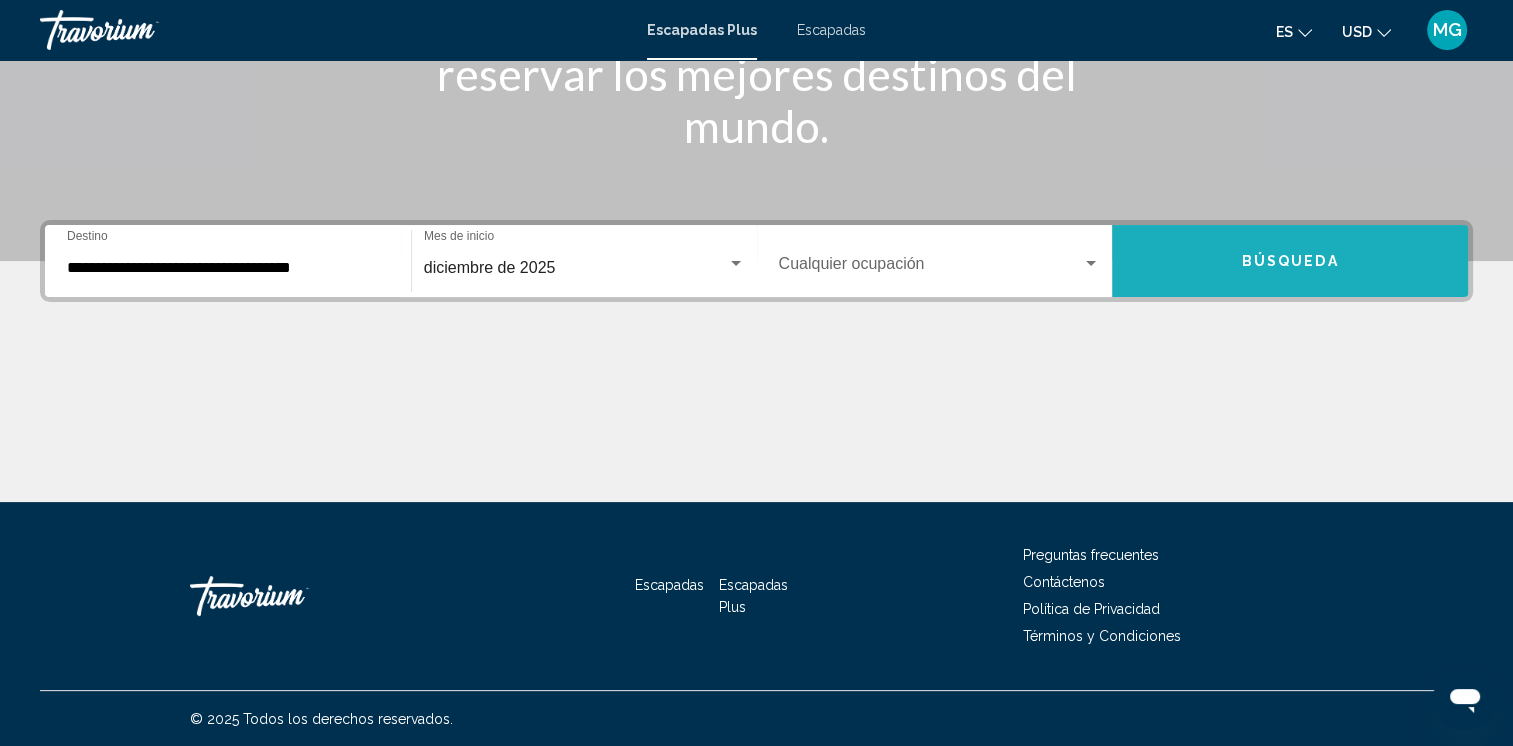 click on "Búsqueda" at bounding box center [1290, 262] 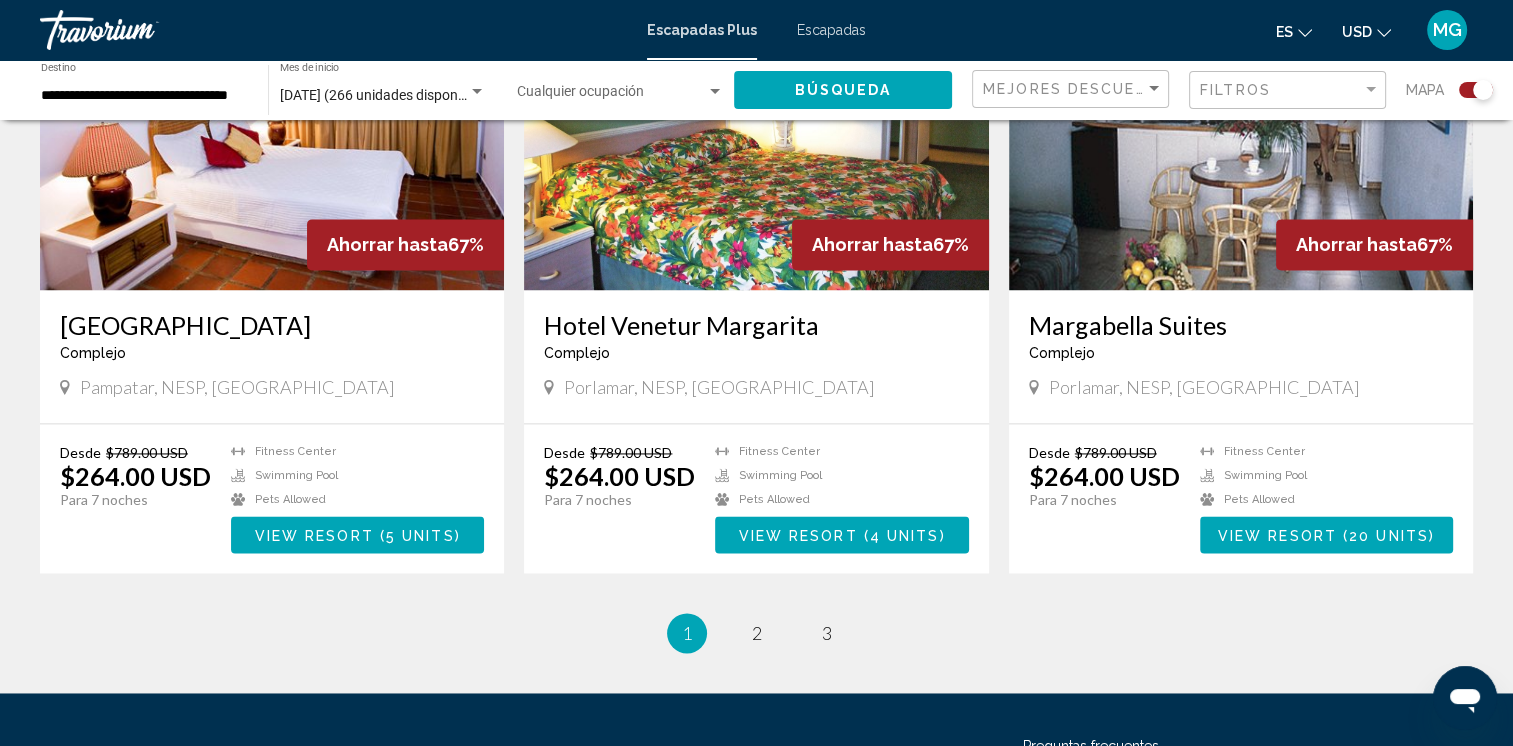 scroll, scrollTop: 2920, scrollLeft: 0, axis: vertical 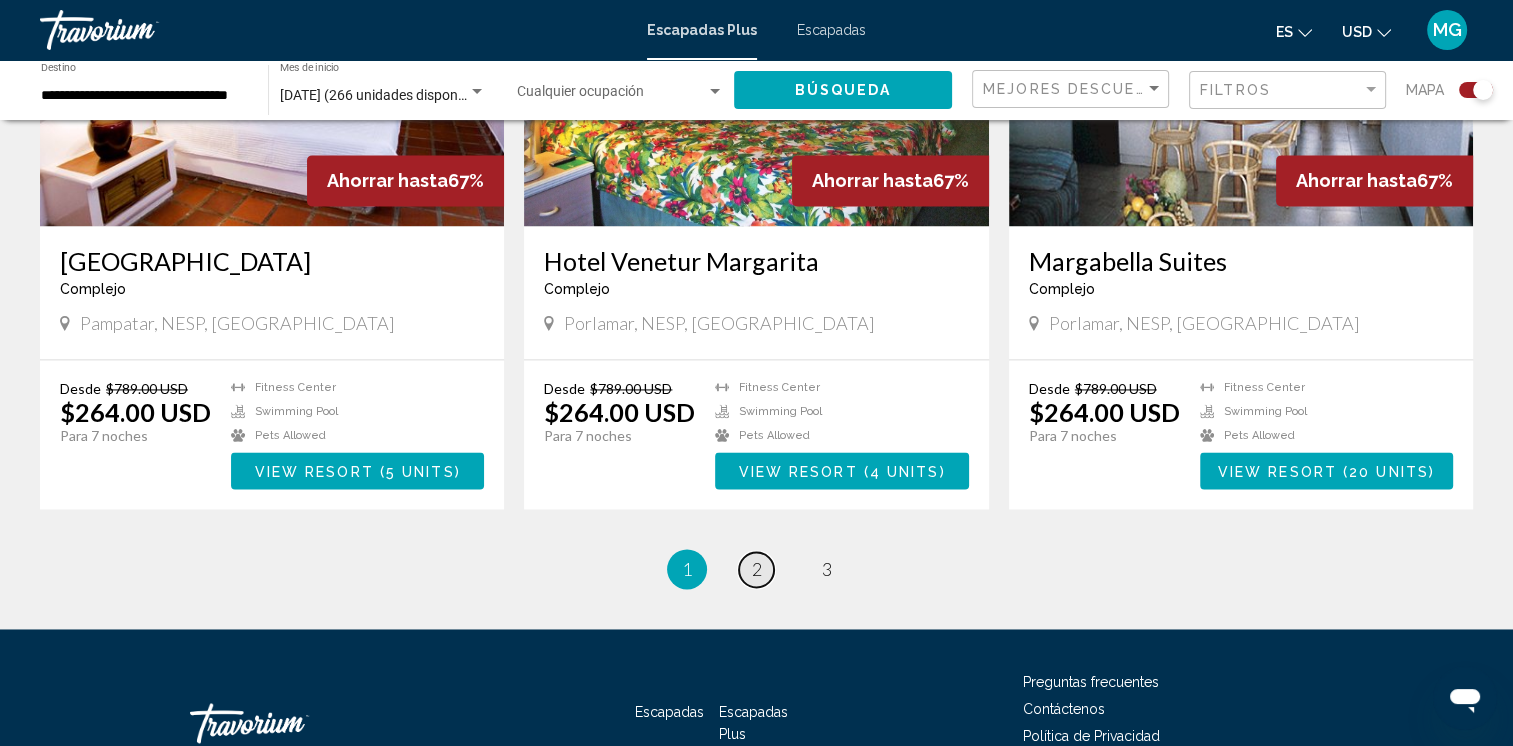 click on "page  2" at bounding box center [756, 569] 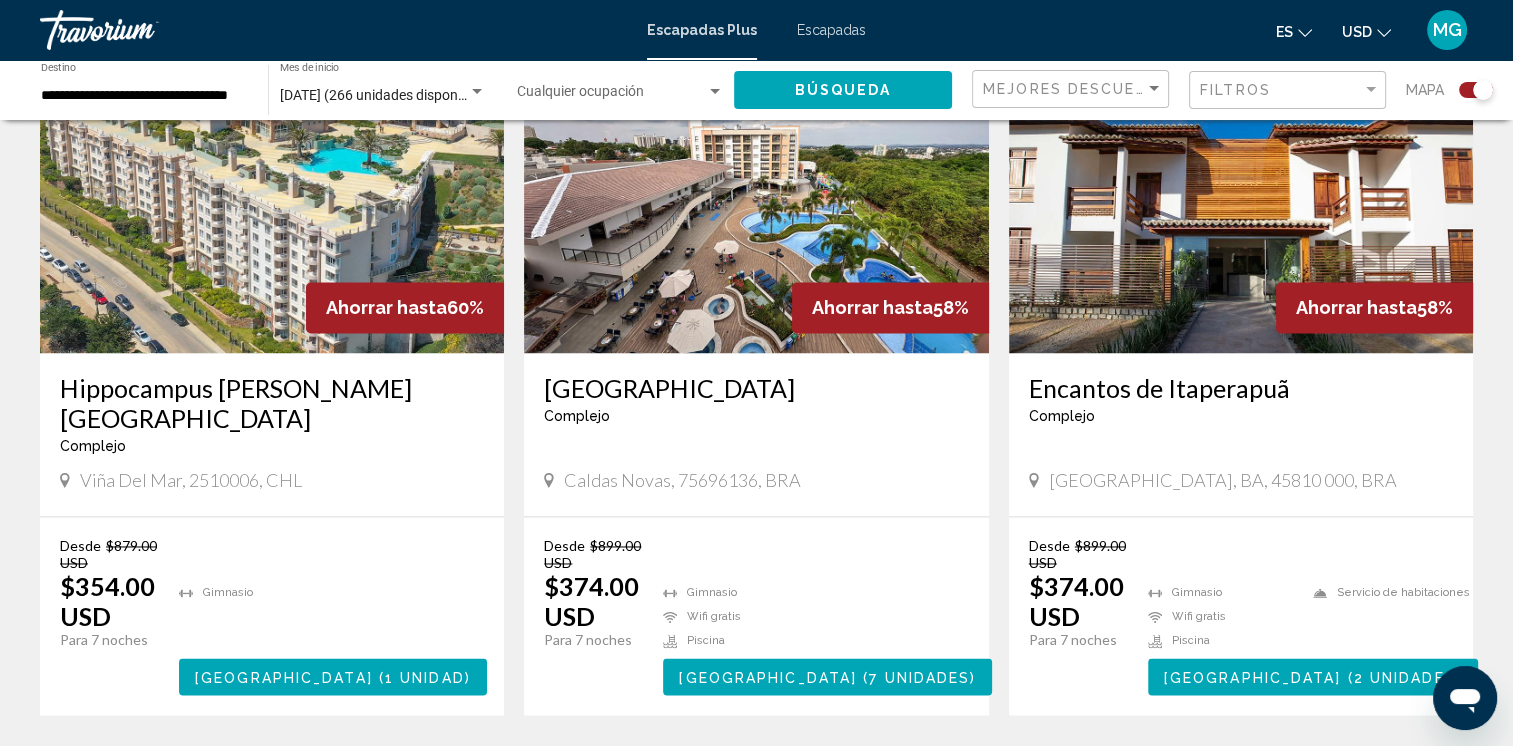 scroll, scrollTop: 2980, scrollLeft: 0, axis: vertical 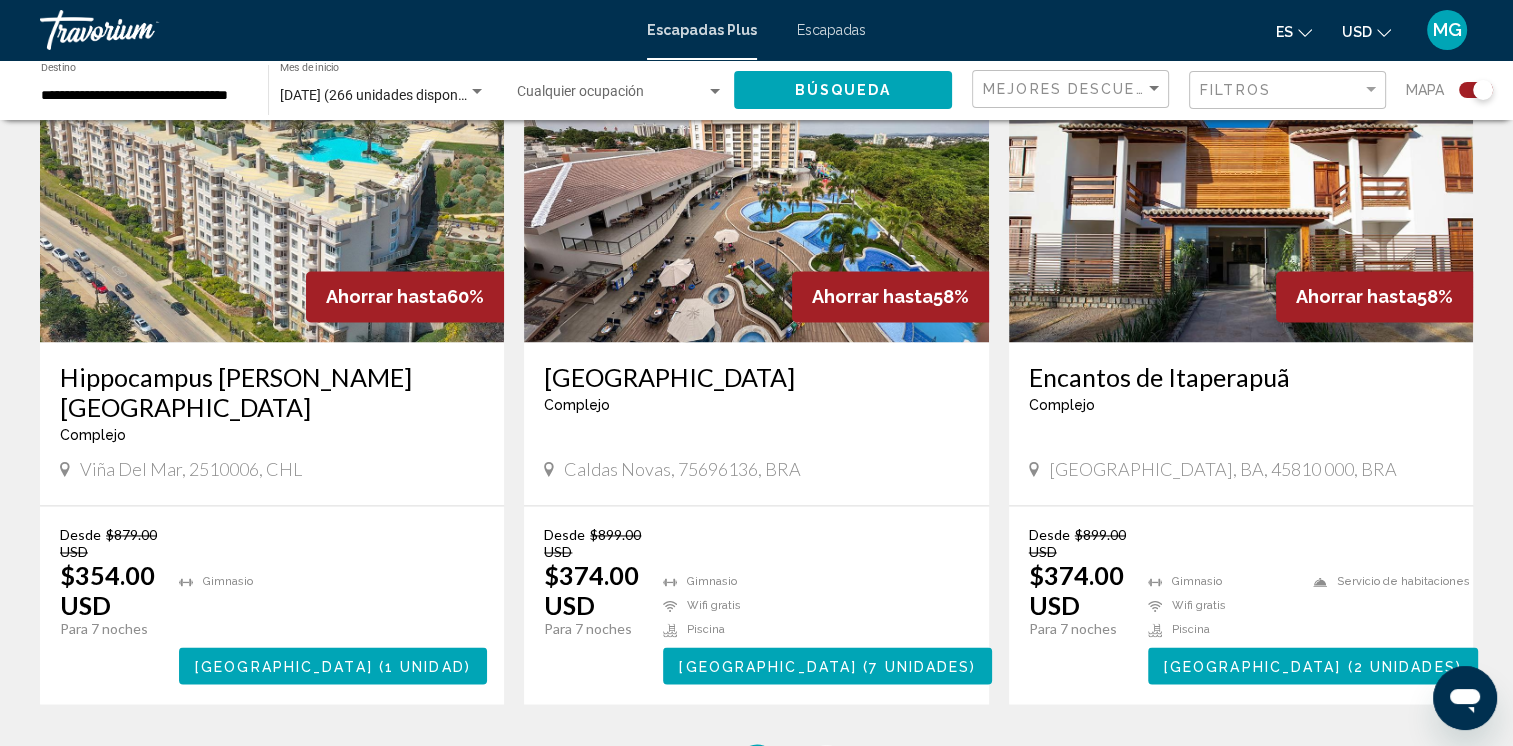 click on "3" at bounding box center (827, 764) 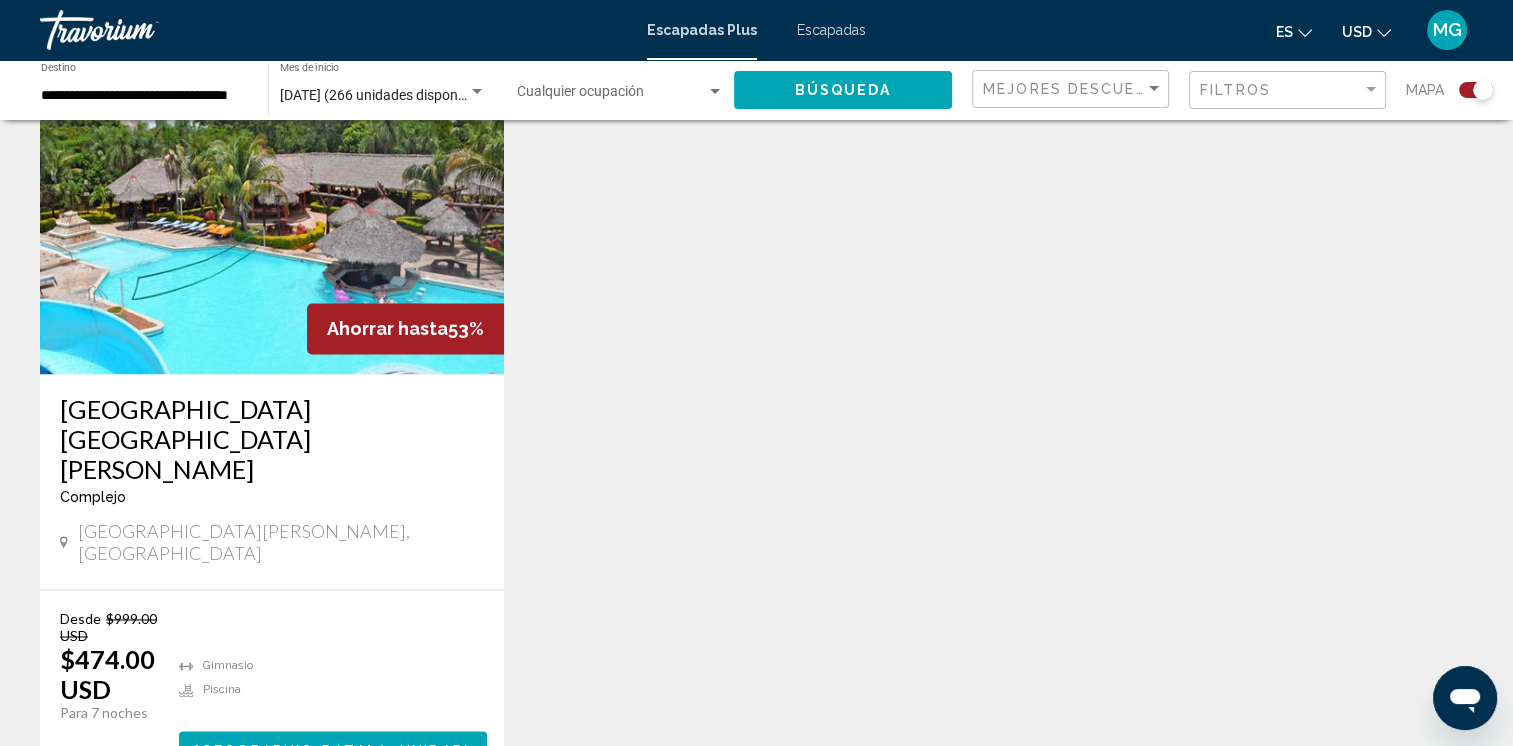 scroll, scrollTop: 3027, scrollLeft: 0, axis: vertical 